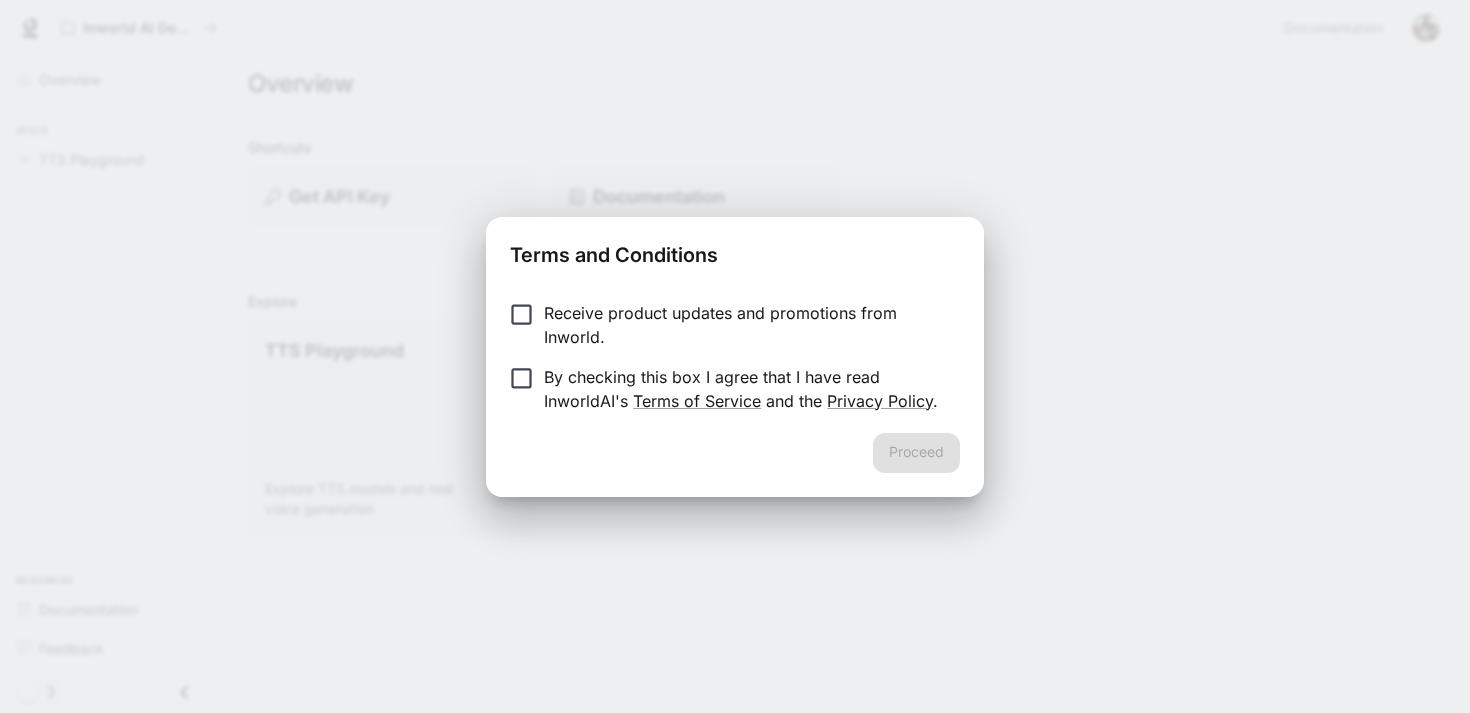 scroll, scrollTop: 0, scrollLeft: 0, axis: both 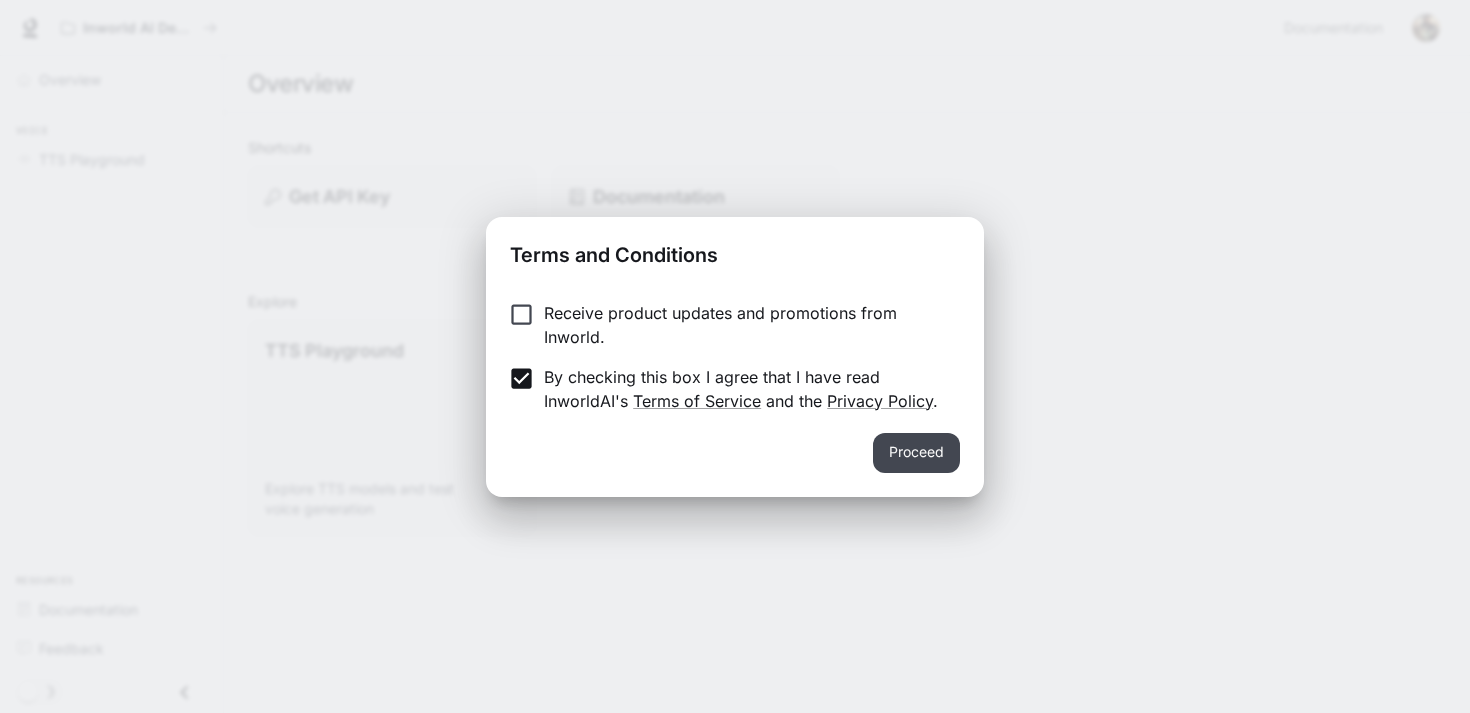 click on "Proceed" at bounding box center [916, 453] 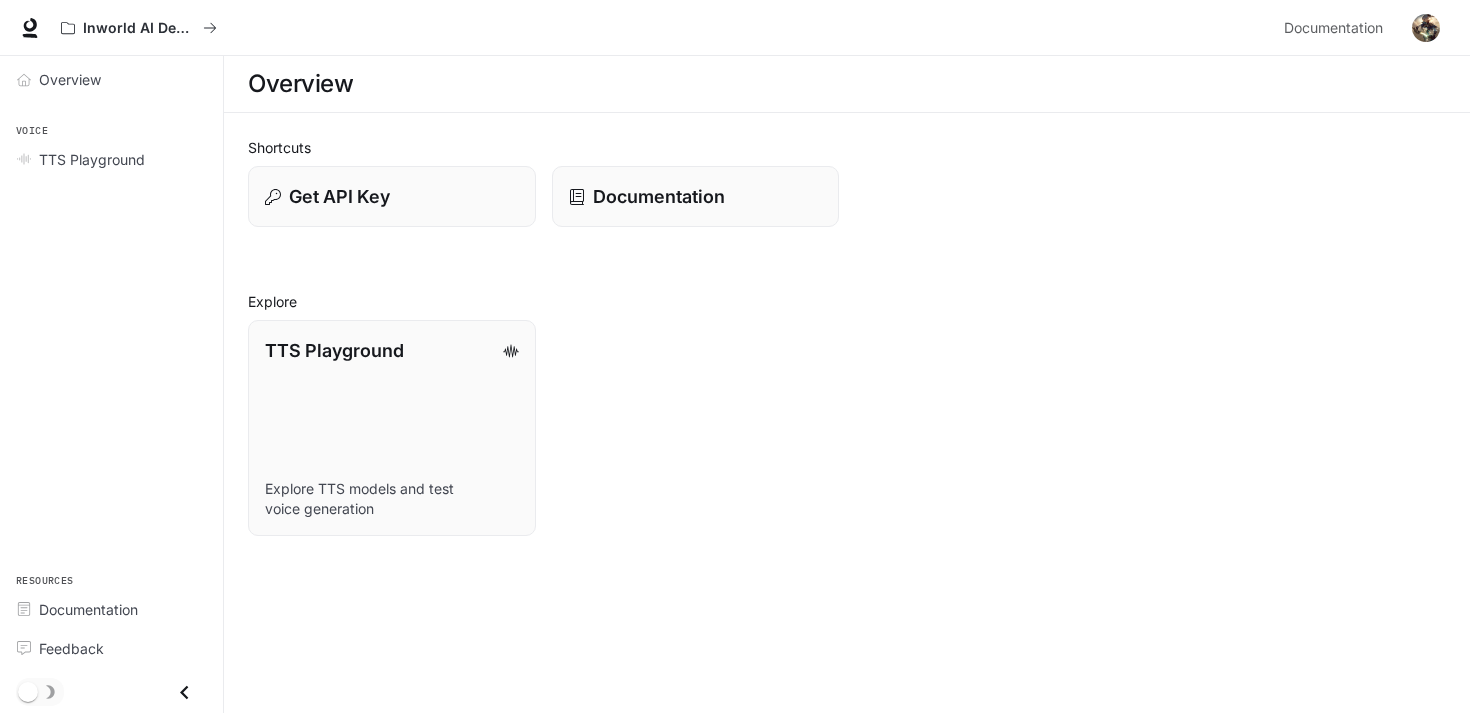 click 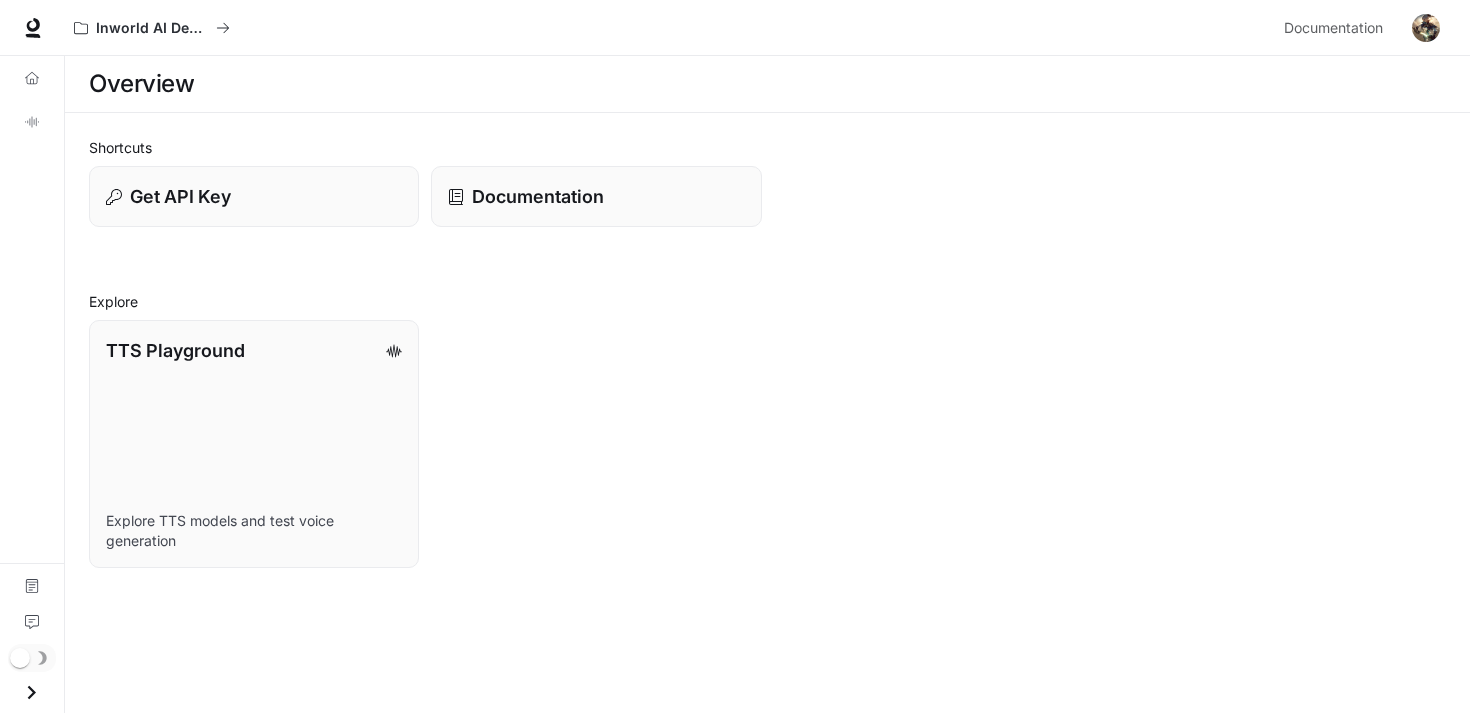 click 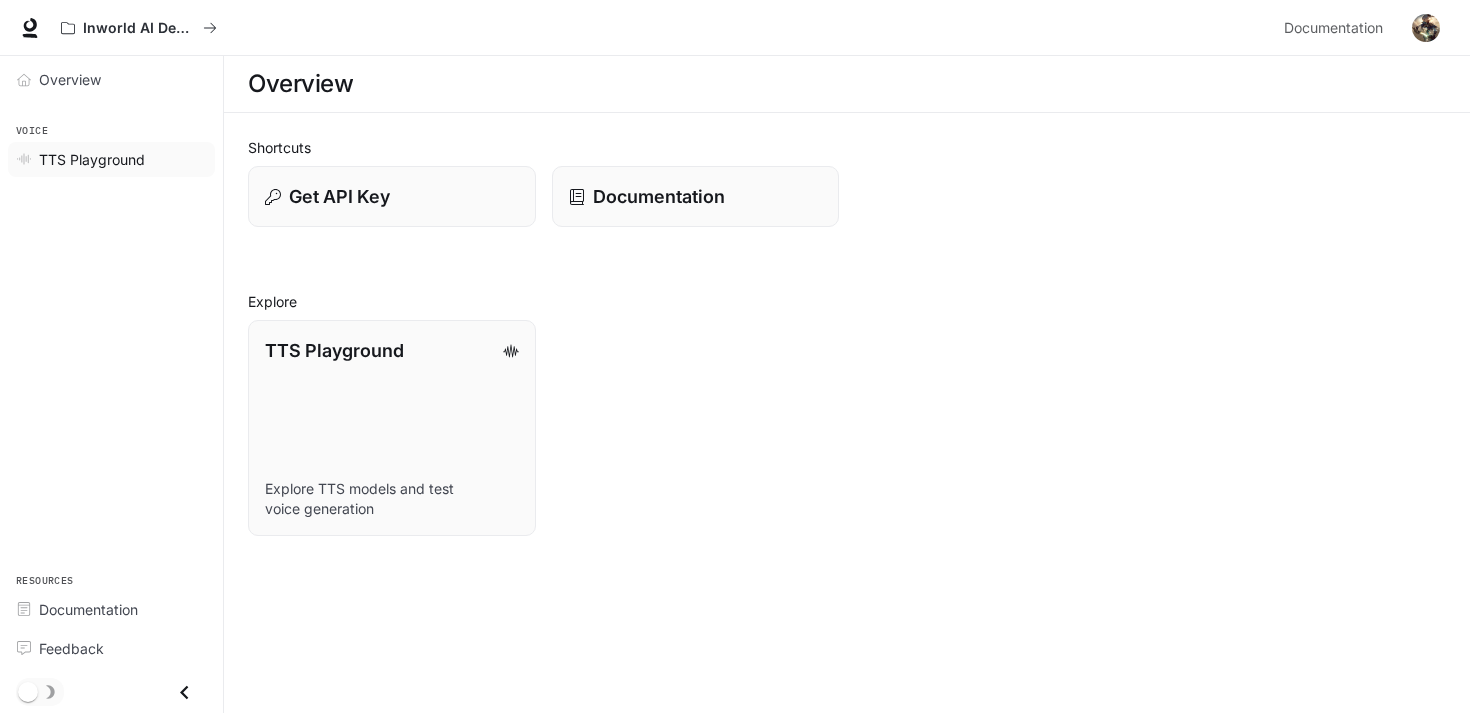 click on "TTS Playground" at bounding box center (92, 159) 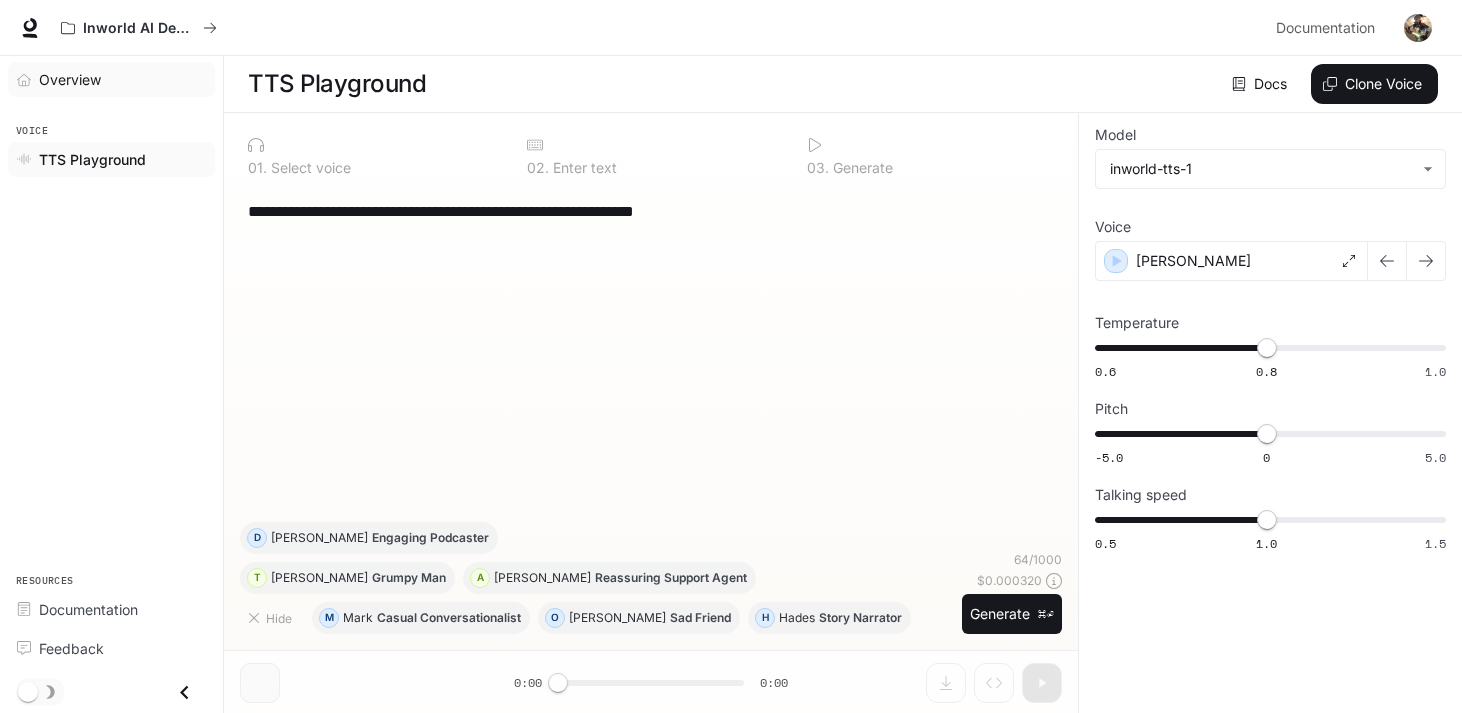 click on "Overview" at bounding box center [70, 79] 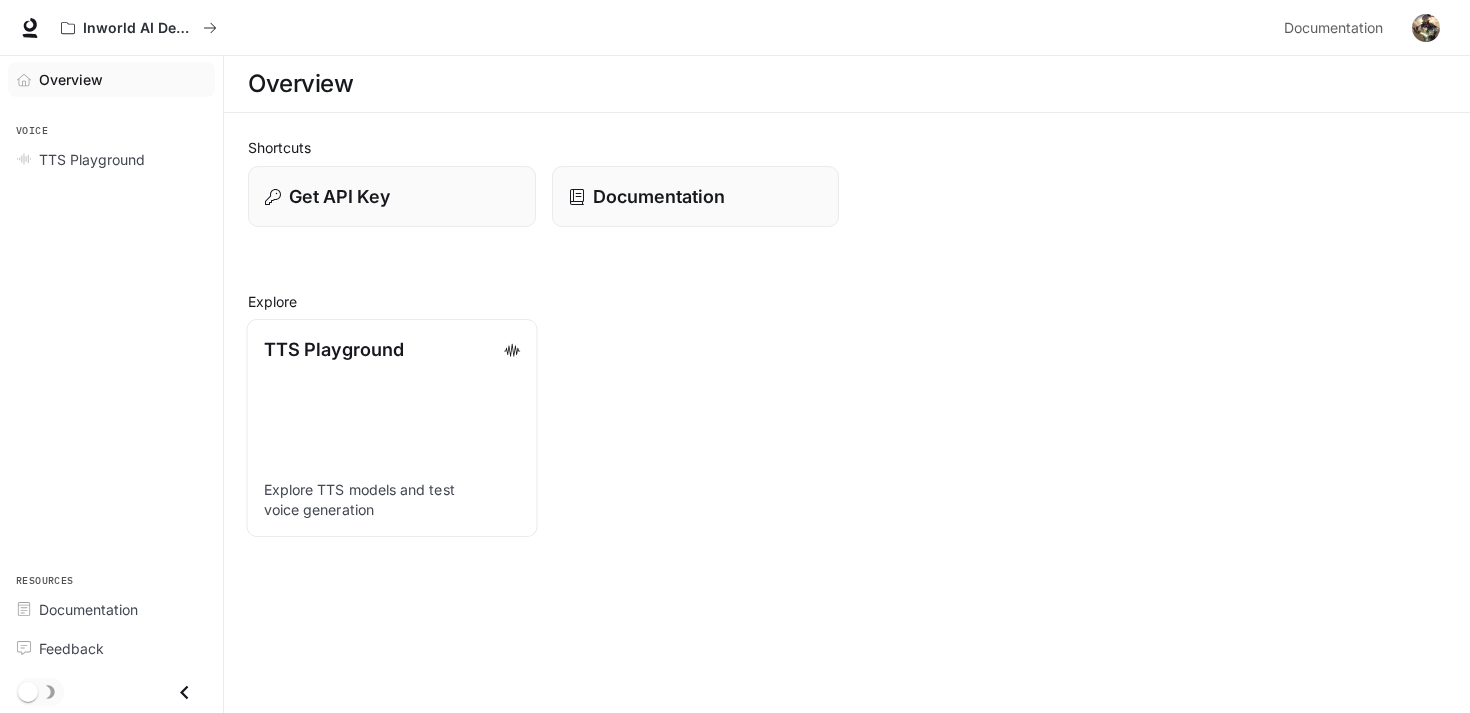 click 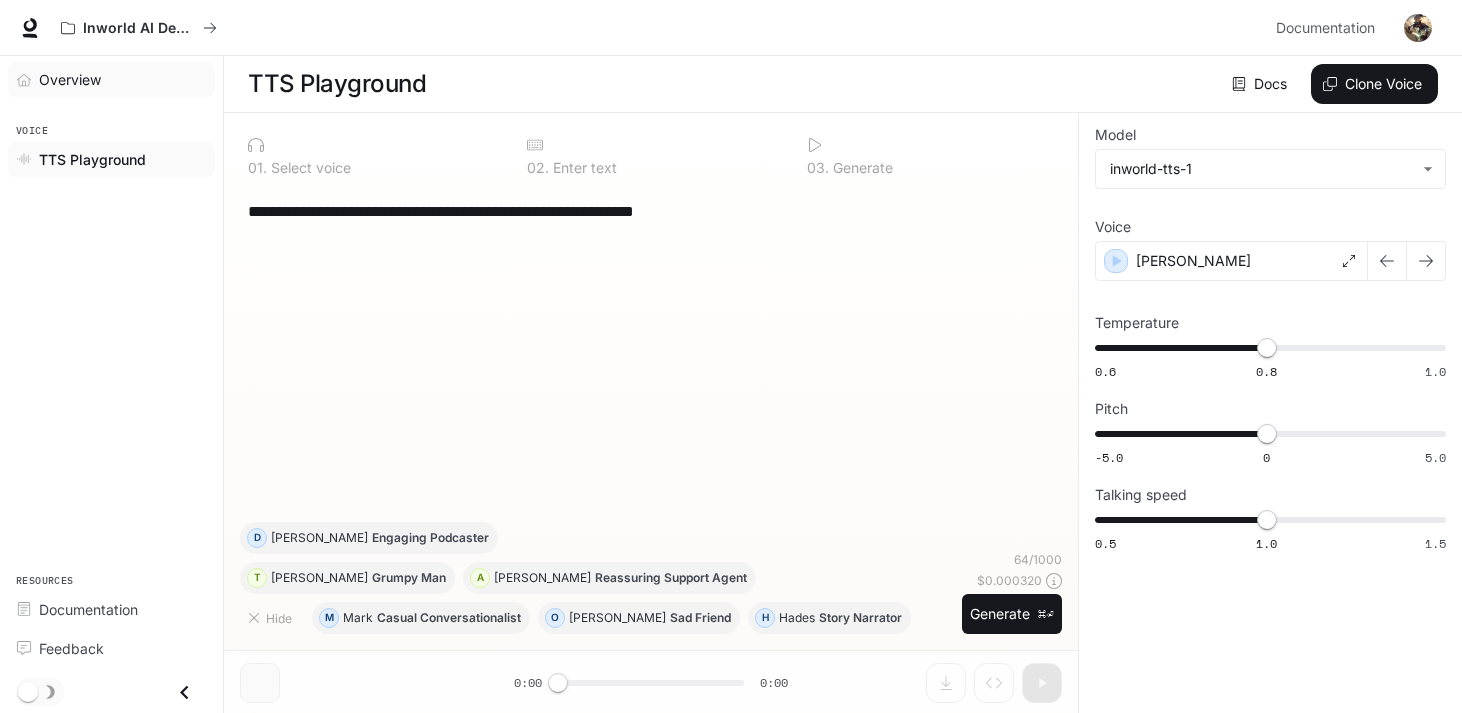 click on "Overview" at bounding box center (122, 79) 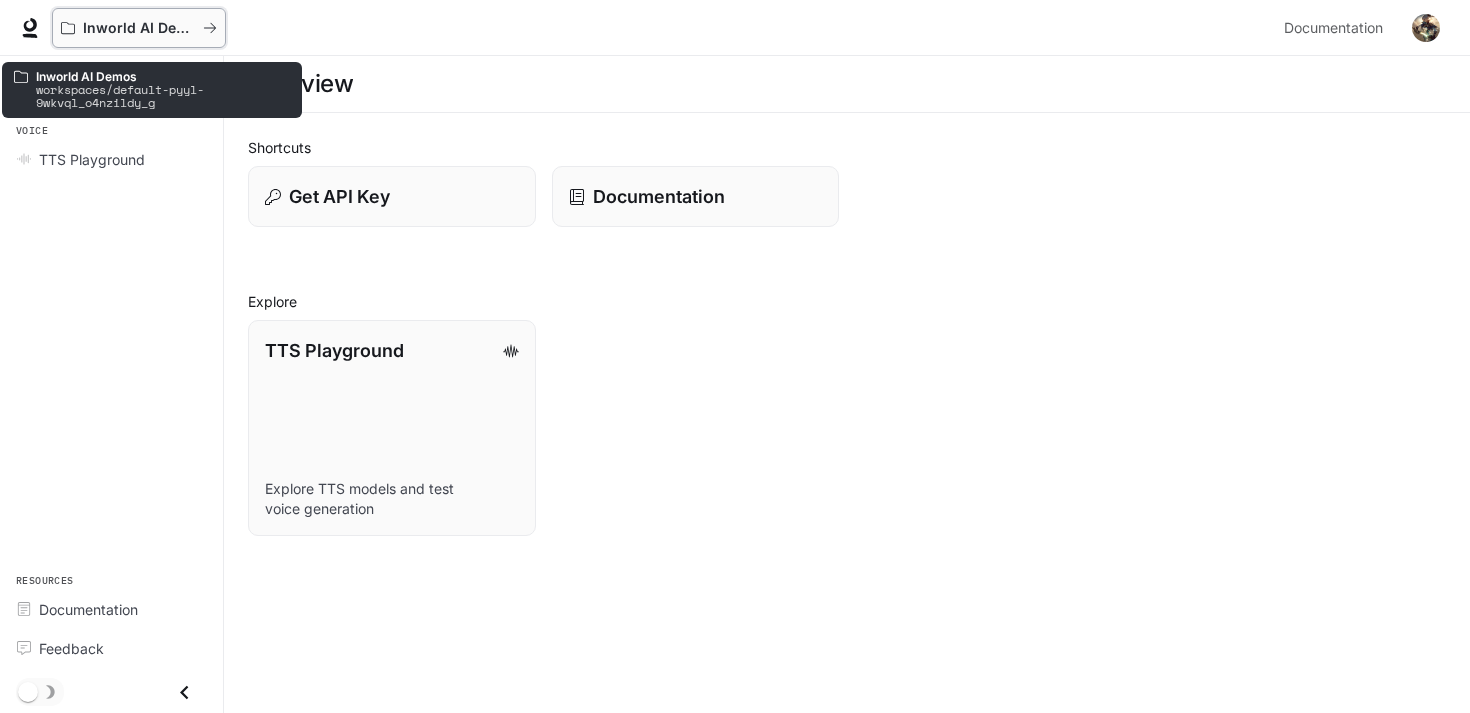 click on "Inworld AI Demos" at bounding box center (139, 28) 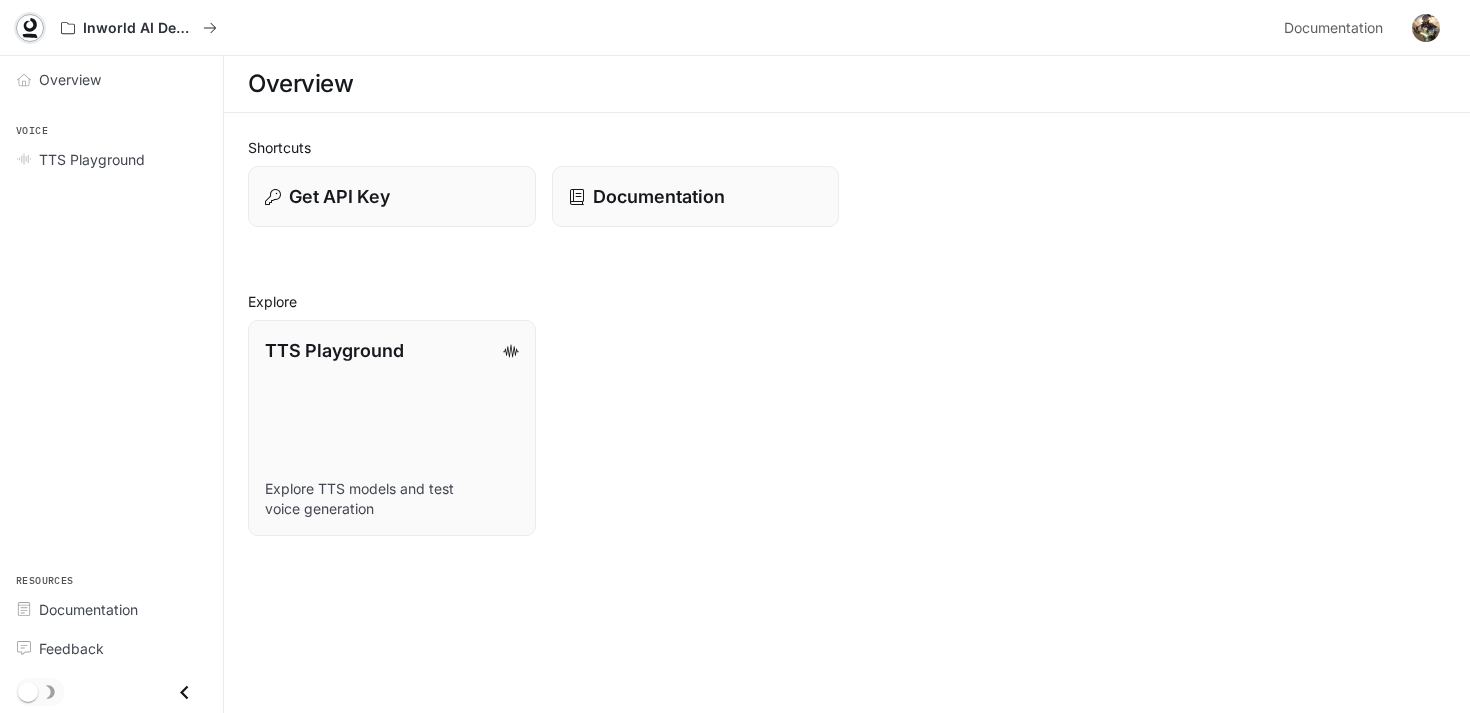 click 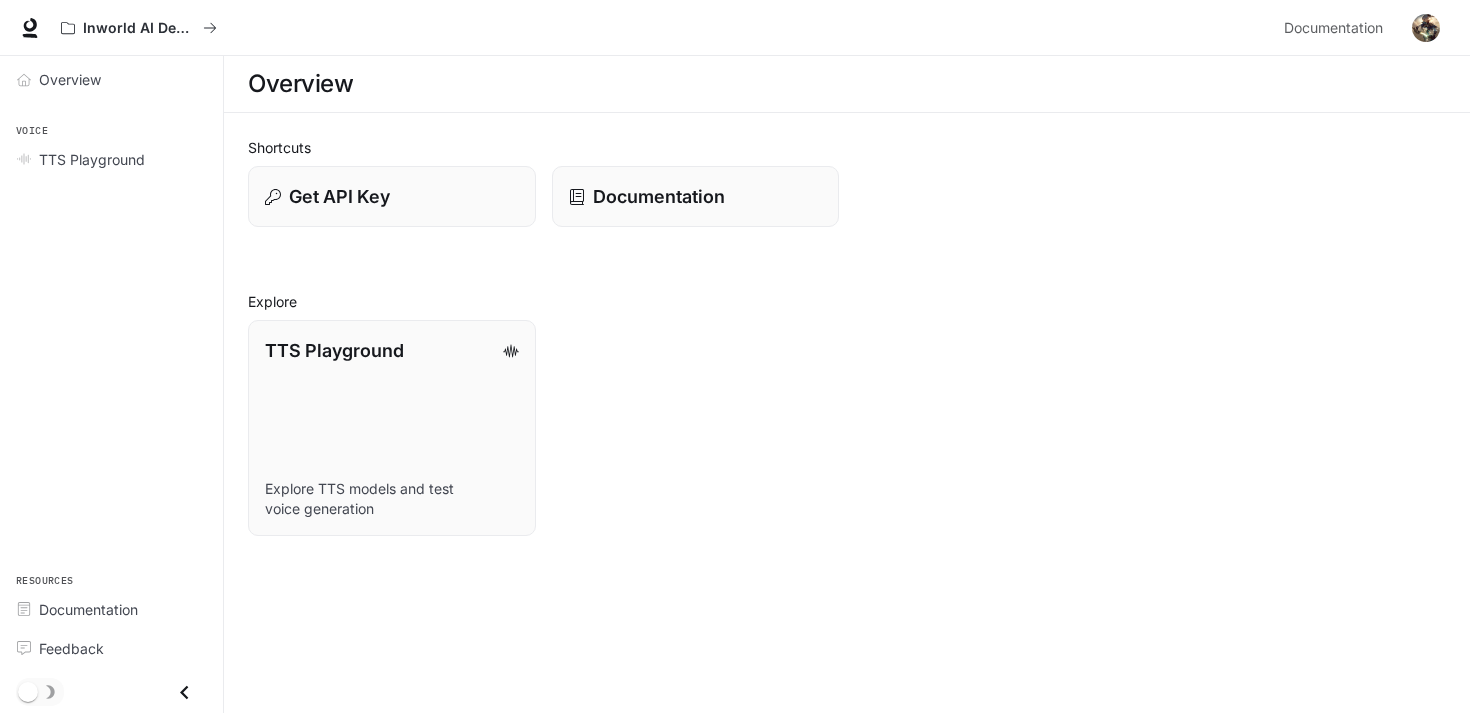 scroll, scrollTop: 0, scrollLeft: 0, axis: both 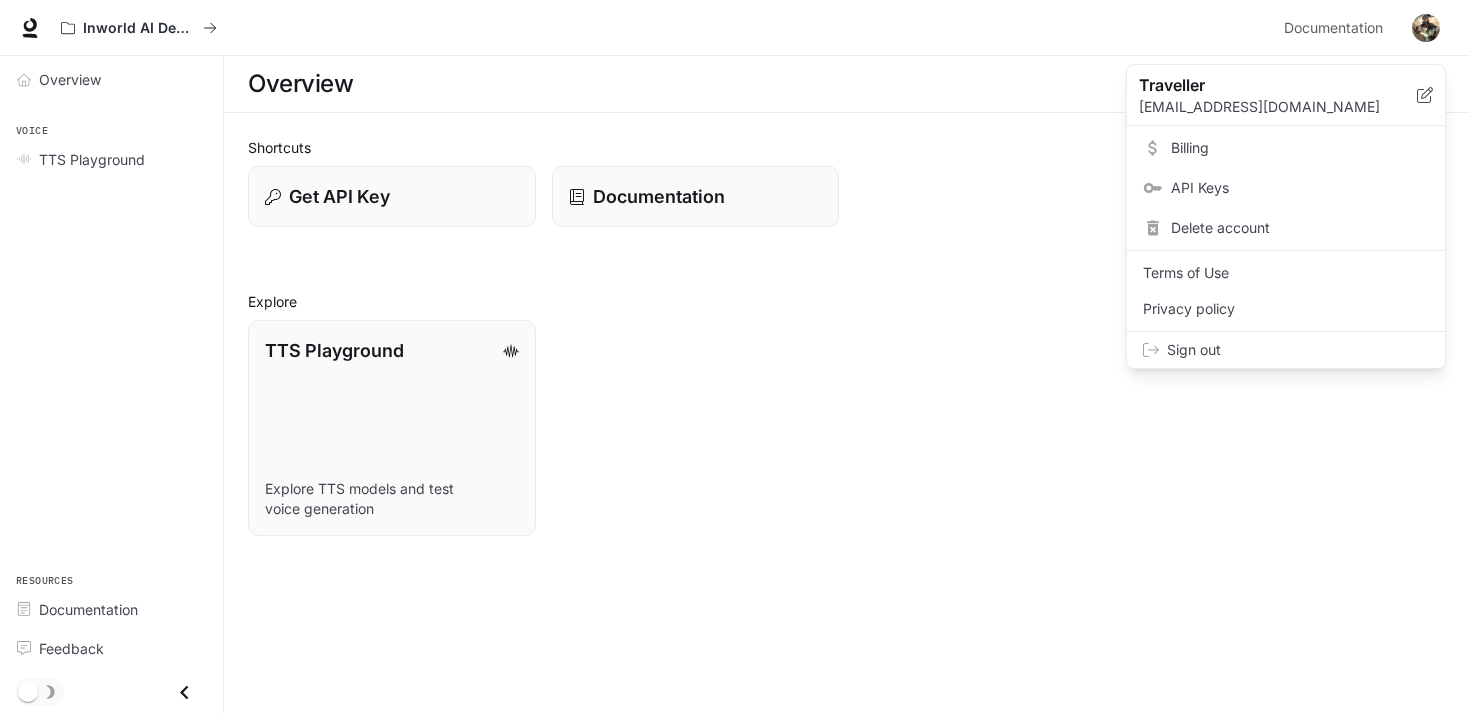 click at bounding box center [735, 356] 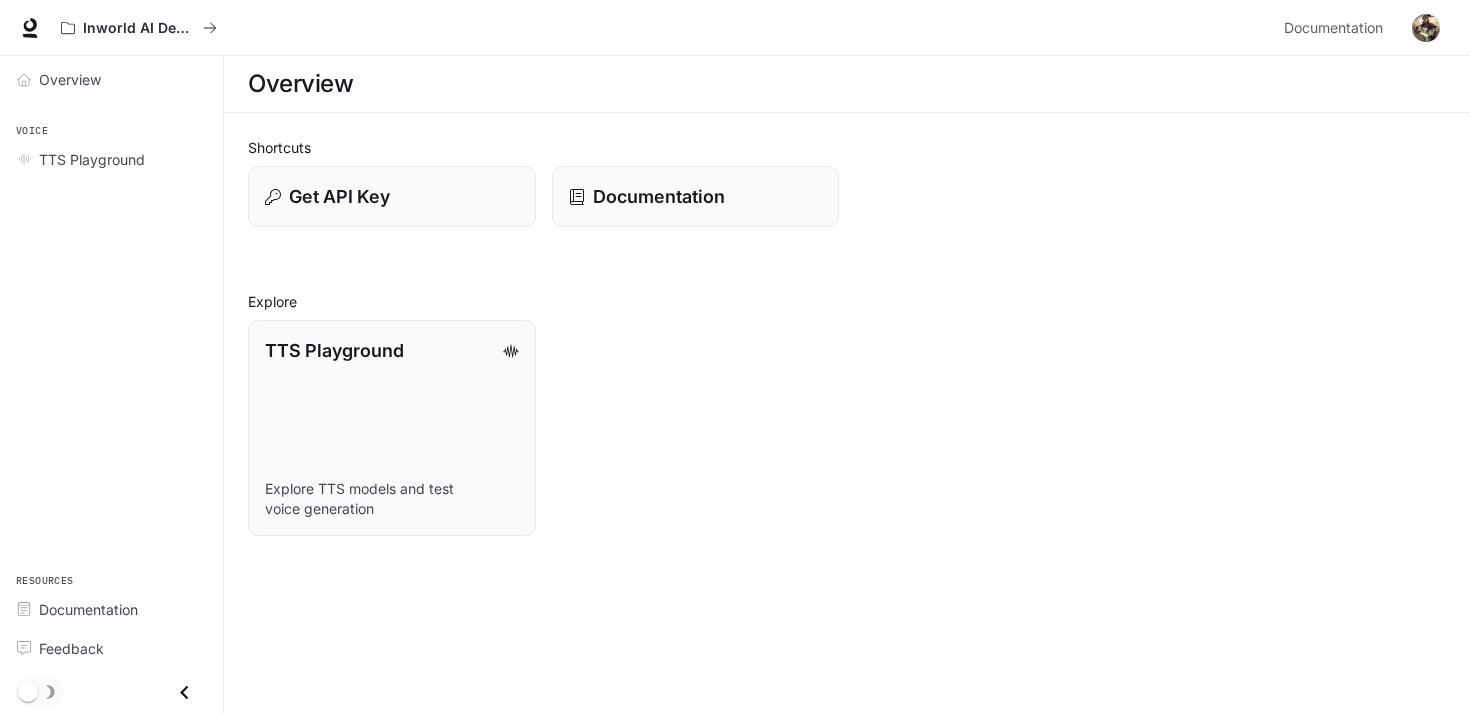 click at bounding box center (1426, 28) 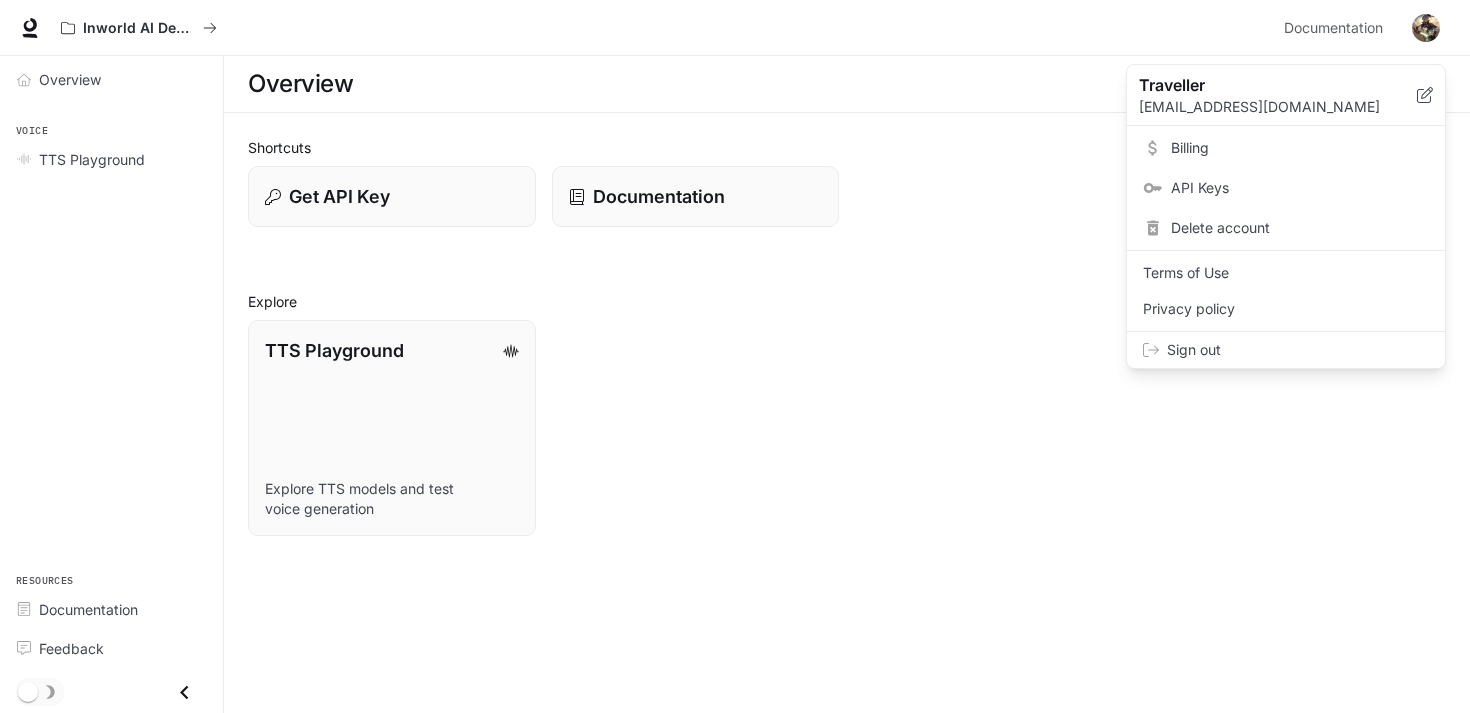 click at bounding box center (735, 356) 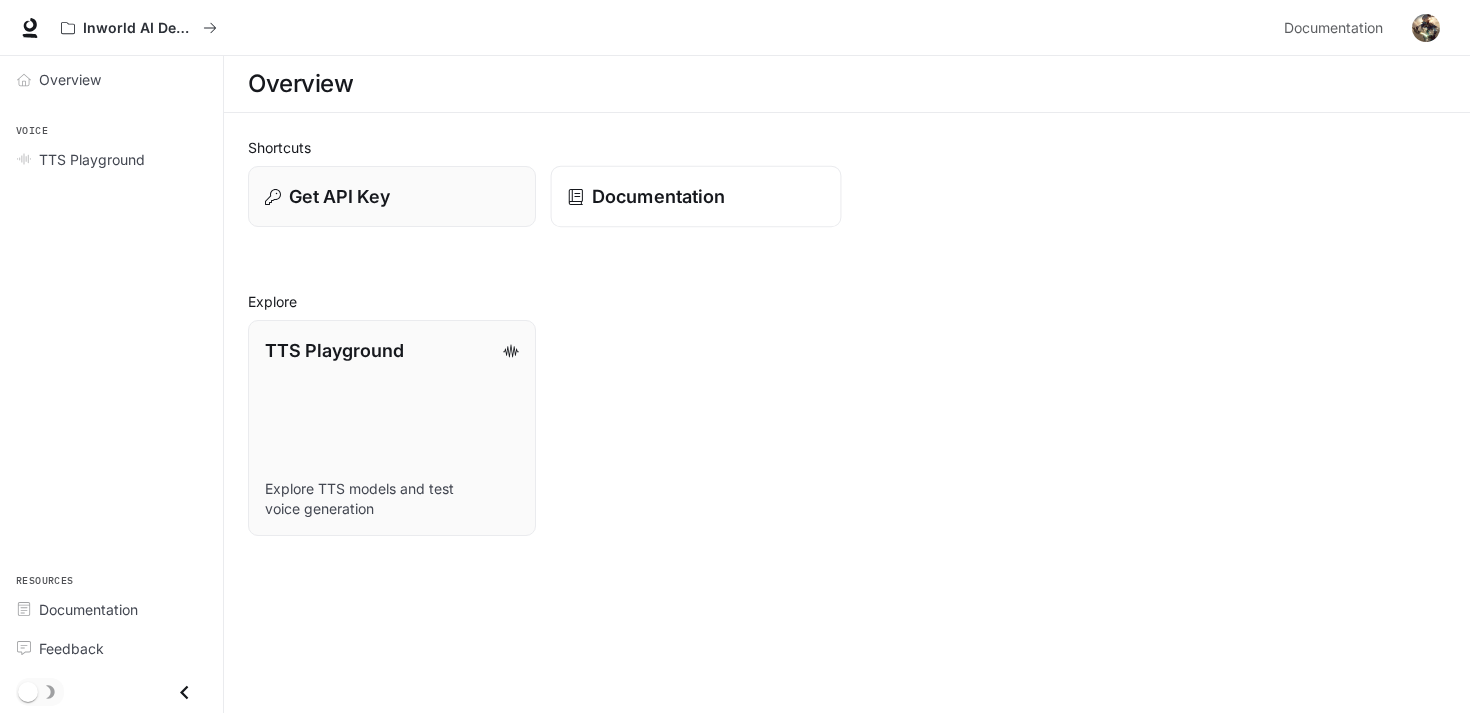 click on "Documentation" at bounding box center [657, 196] 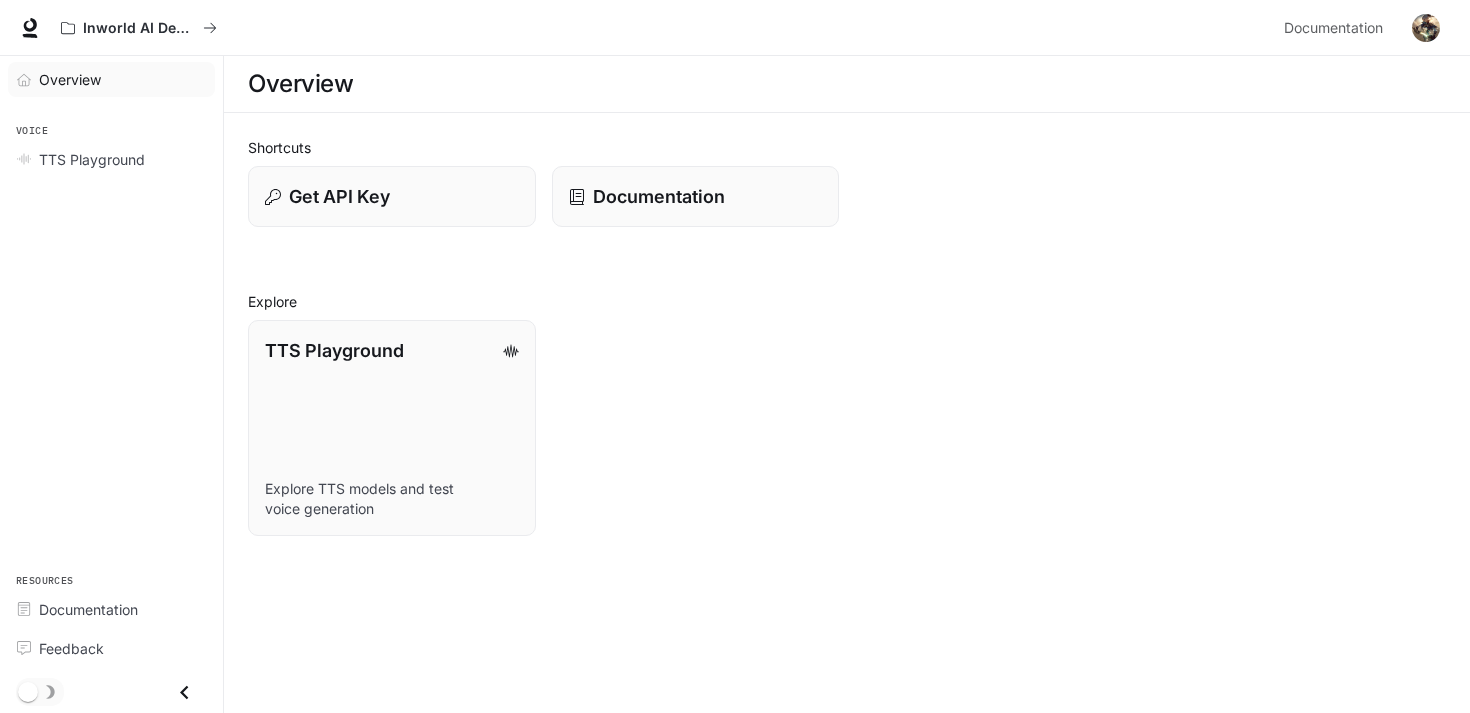 click on "Overview" at bounding box center (122, 79) 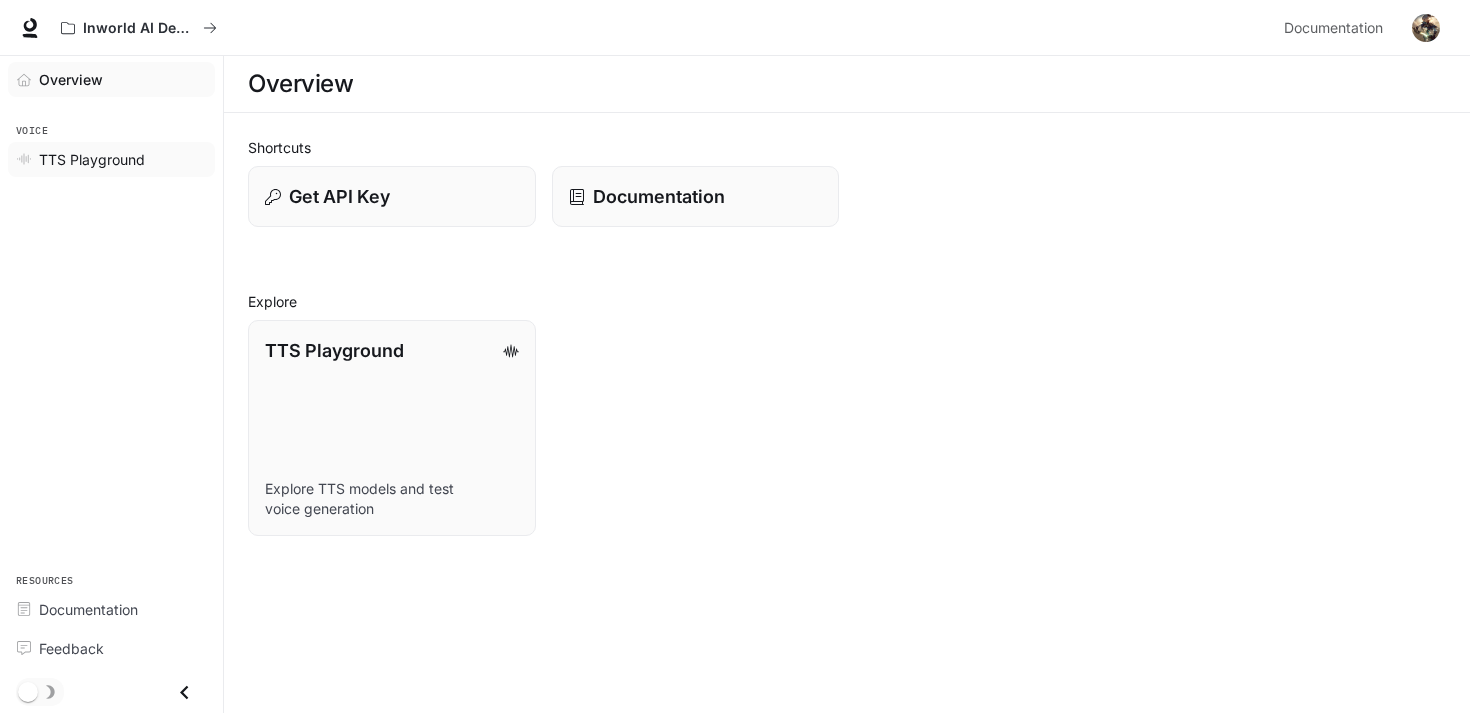 click on "TTS Playground" at bounding box center (92, 159) 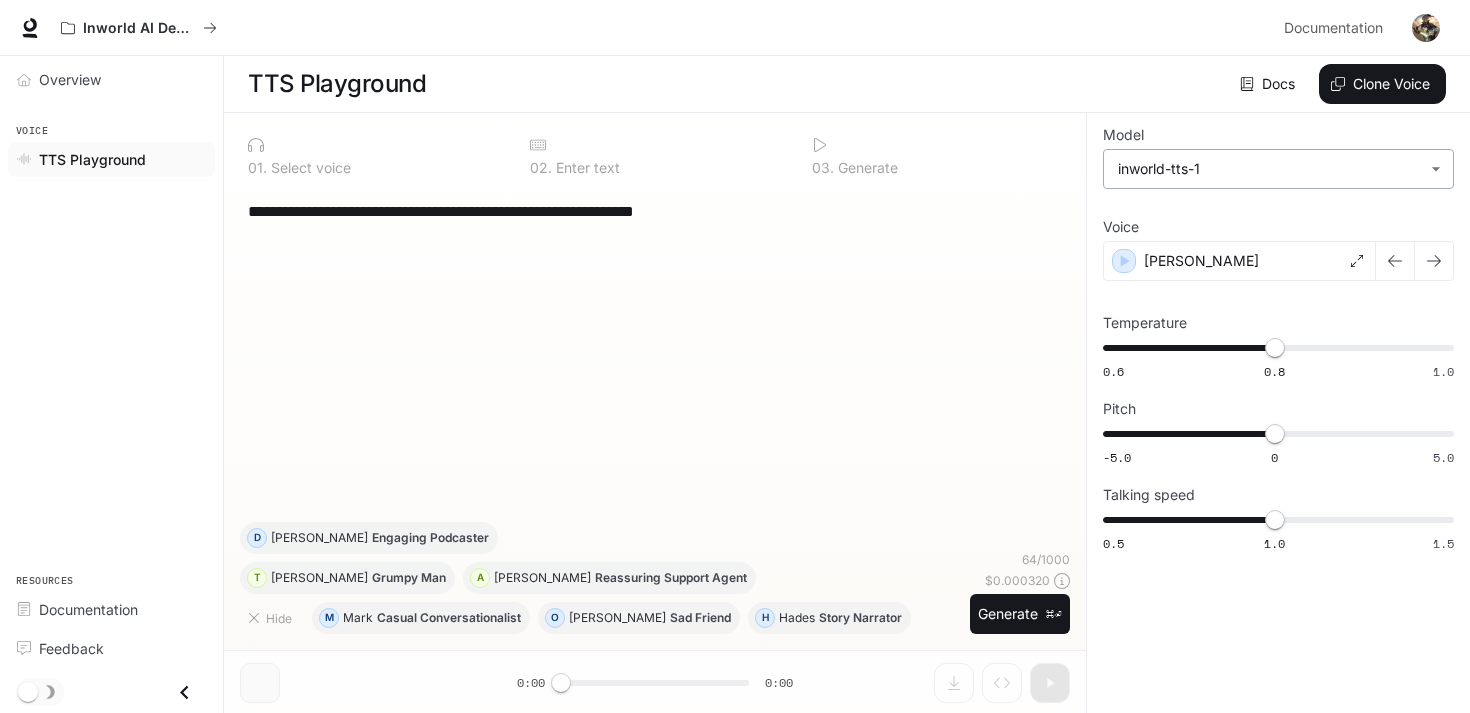 click on "**********" at bounding box center (735, 357) 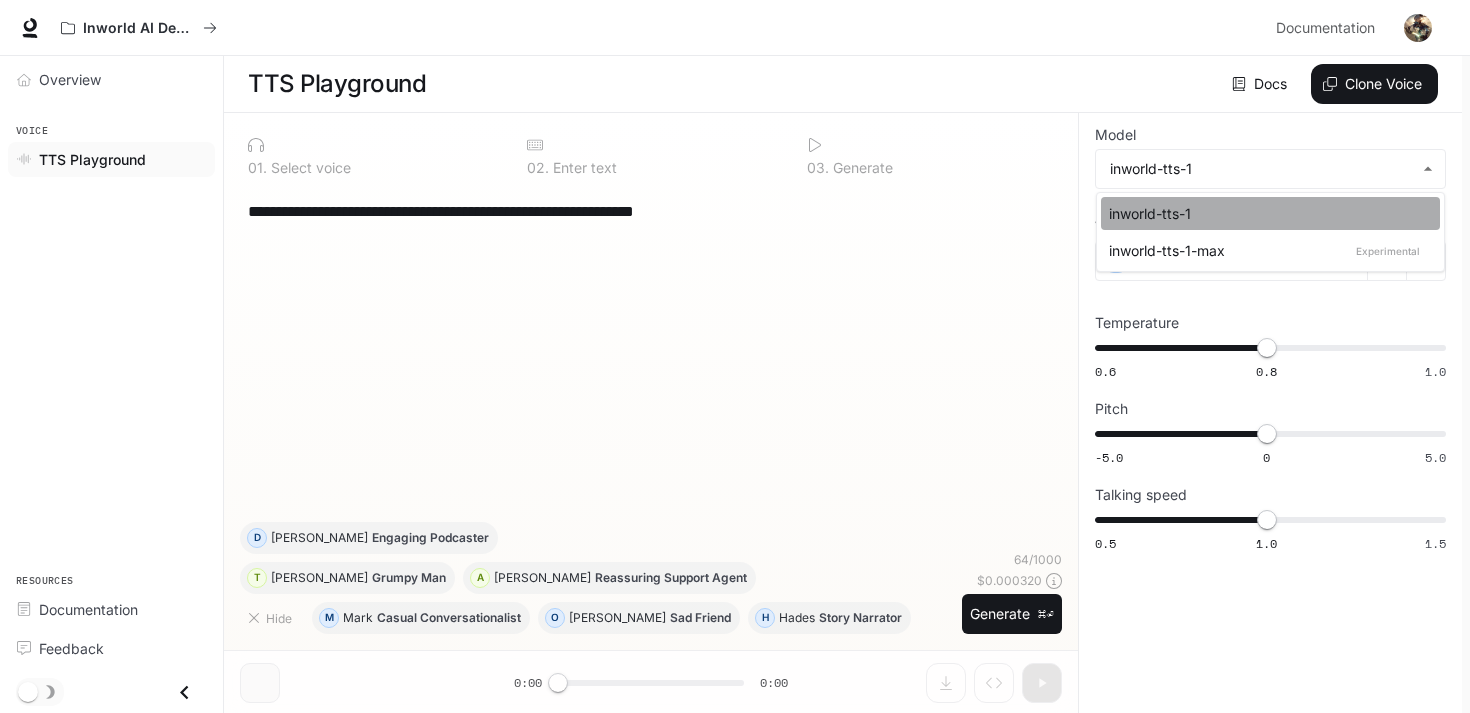 click on "inworld-tts-1" at bounding box center (1266, 213) 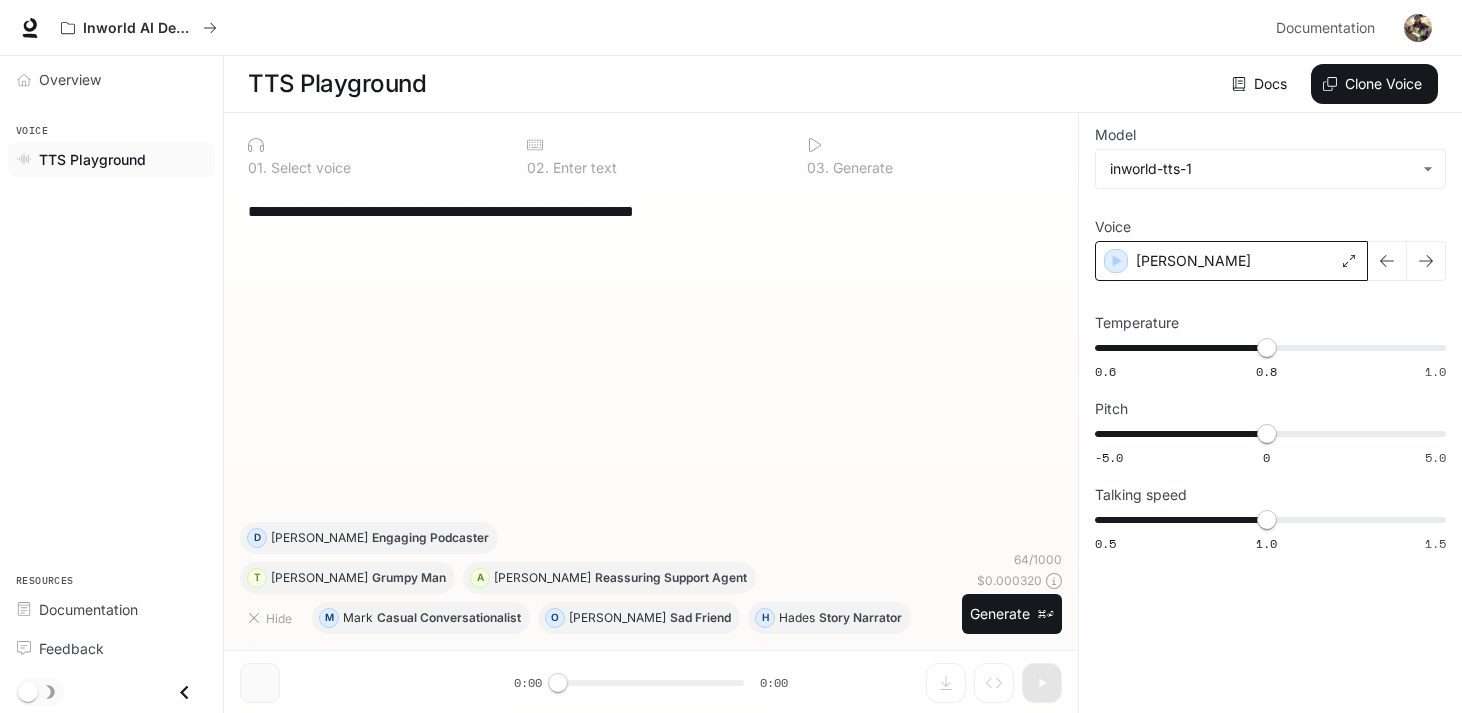 click on "[PERSON_NAME]" at bounding box center (1231, 261) 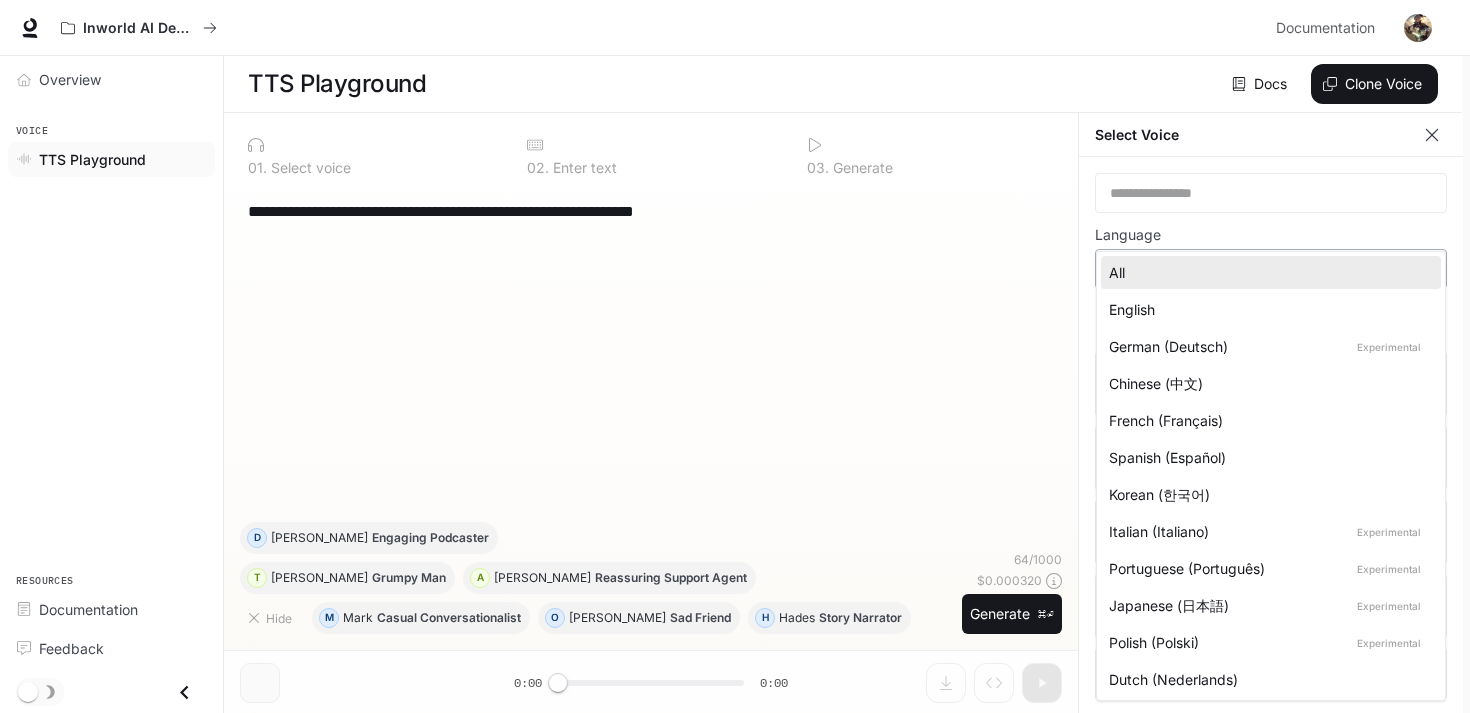 click on "**********" at bounding box center [735, 357] 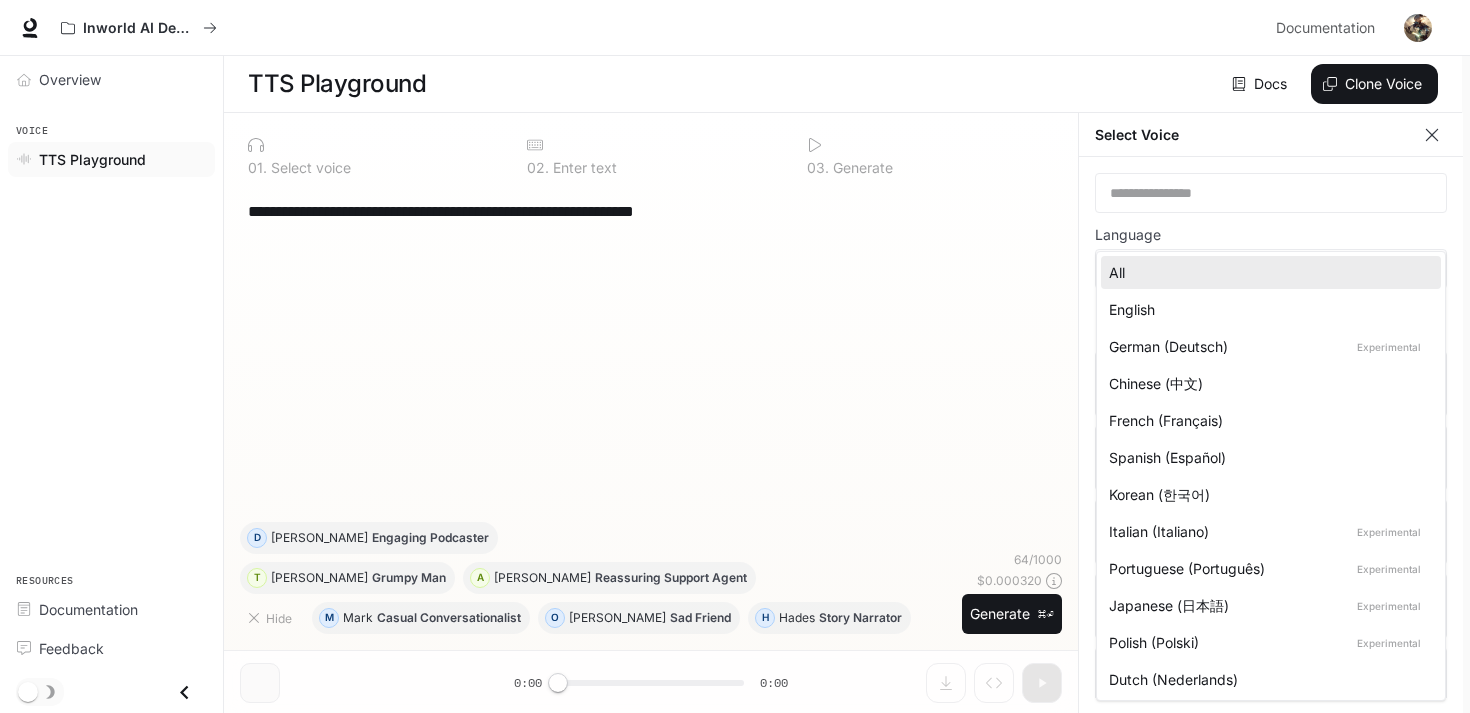 click on "English" at bounding box center [1267, 309] 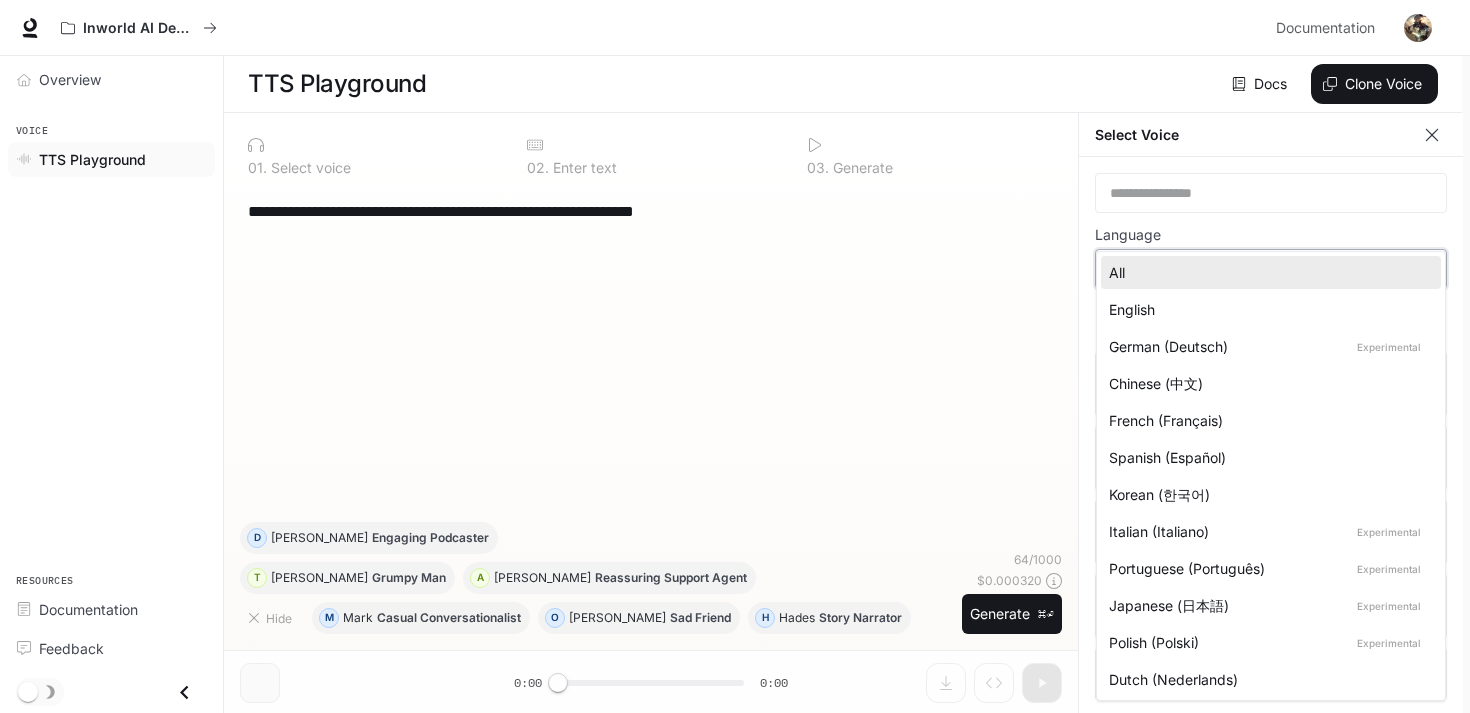 type on "*****" 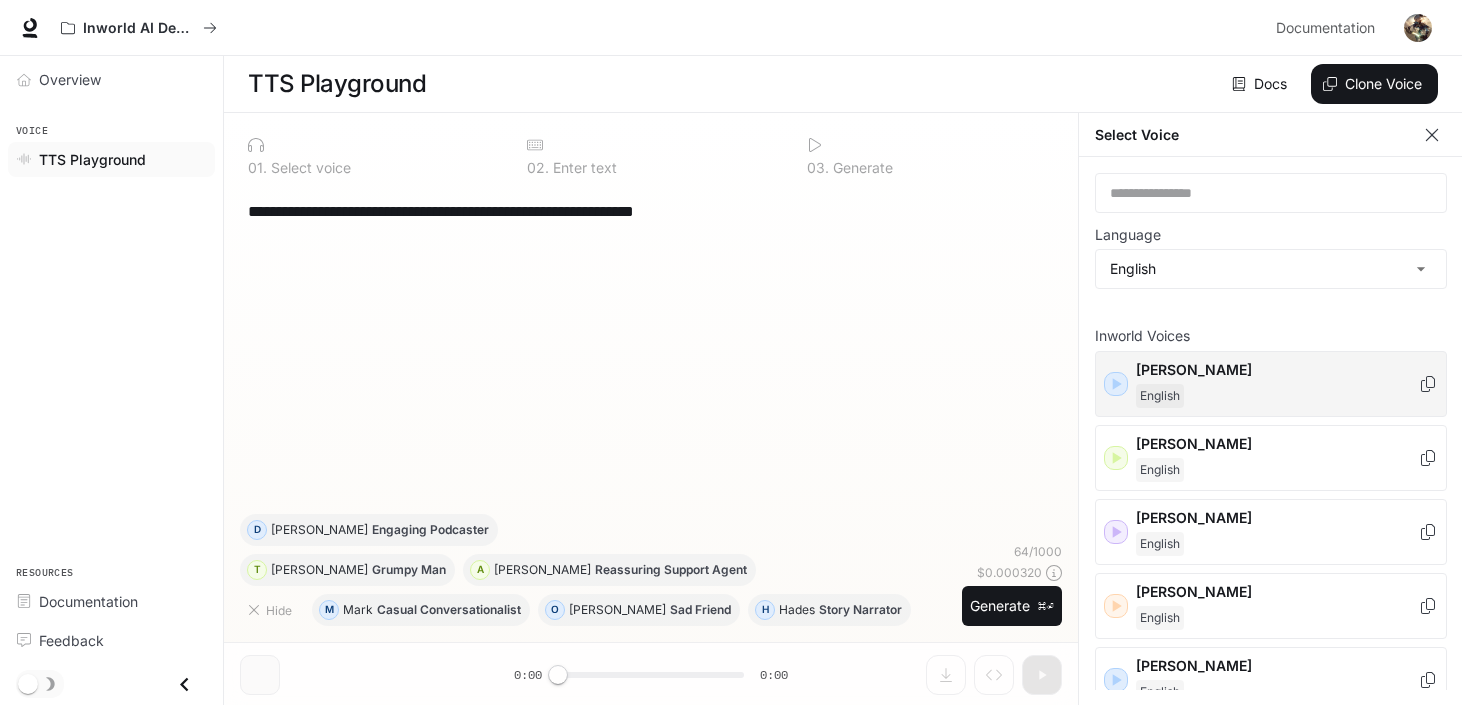 click on "[PERSON_NAME]" at bounding box center [1271, 384] 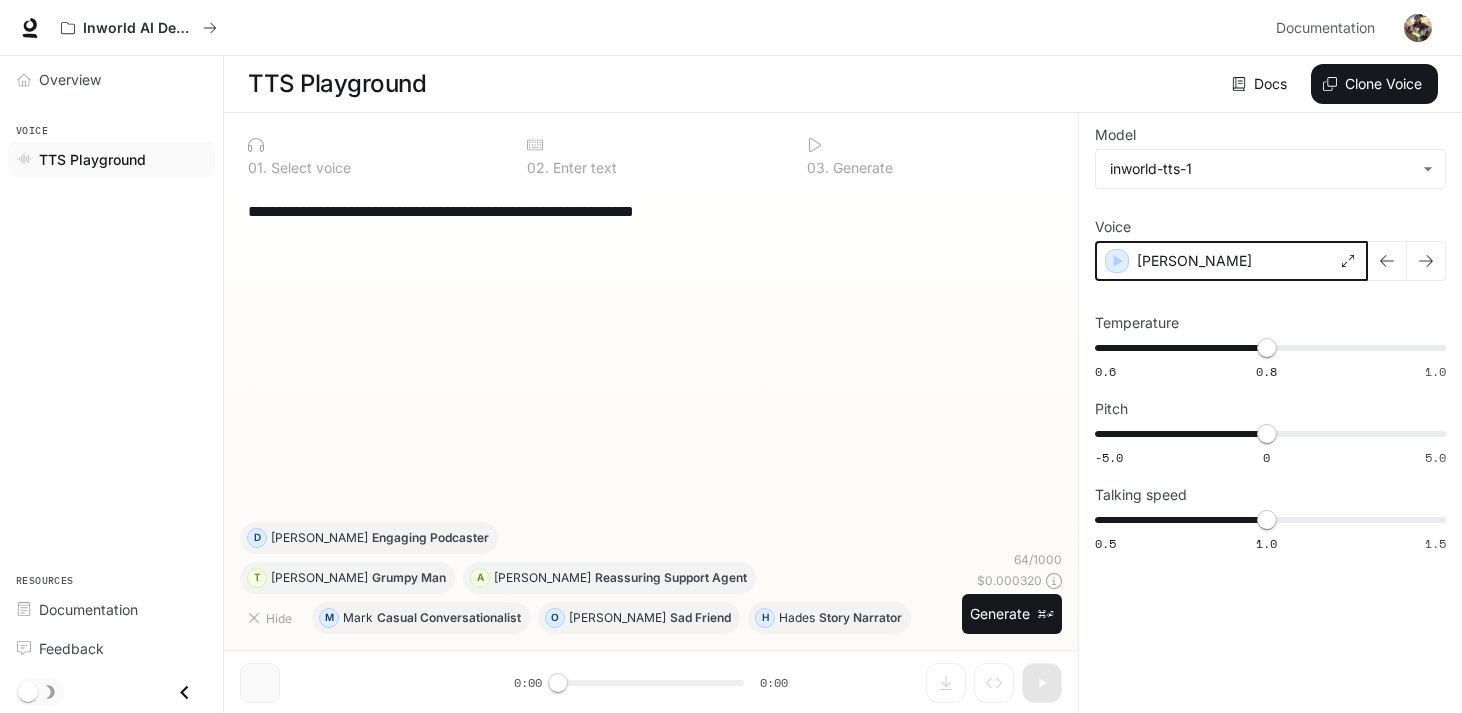 click 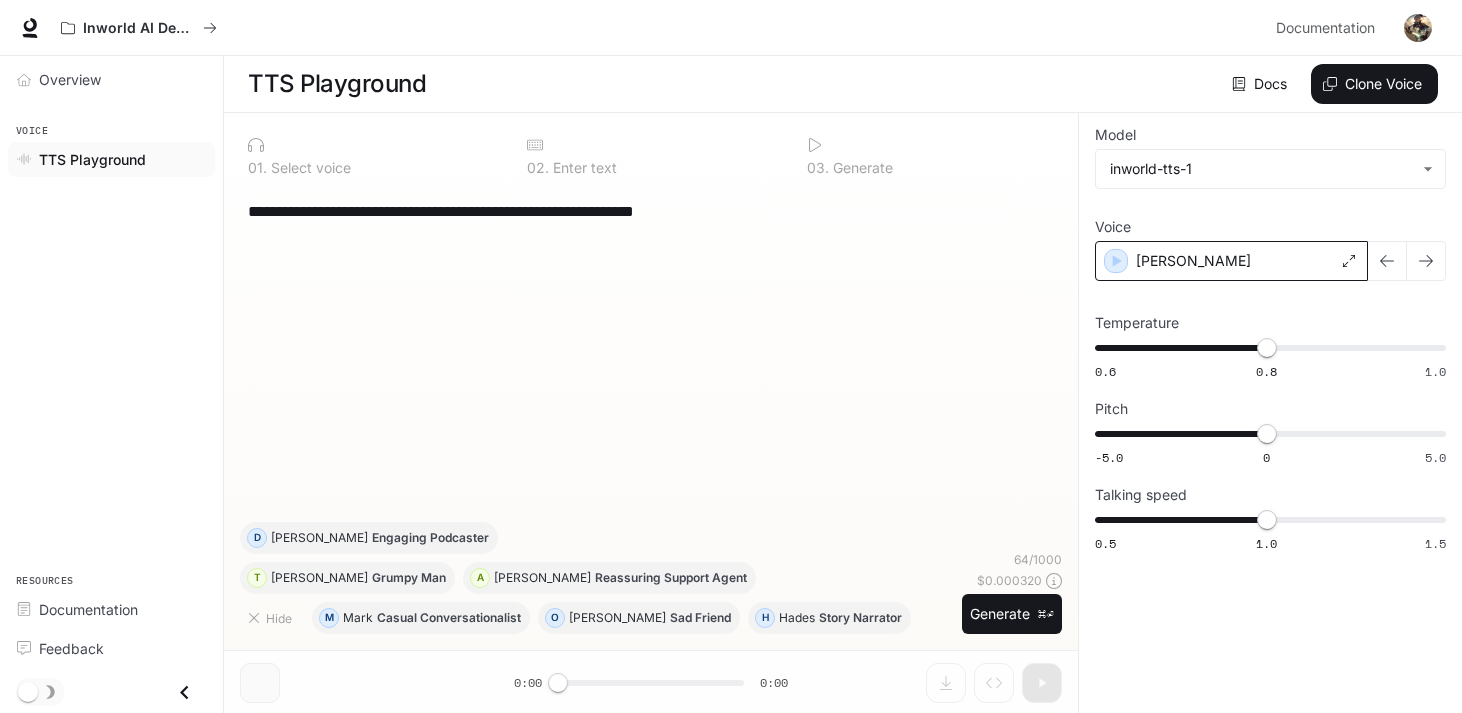 click on "[PERSON_NAME]" at bounding box center (1231, 261) 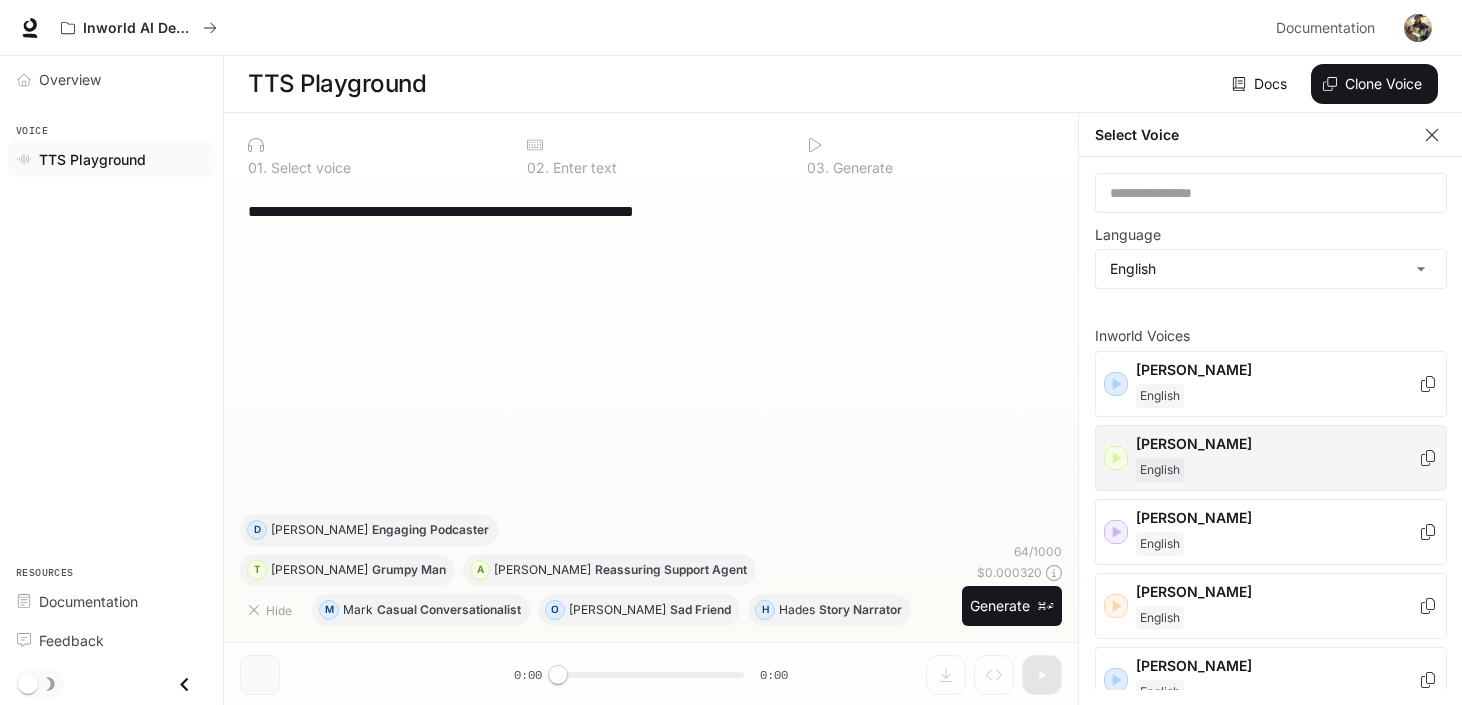 click on "[PERSON_NAME]" at bounding box center [1277, 444] 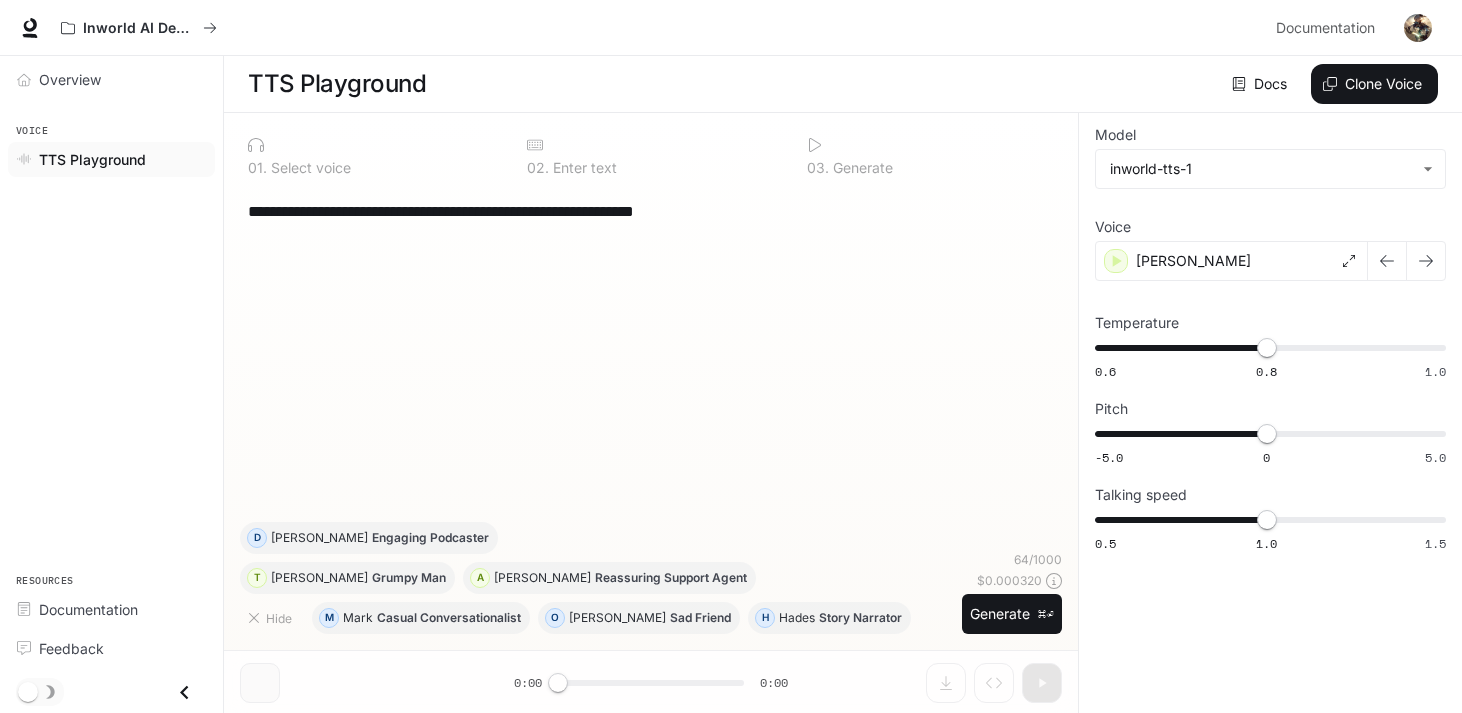 click on "[PERSON_NAME]" at bounding box center (1231, 261) 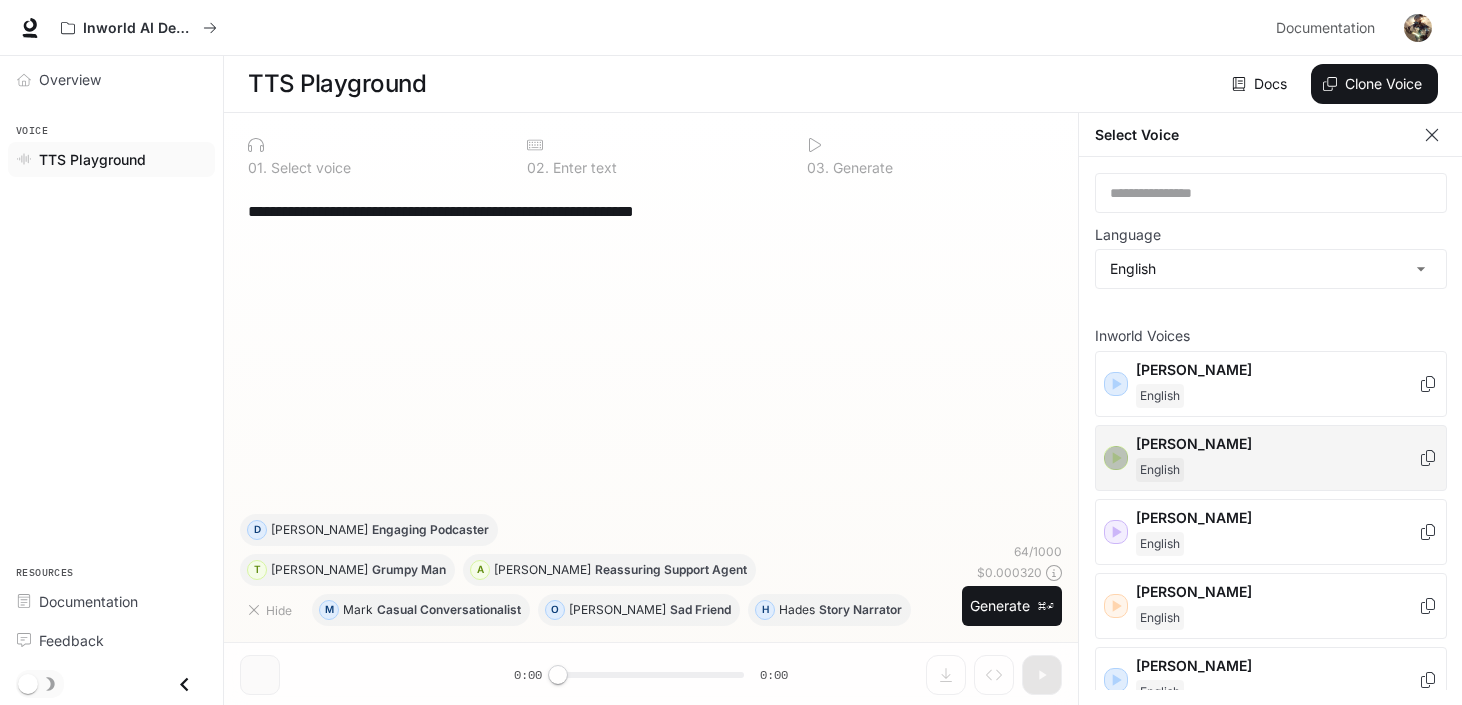 click 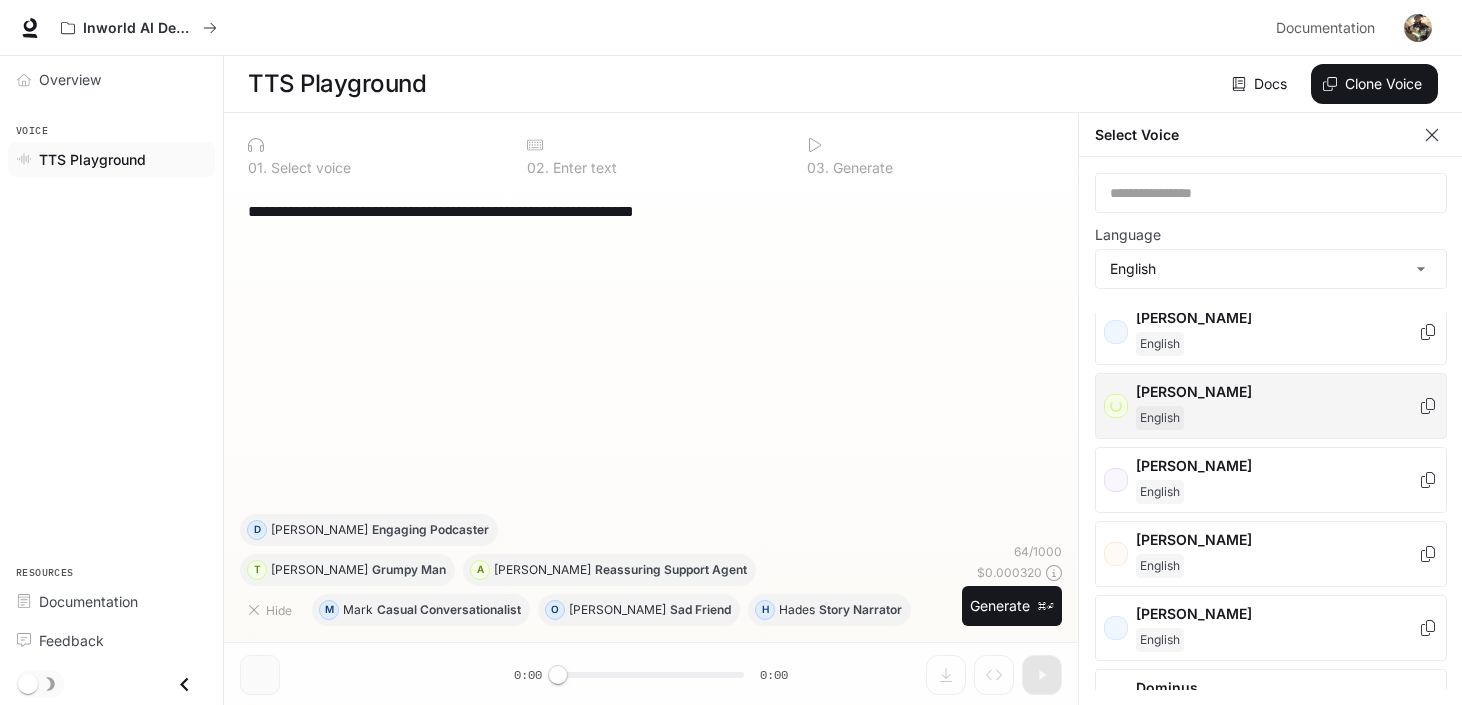 scroll, scrollTop: 73, scrollLeft: 0, axis: vertical 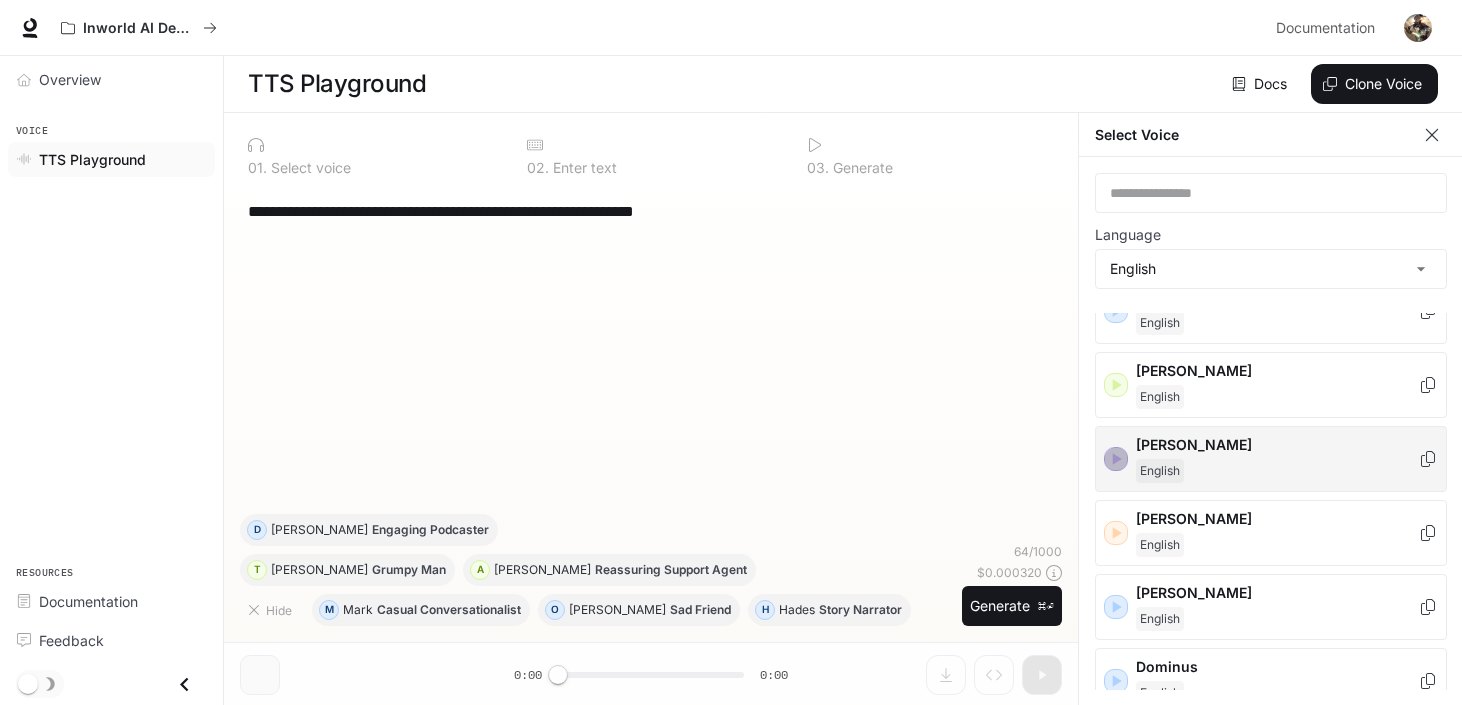 click 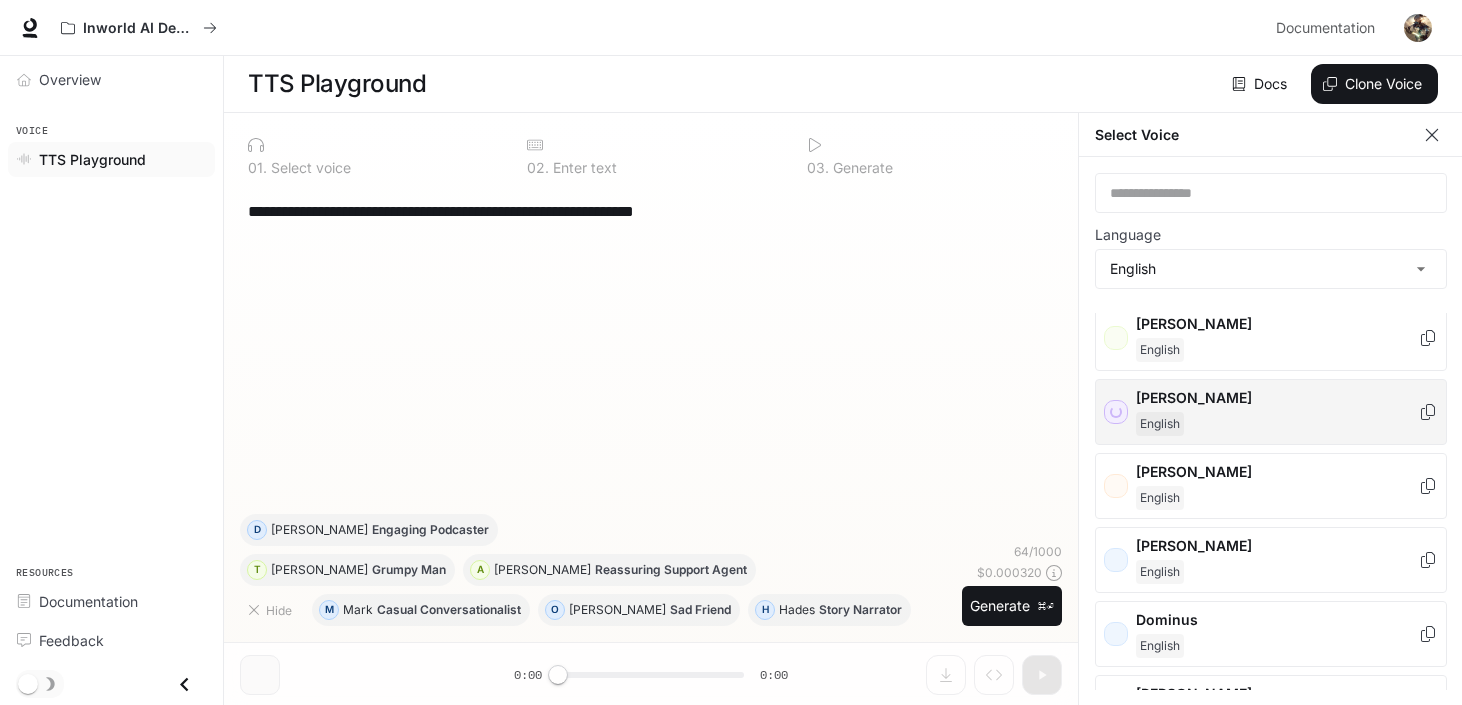 scroll, scrollTop: 122, scrollLeft: 0, axis: vertical 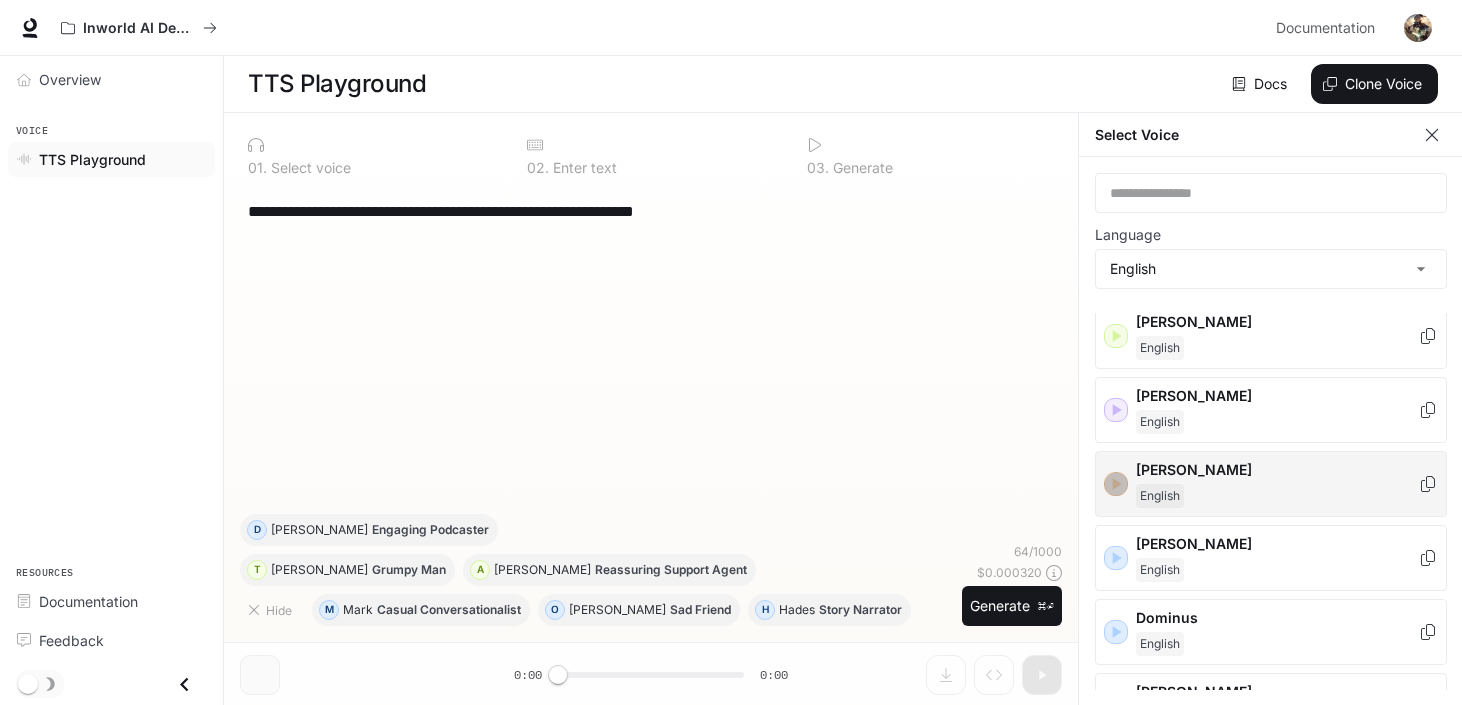 click 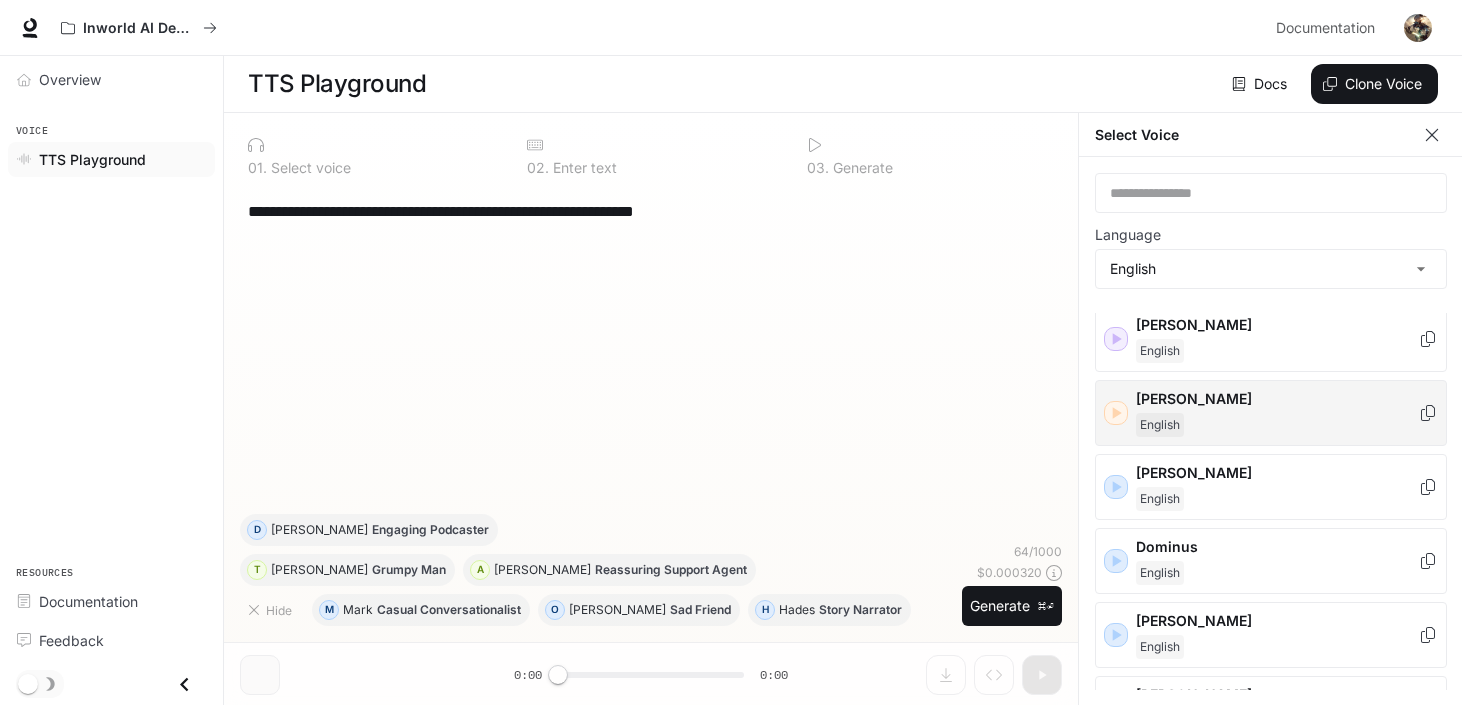 scroll, scrollTop: 194, scrollLeft: 0, axis: vertical 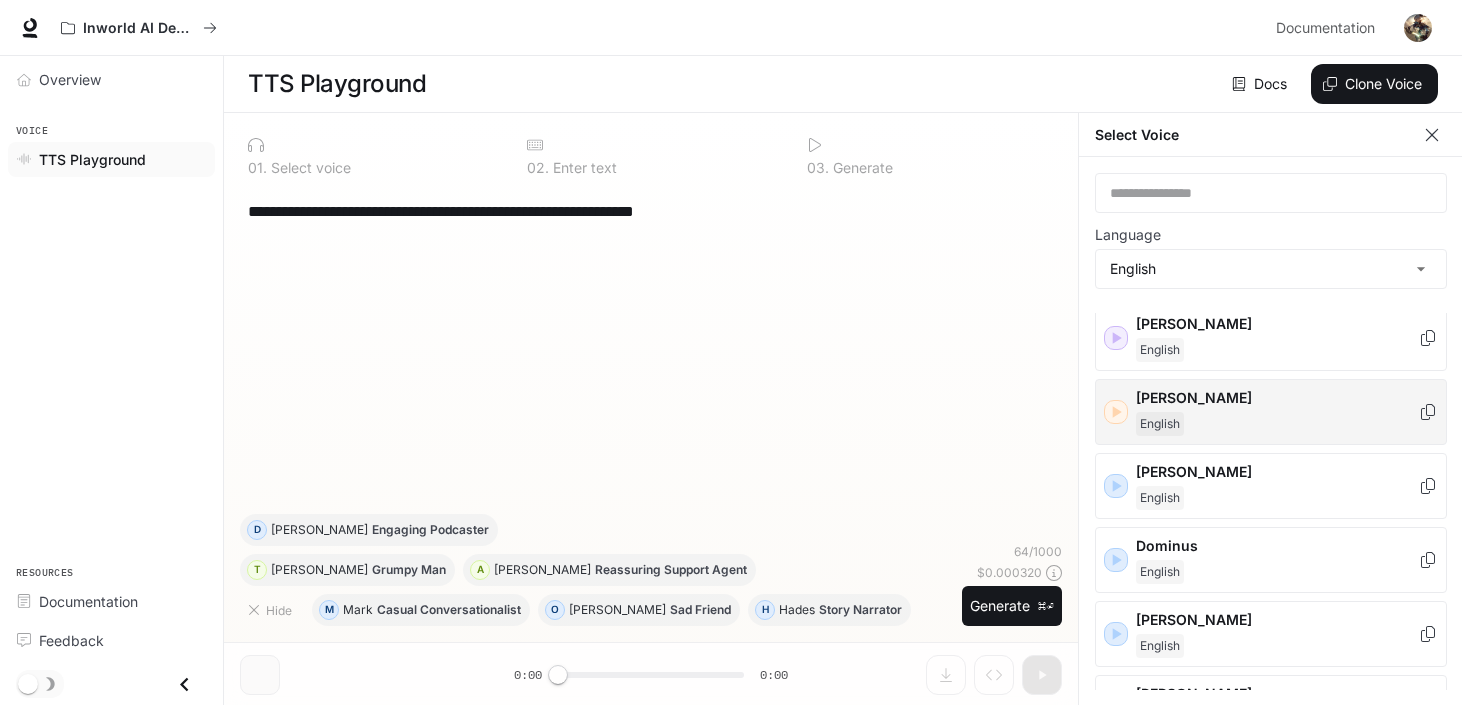 click 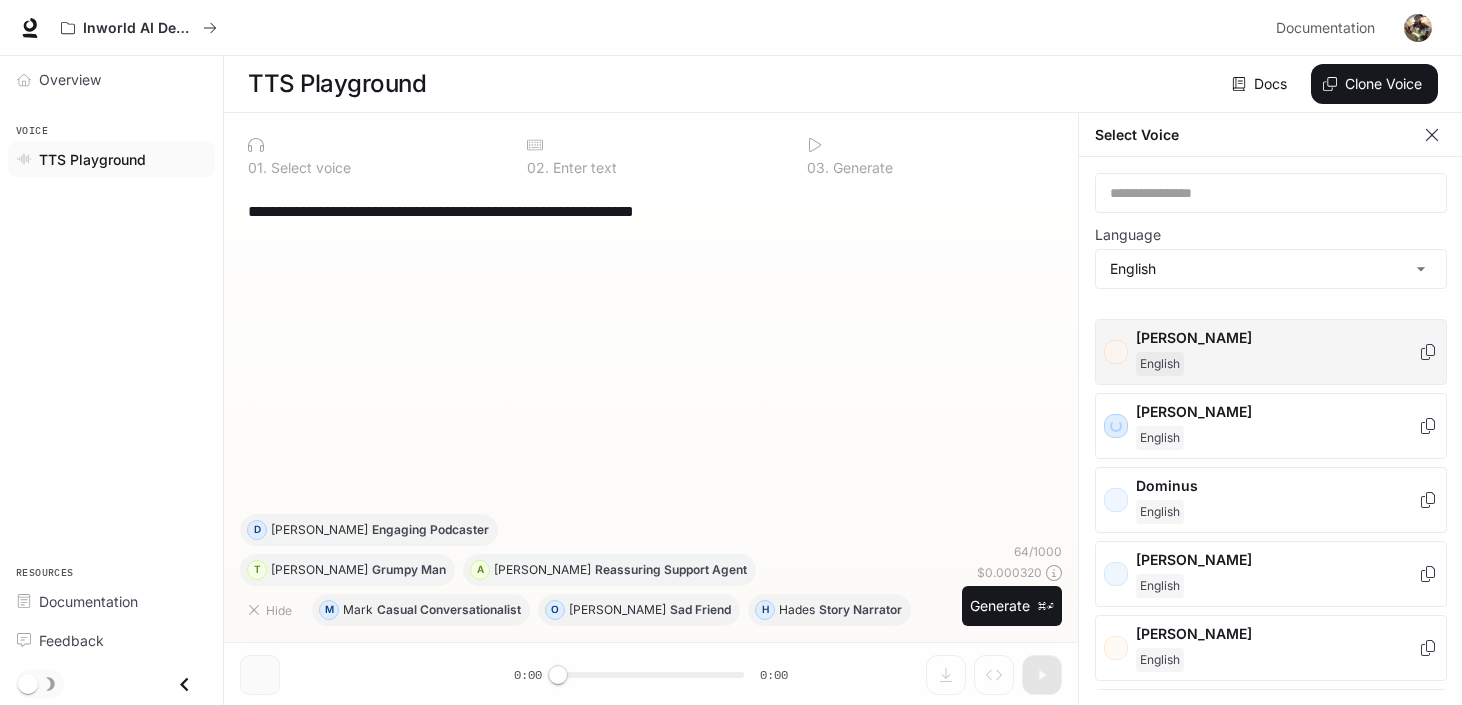 scroll, scrollTop: 256, scrollLeft: 0, axis: vertical 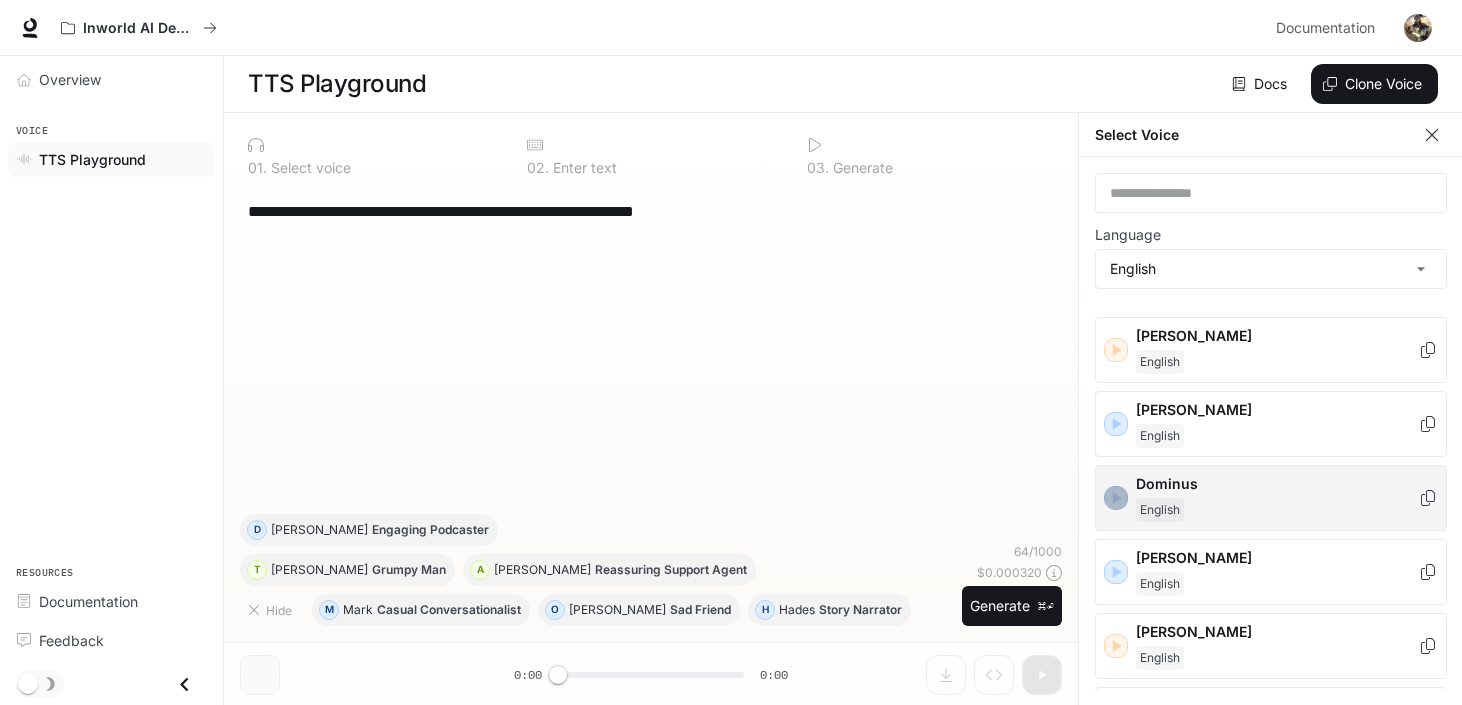 click 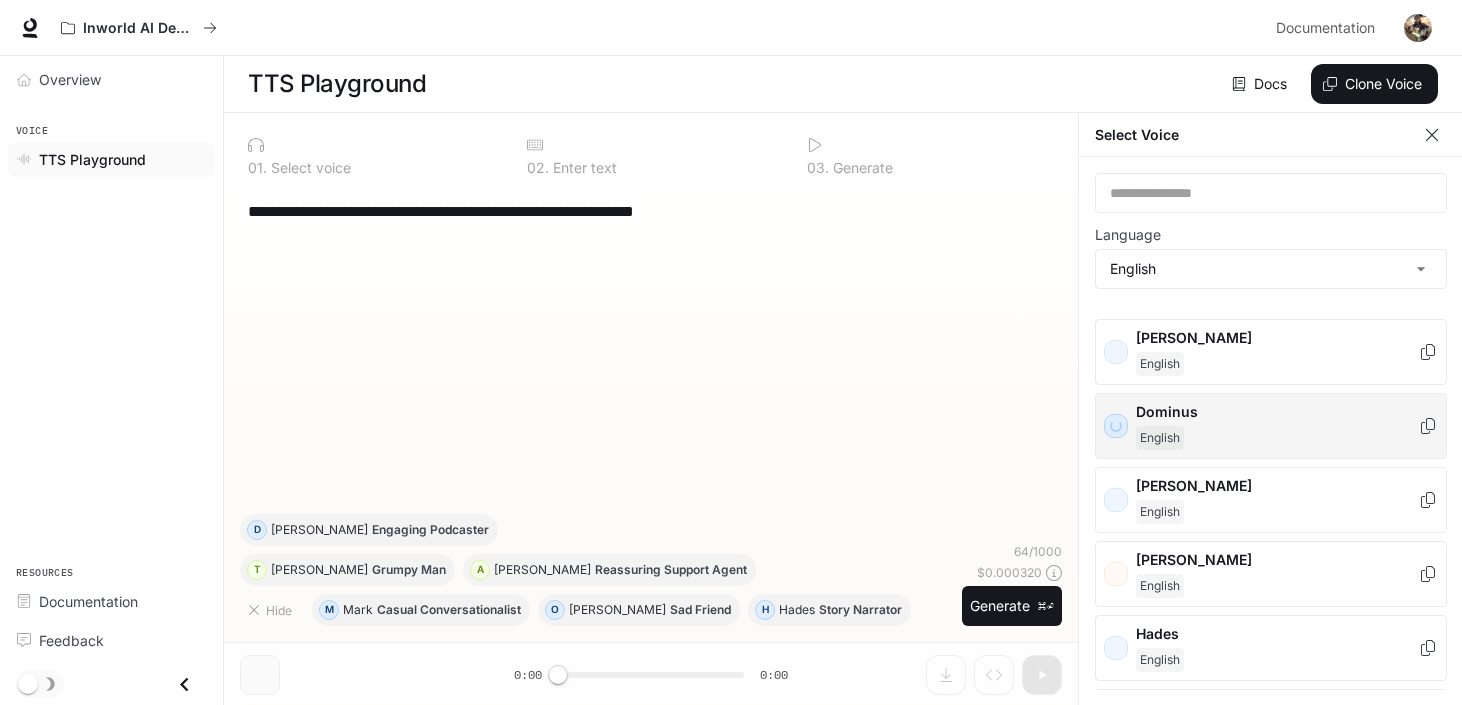 scroll, scrollTop: 332, scrollLeft: 0, axis: vertical 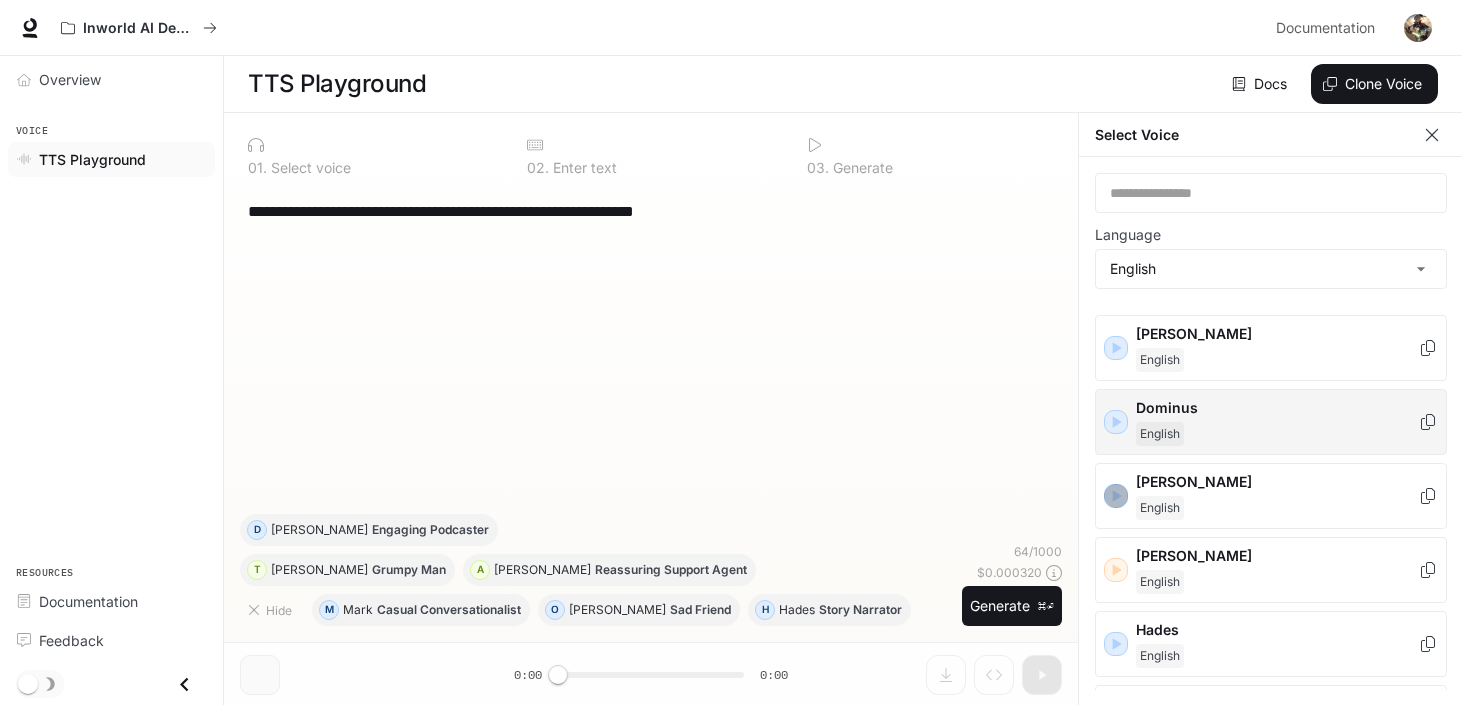 click 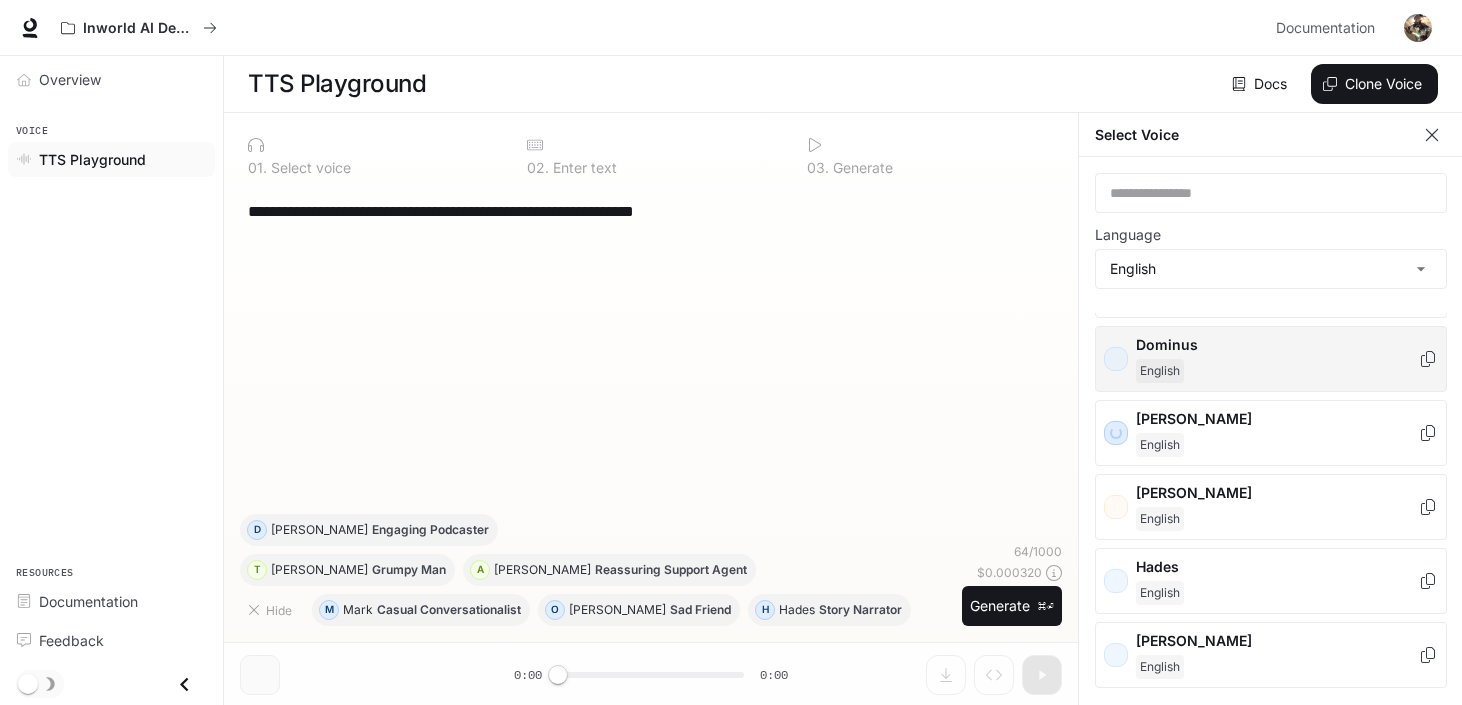 scroll, scrollTop: 396, scrollLeft: 0, axis: vertical 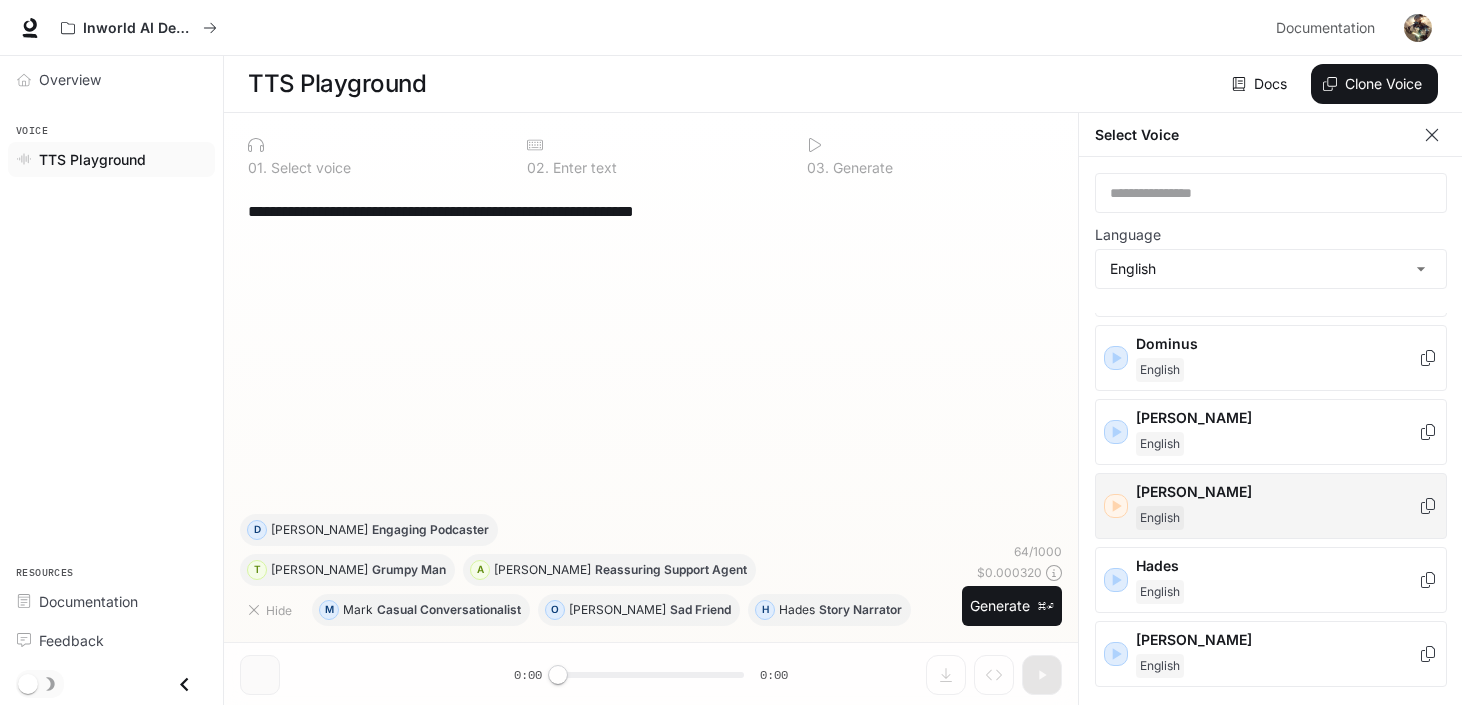 click 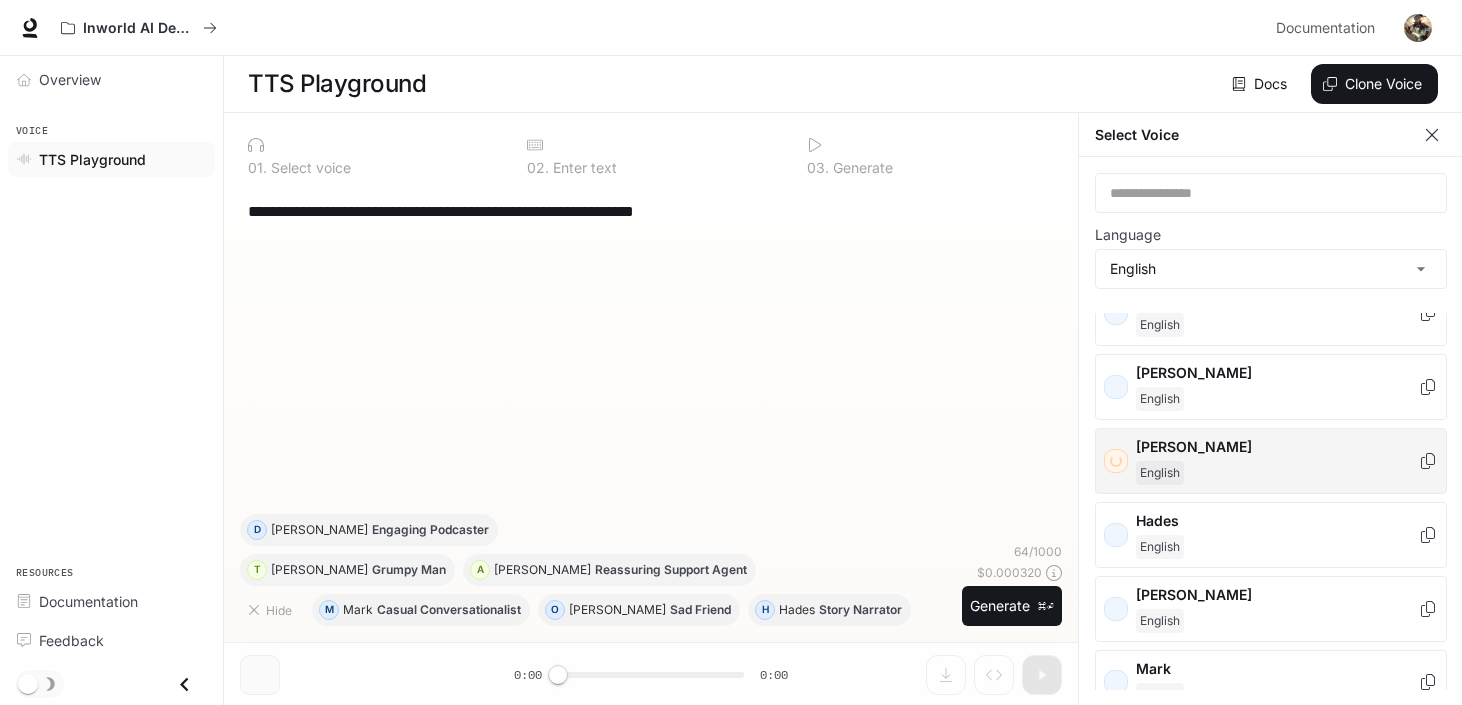 scroll, scrollTop: 453, scrollLeft: 0, axis: vertical 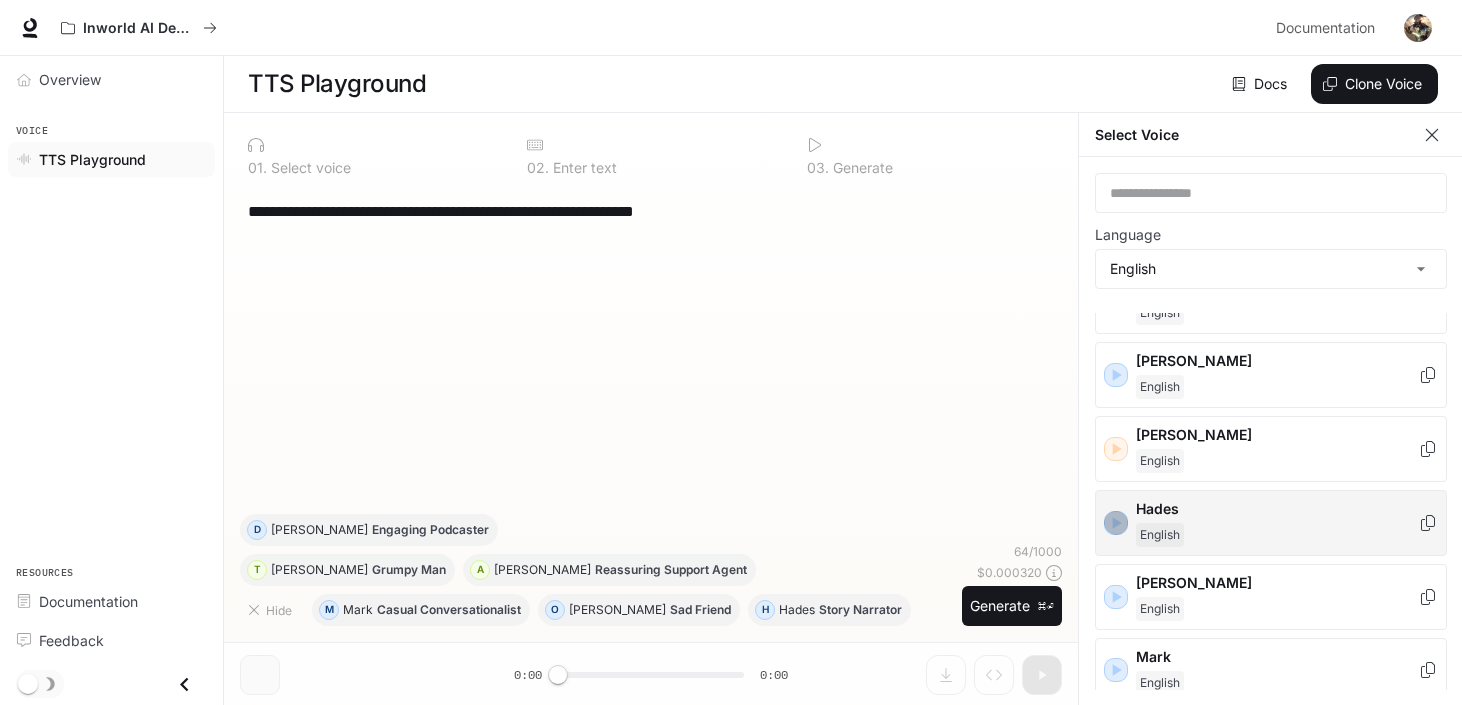 click 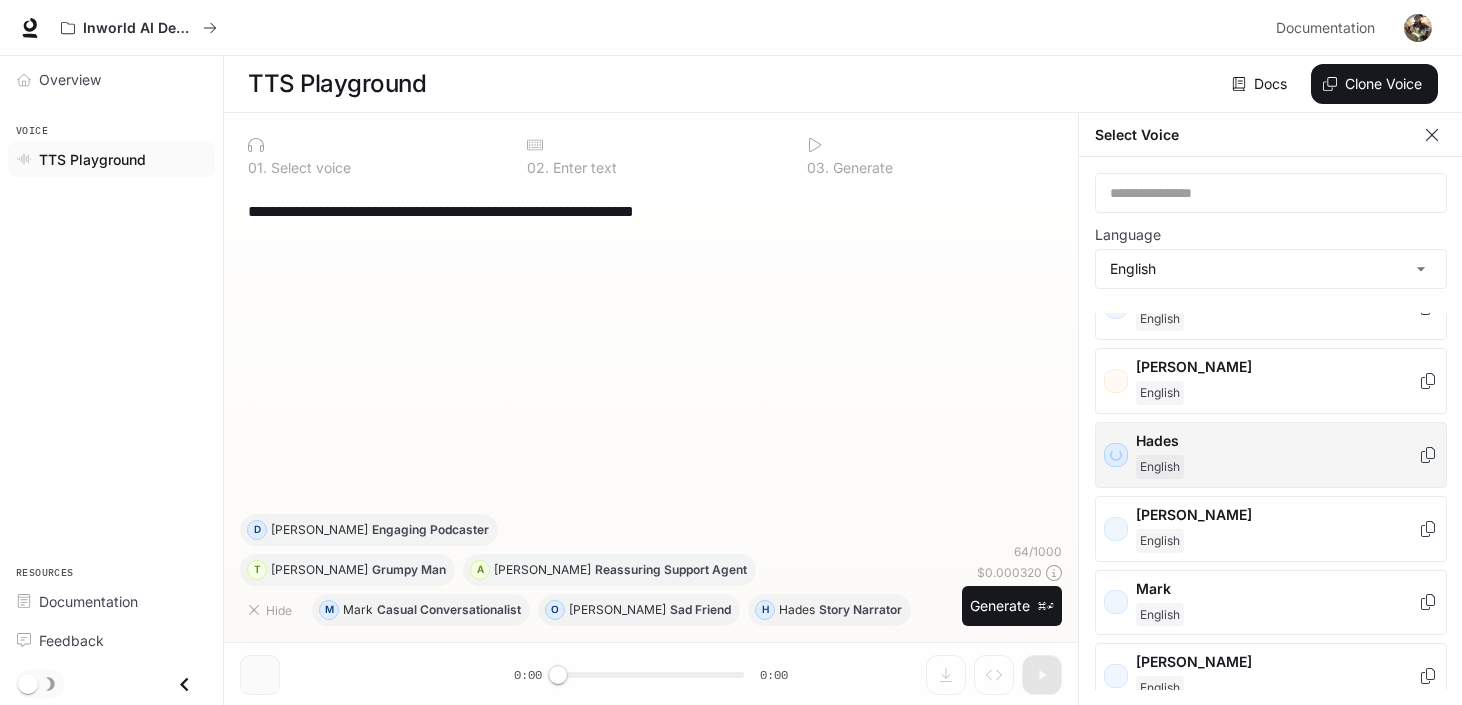 scroll, scrollTop: 528, scrollLeft: 0, axis: vertical 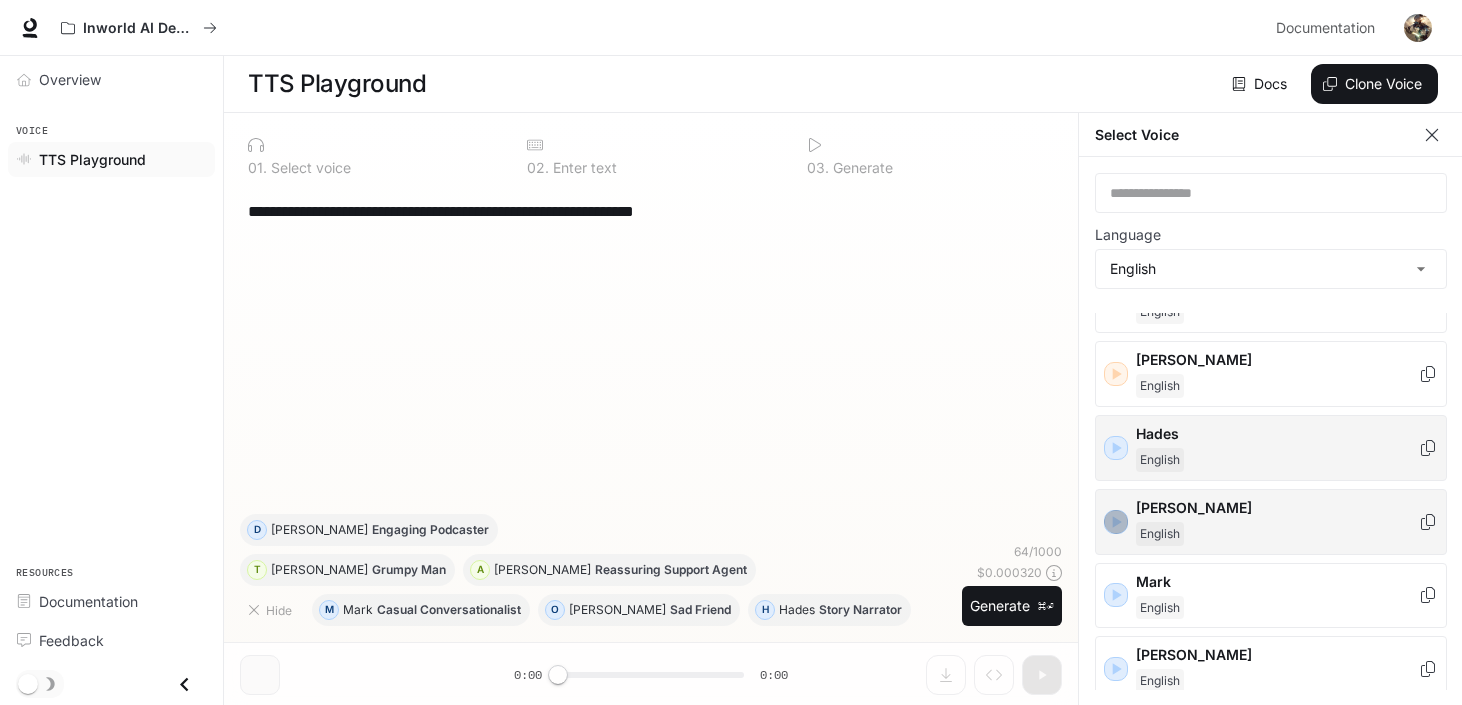 click 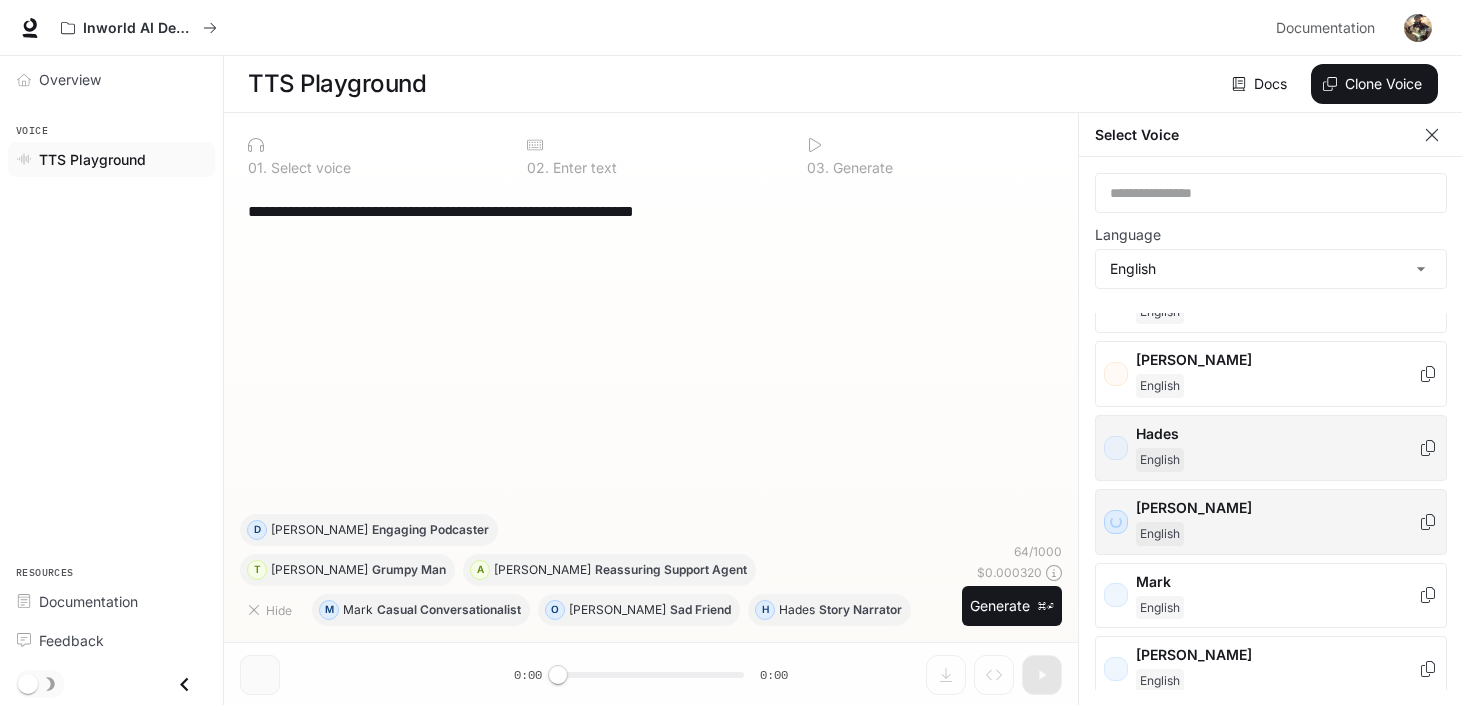 scroll, scrollTop: 589, scrollLeft: 0, axis: vertical 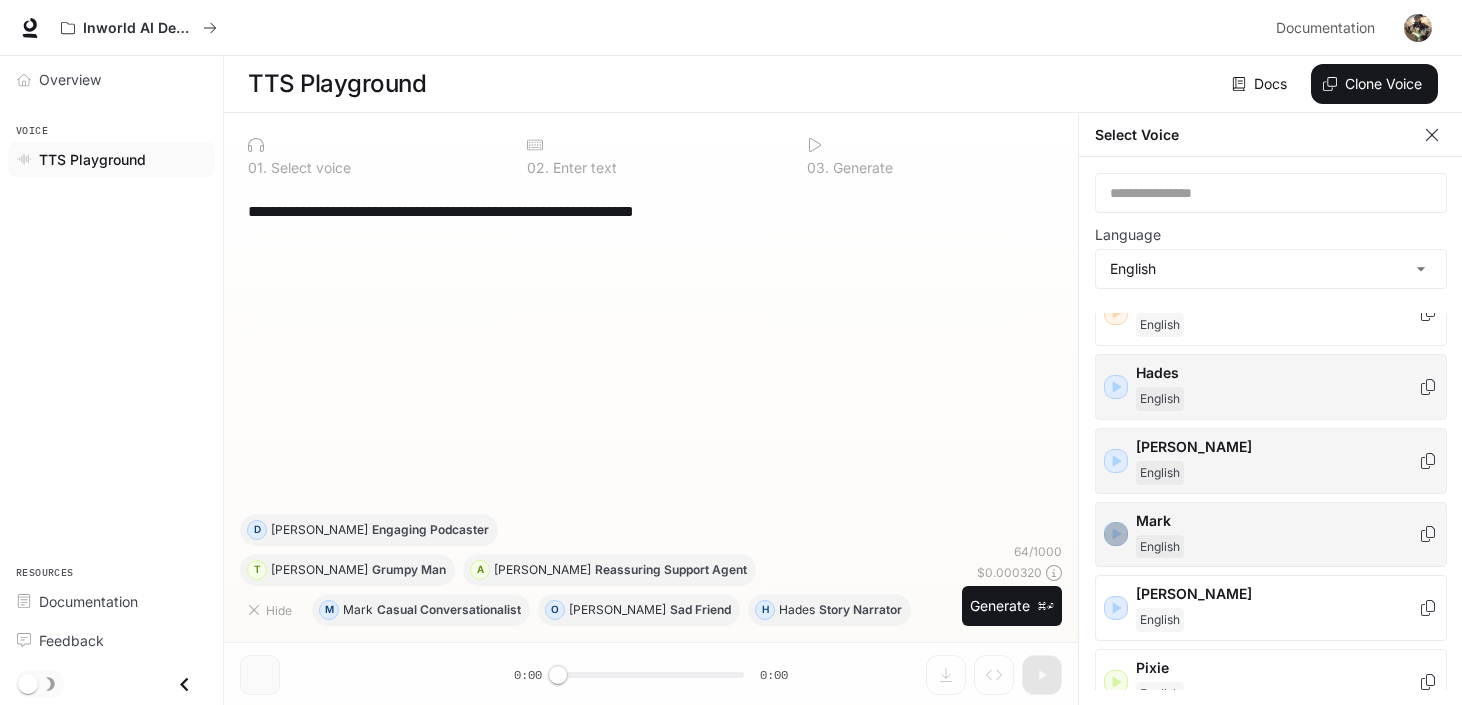 click 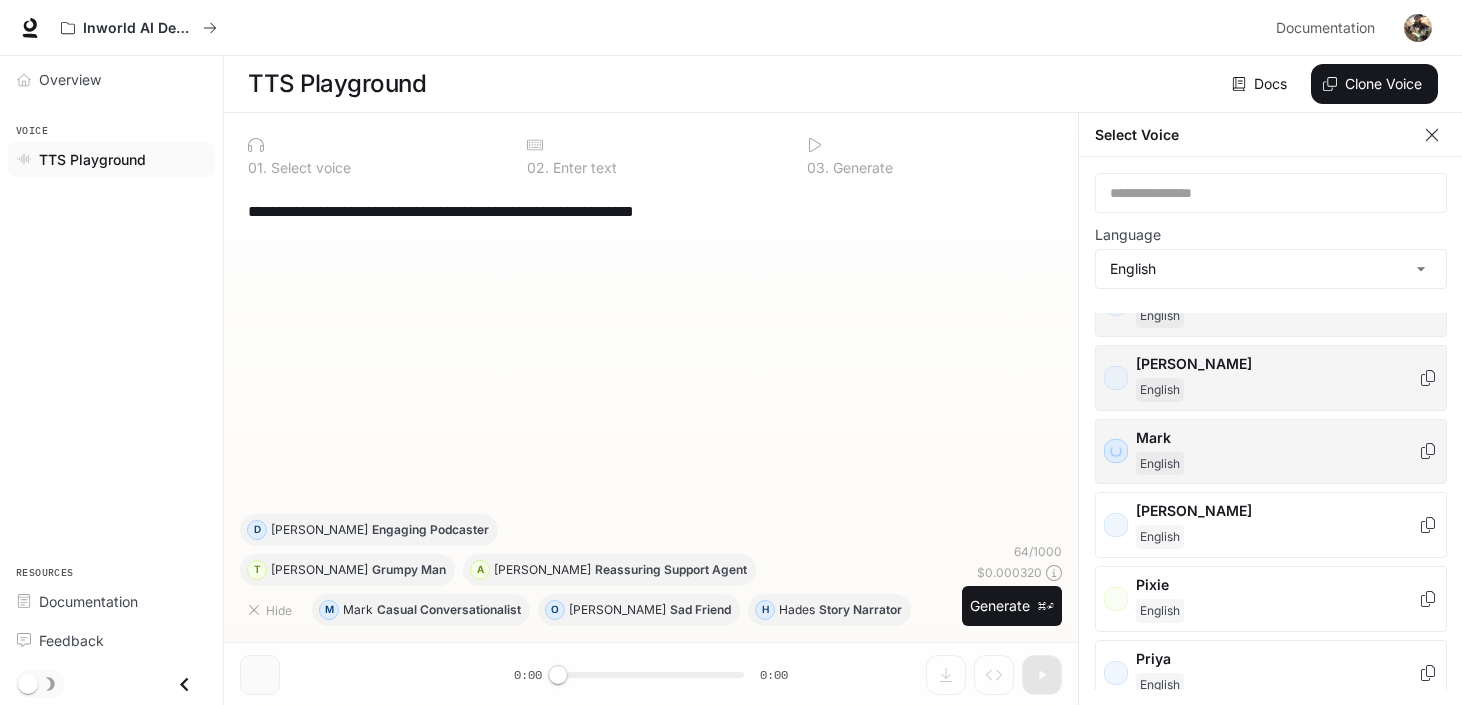 scroll, scrollTop: 675, scrollLeft: 0, axis: vertical 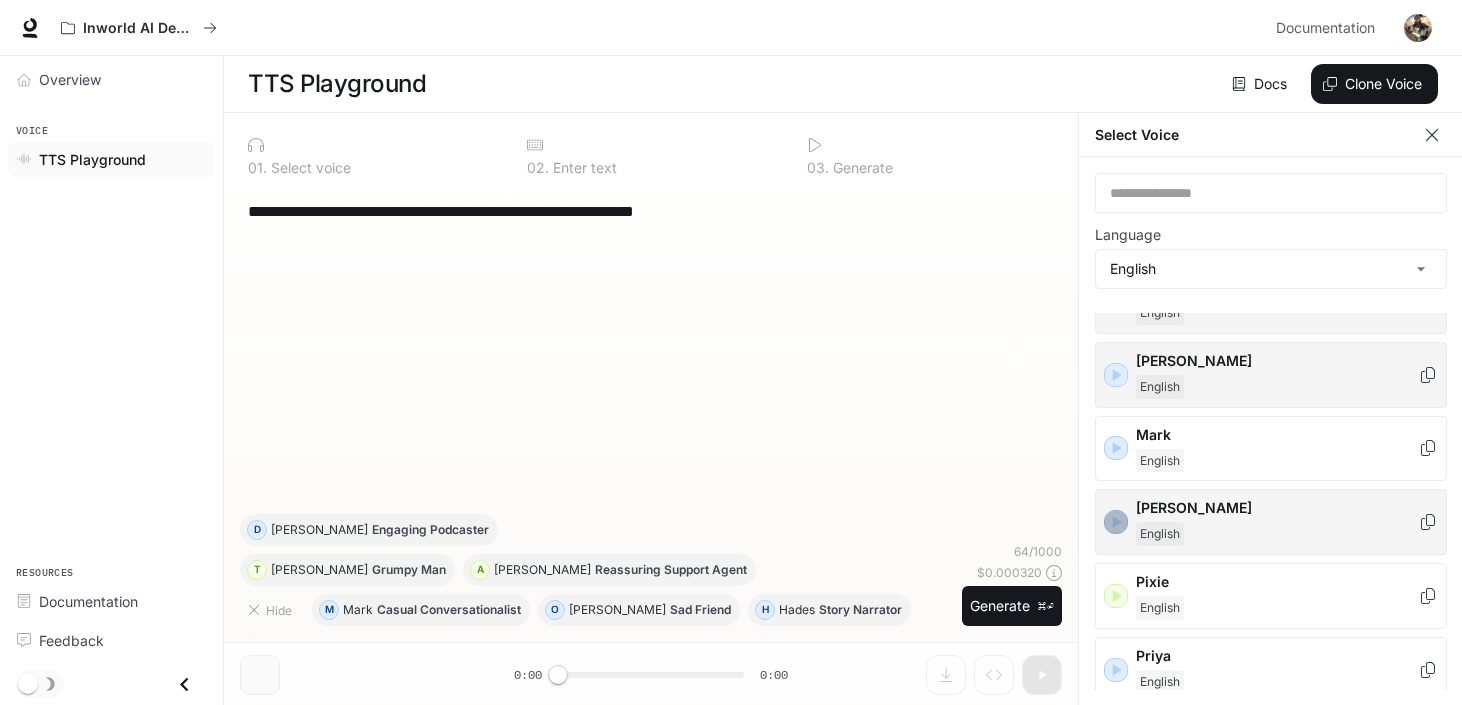 click 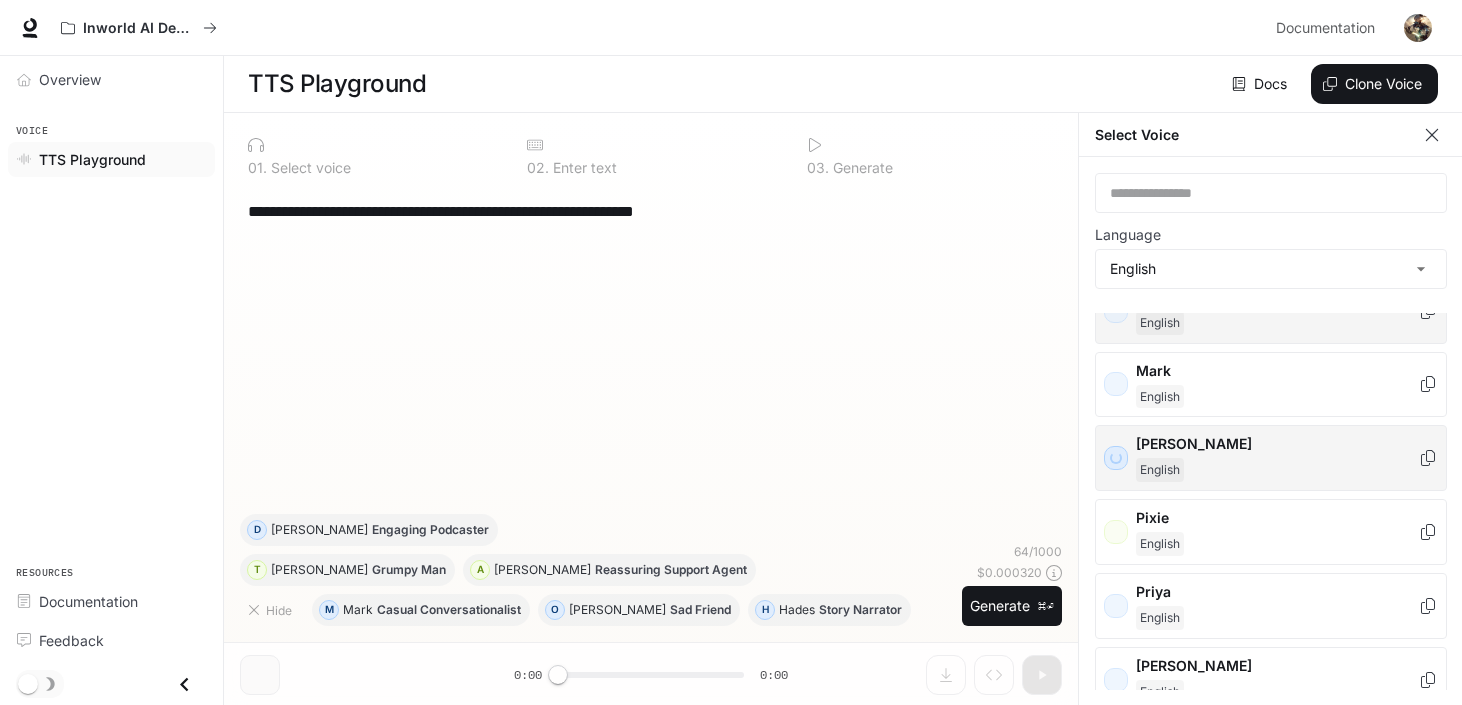 scroll, scrollTop: 764, scrollLeft: 0, axis: vertical 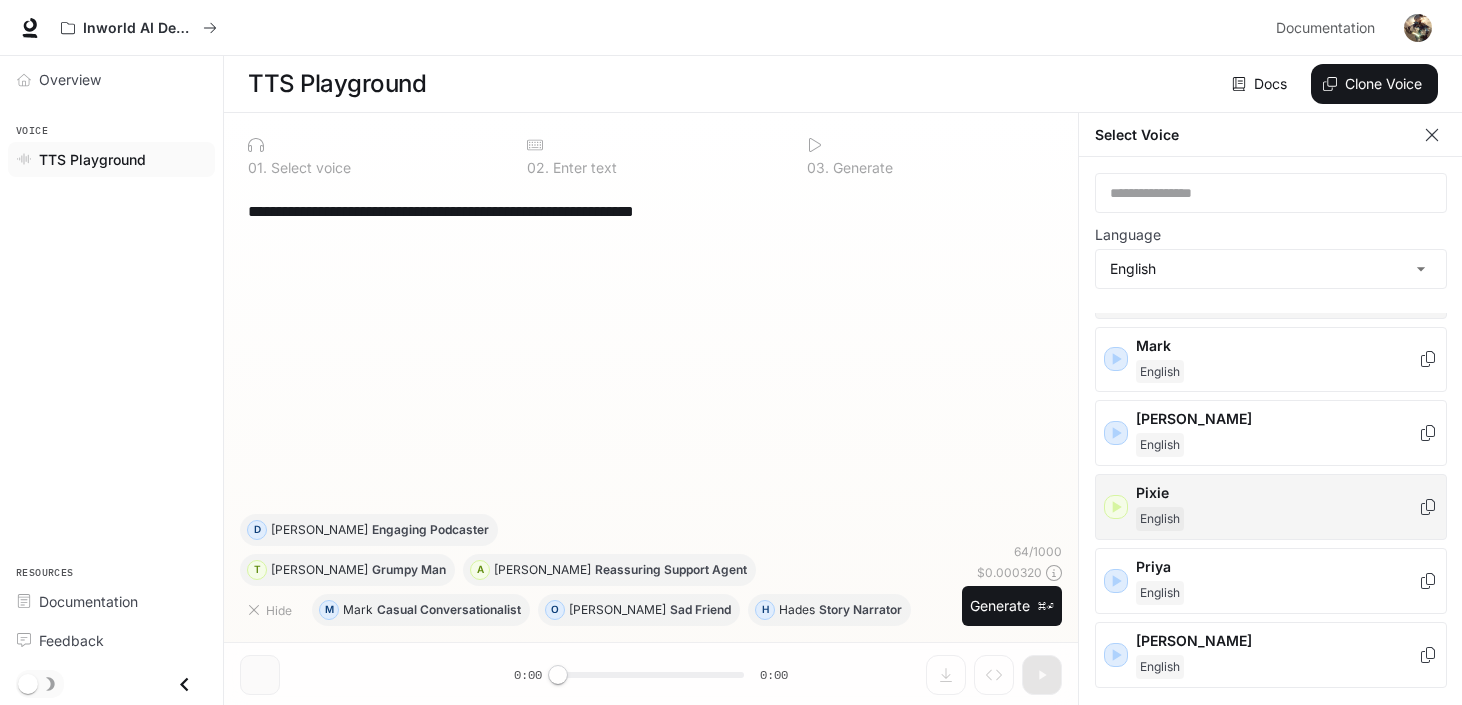 click 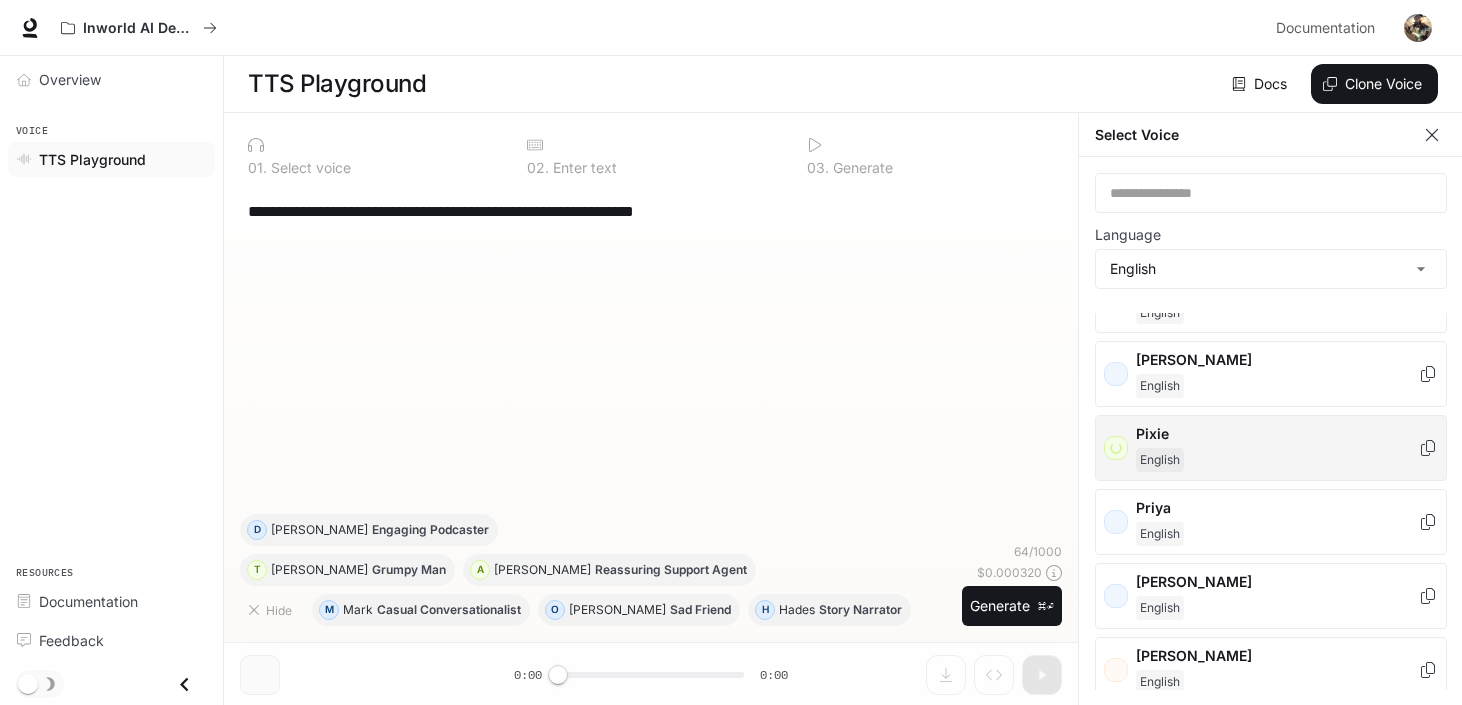 scroll, scrollTop: 828, scrollLeft: 0, axis: vertical 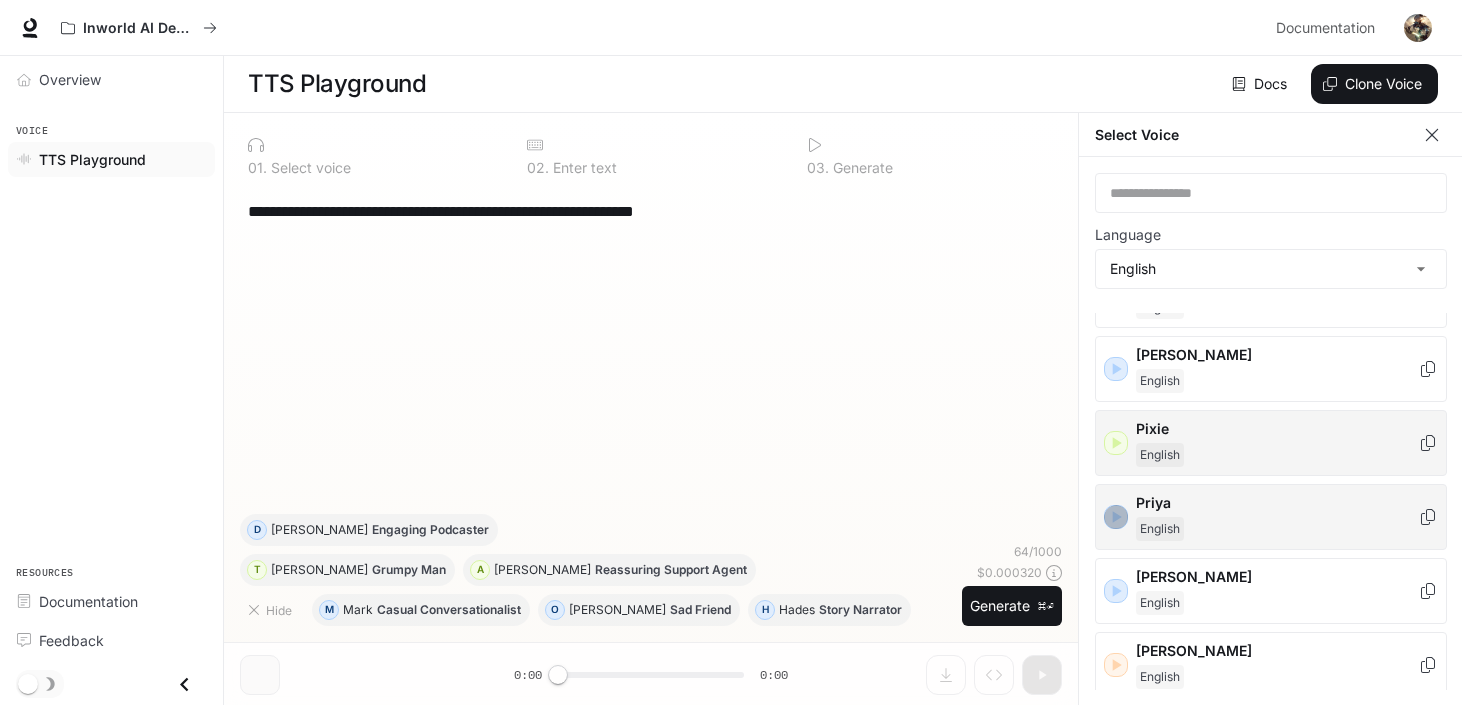 click 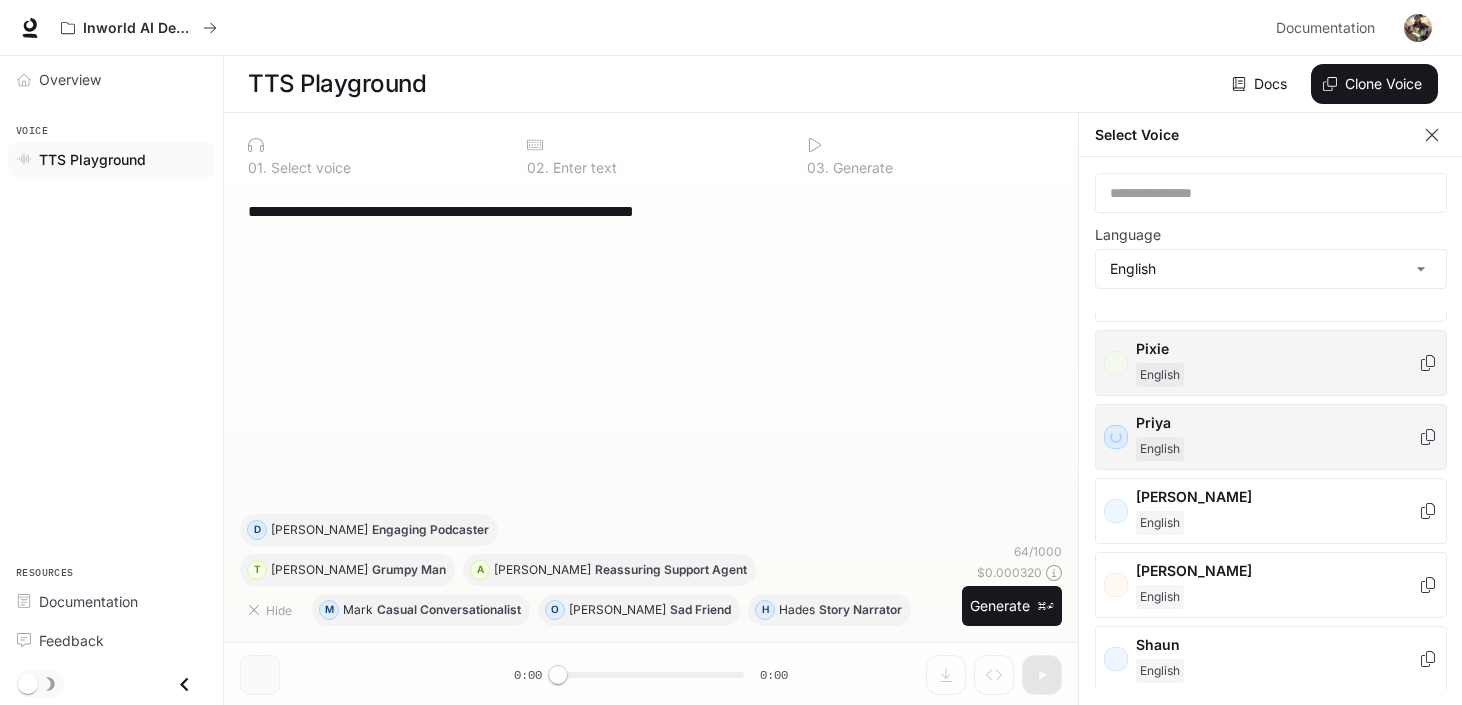 scroll, scrollTop: 909, scrollLeft: 0, axis: vertical 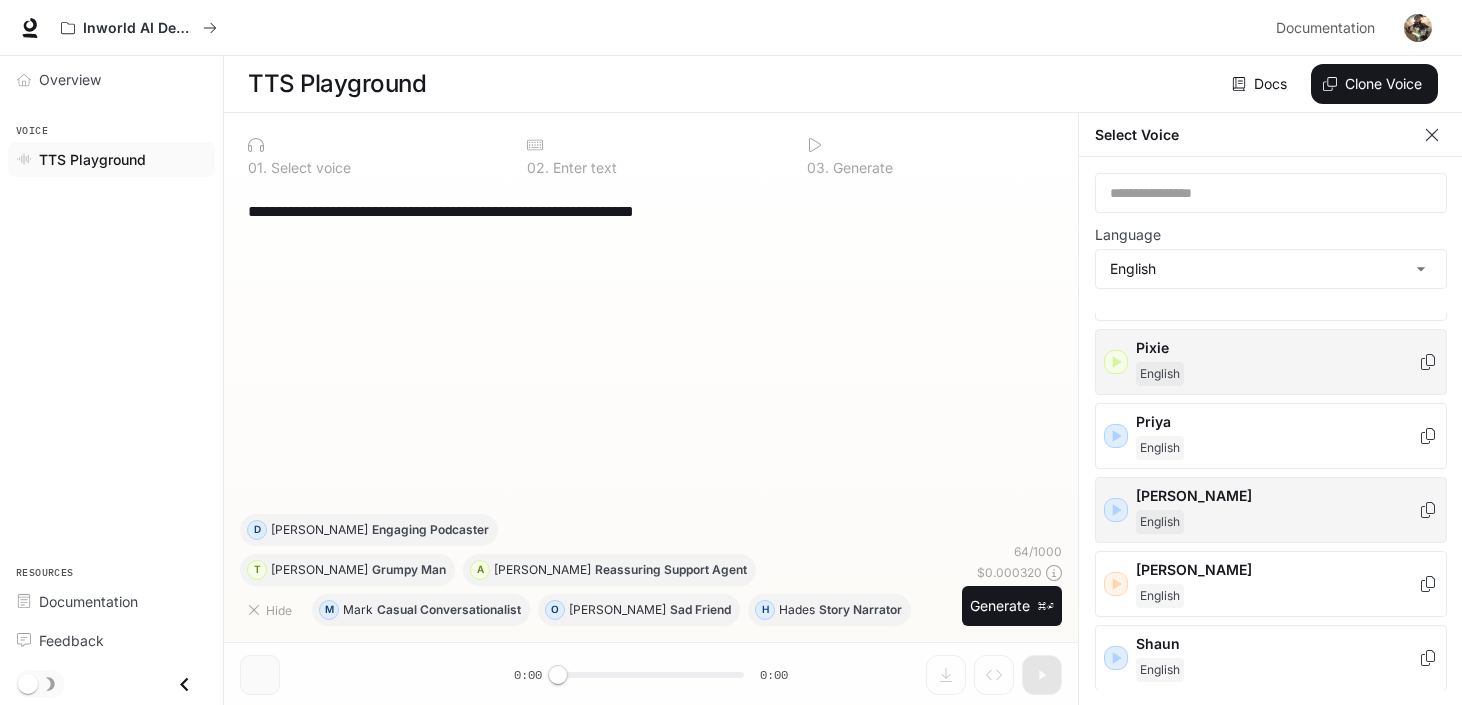 click 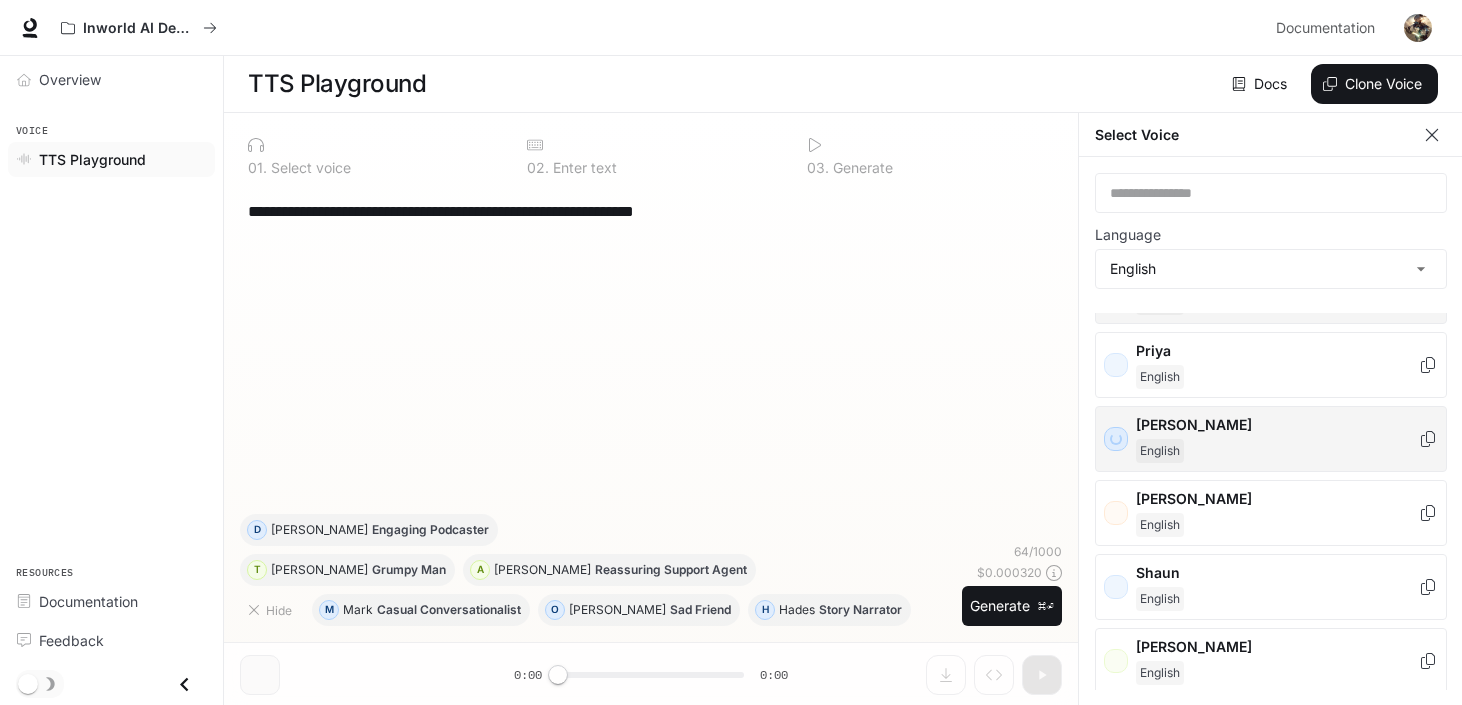 scroll, scrollTop: 982, scrollLeft: 0, axis: vertical 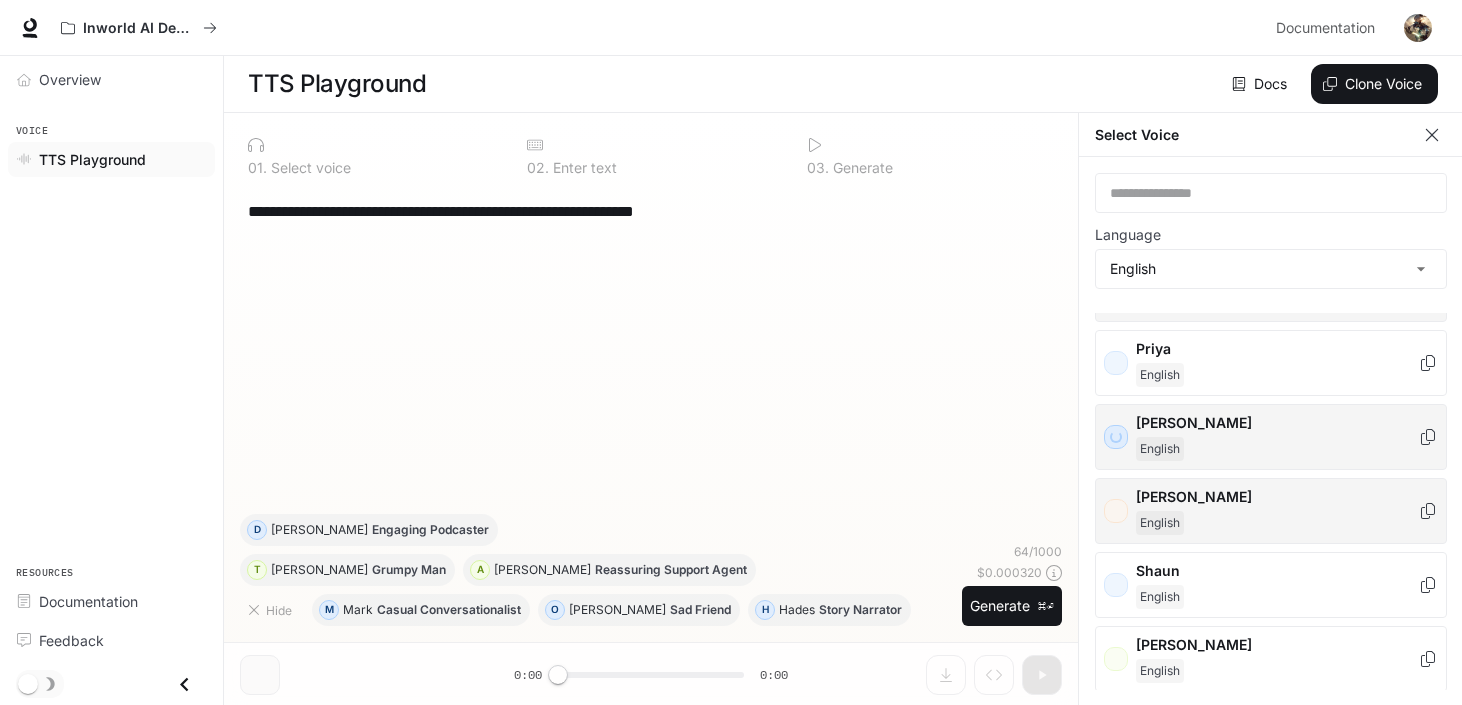 click on "[PERSON_NAME]" at bounding box center (1271, 511) 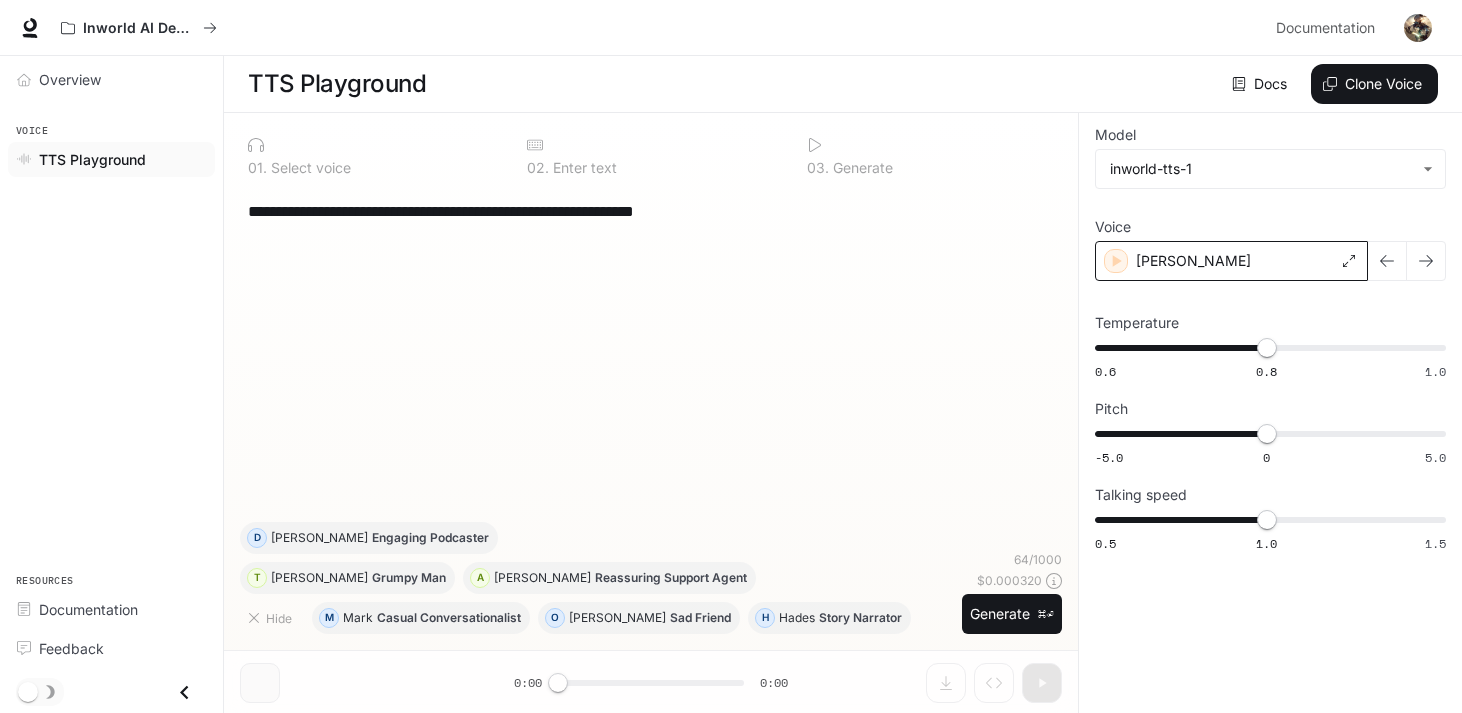 click on "[PERSON_NAME]" at bounding box center (1193, 261) 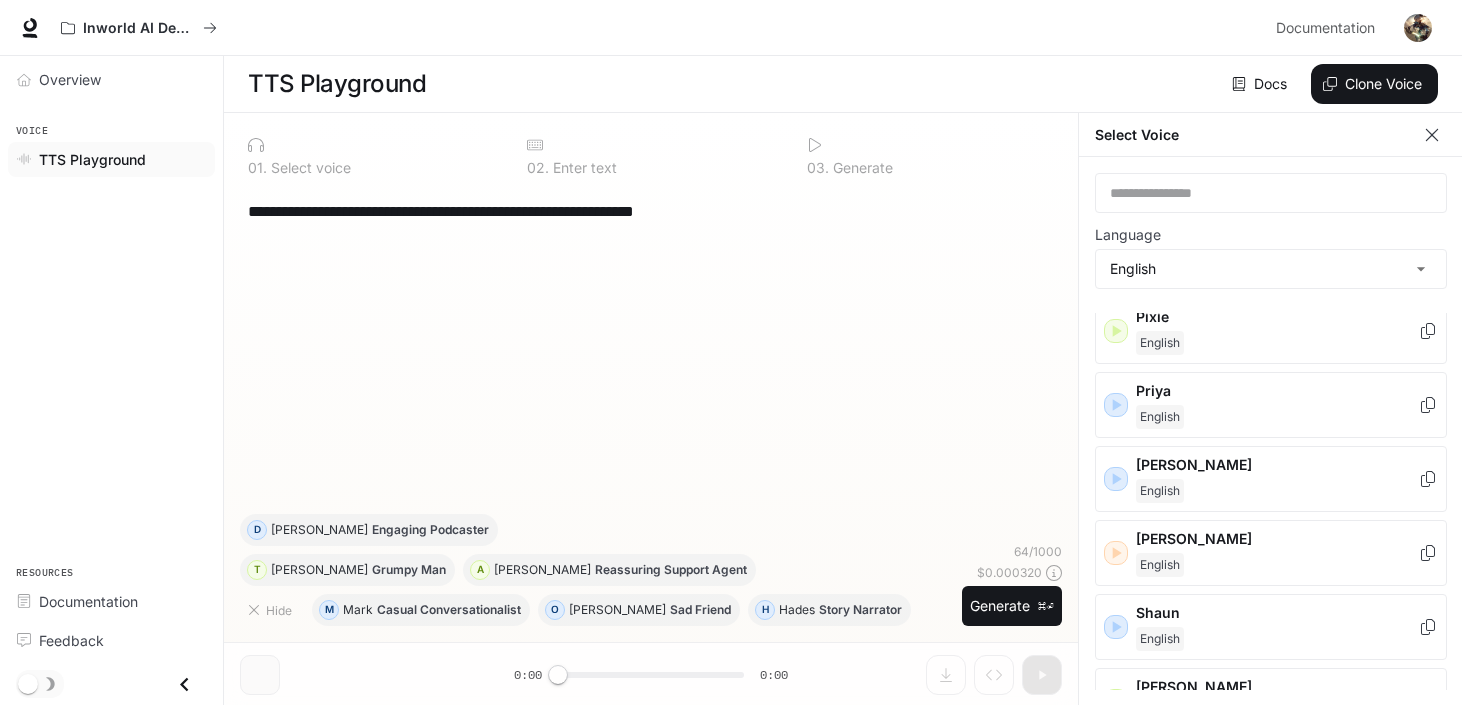scroll, scrollTop: 1002, scrollLeft: 0, axis: vertical 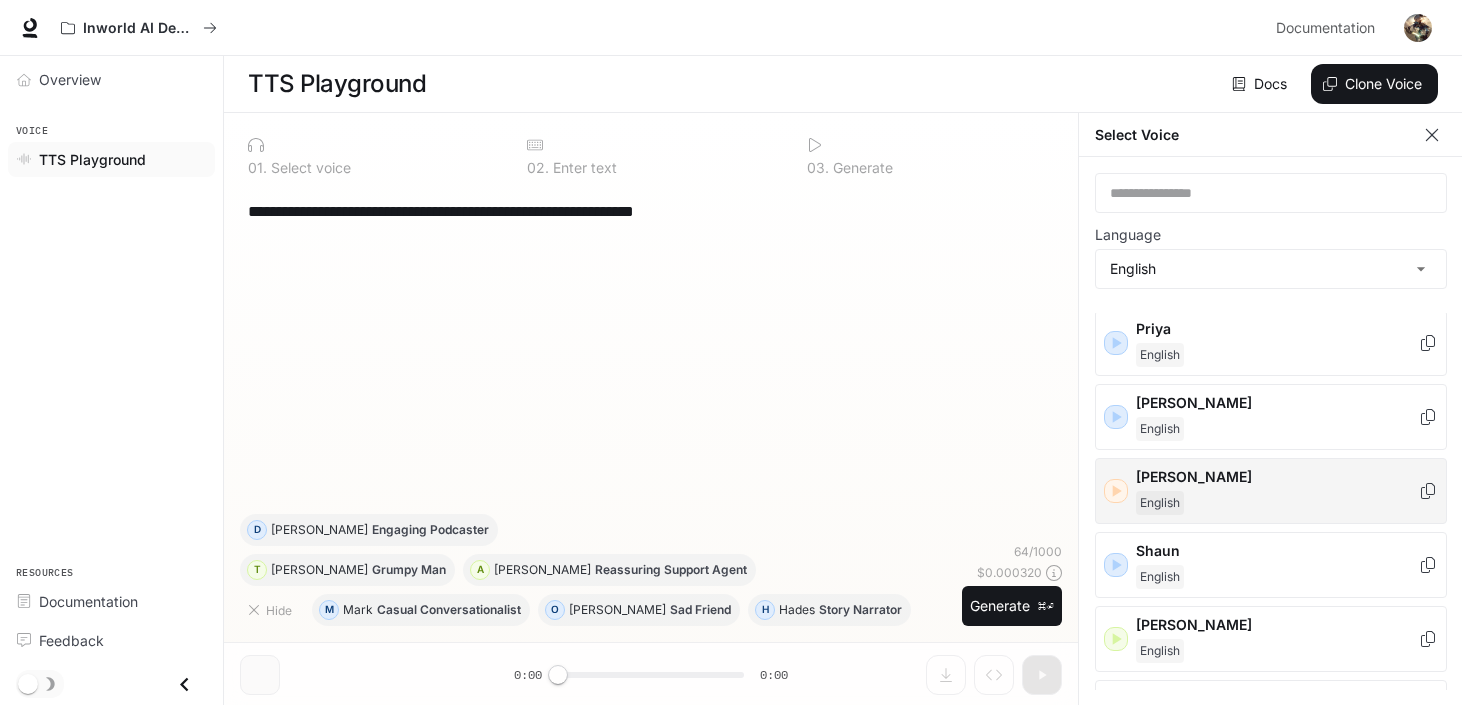 click 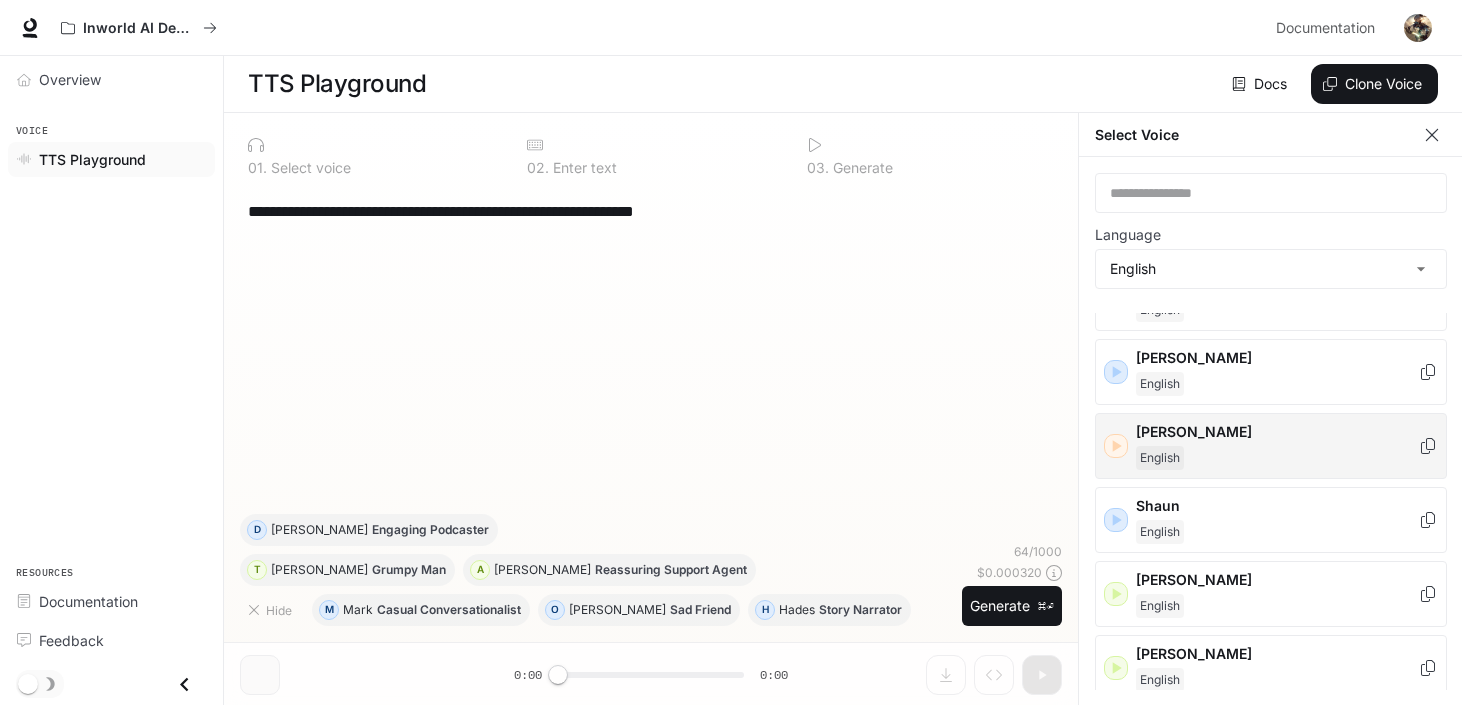 scroll, scrollTop: 1060, scrollLeft: 0, axis: vertical 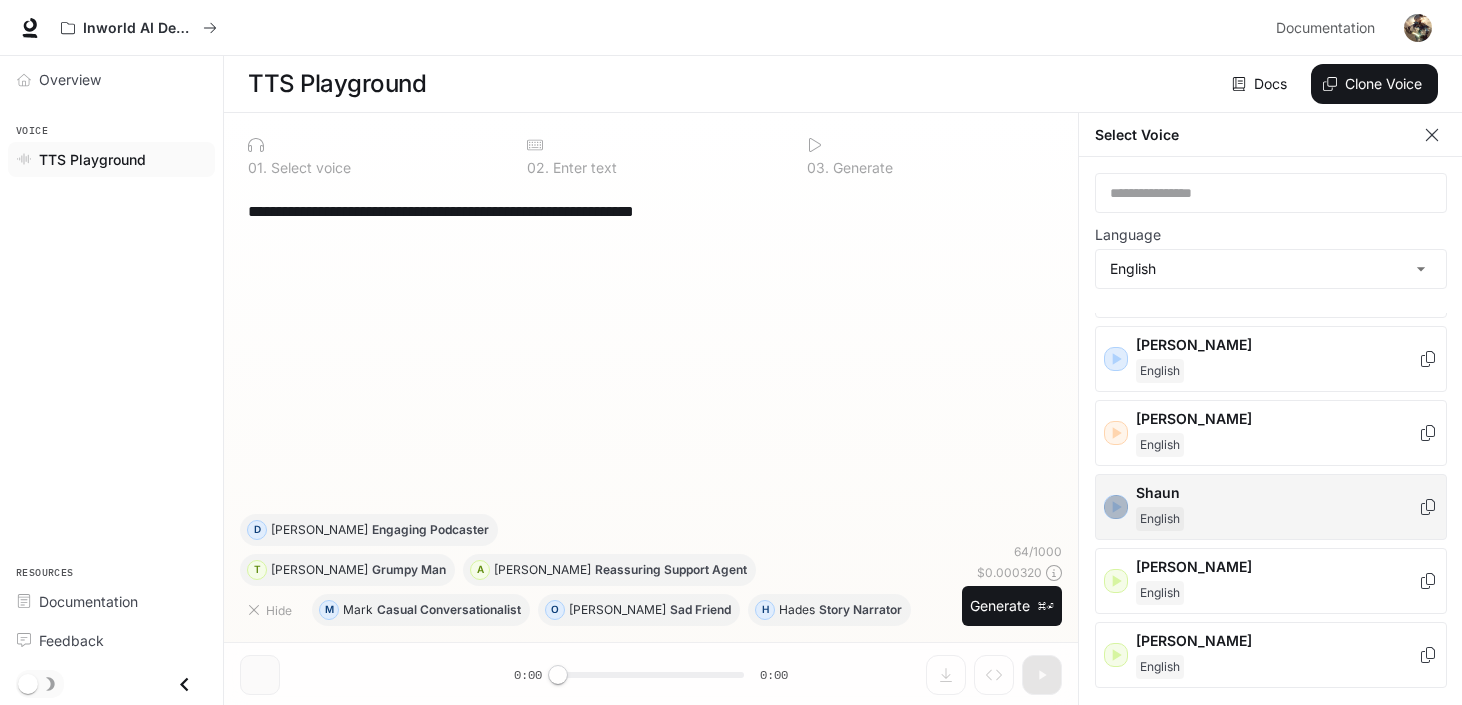 click 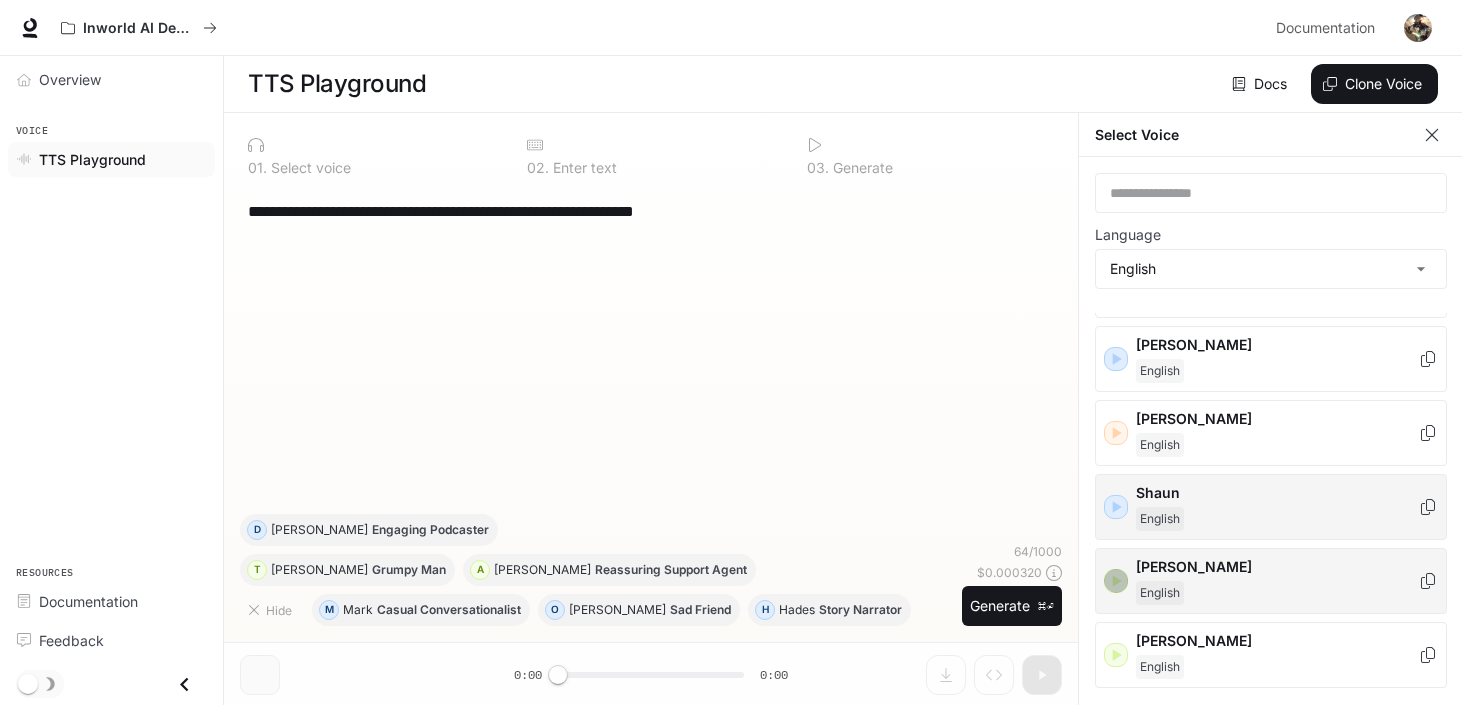 click 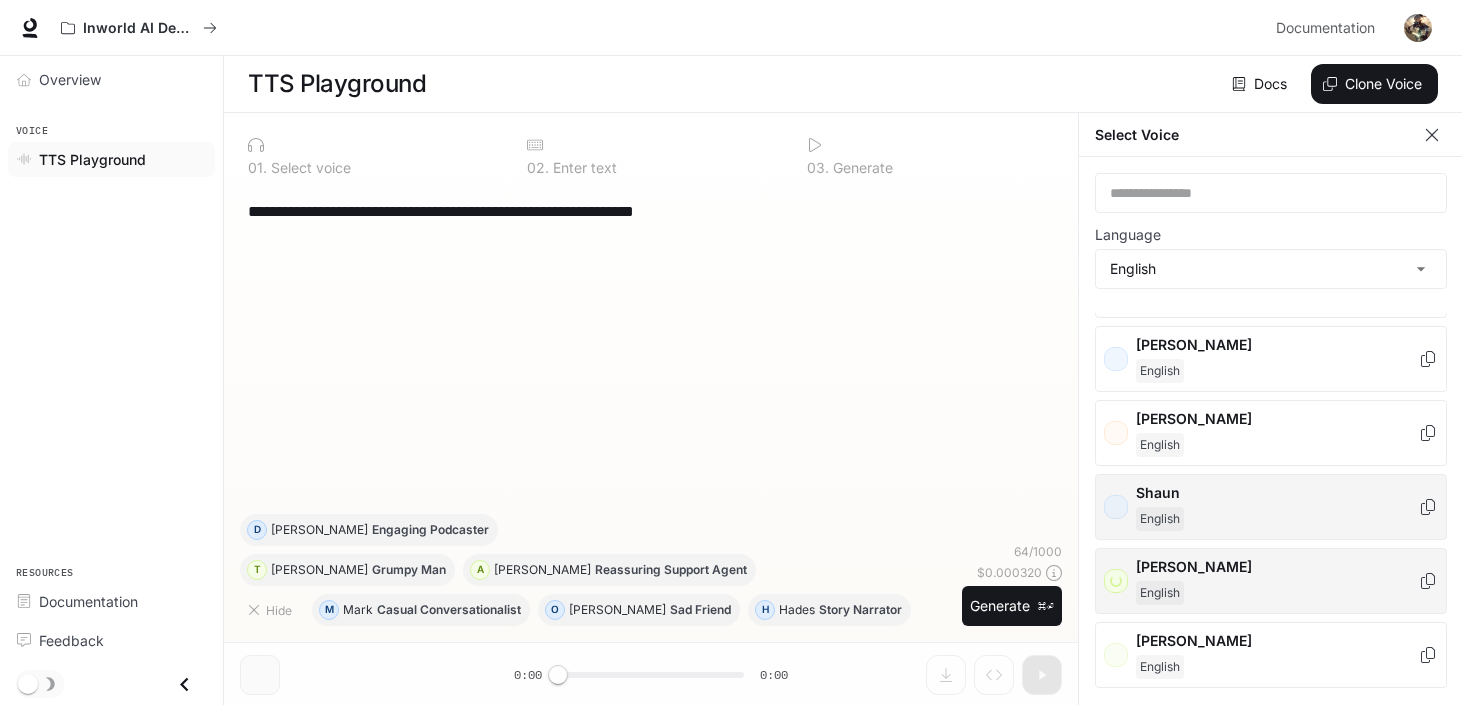 scroll, scrollTop: 1124, scrollLeft: 0, axis: vertical 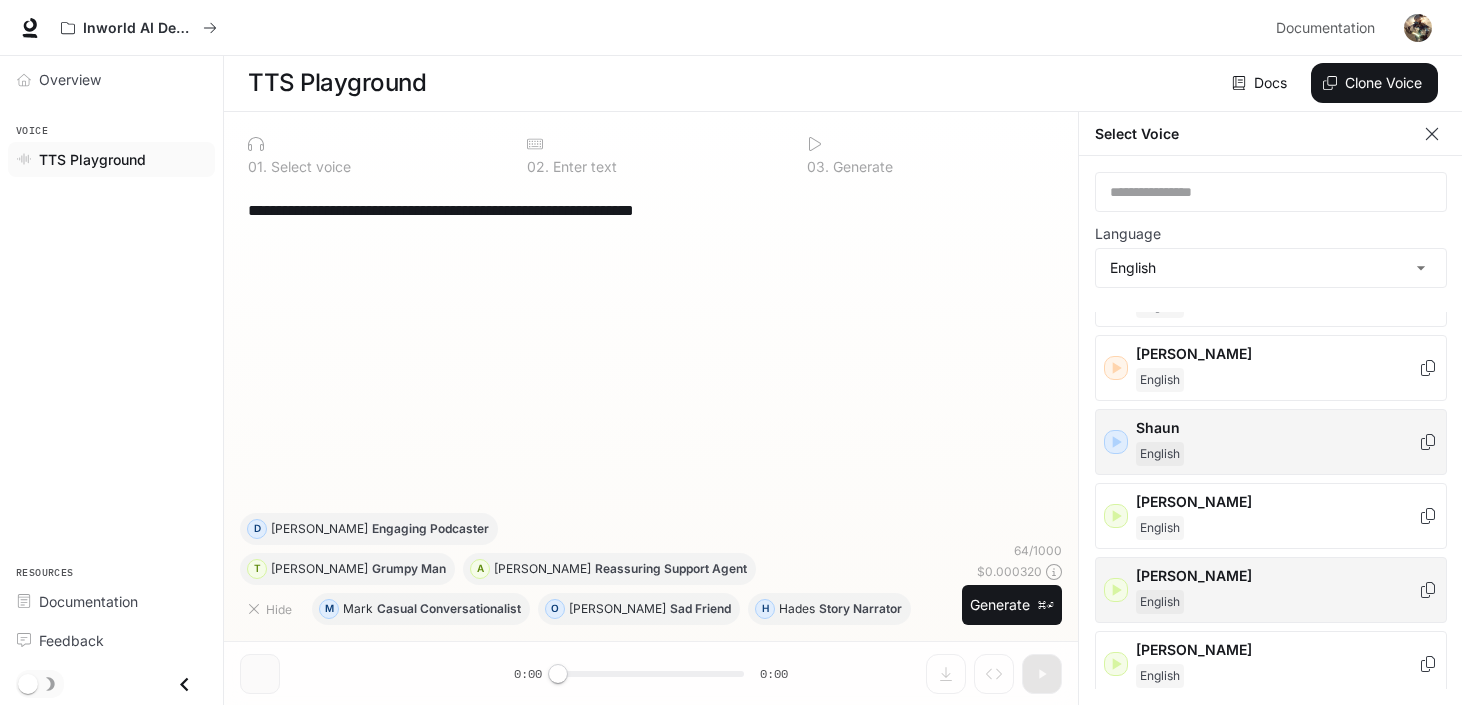 click 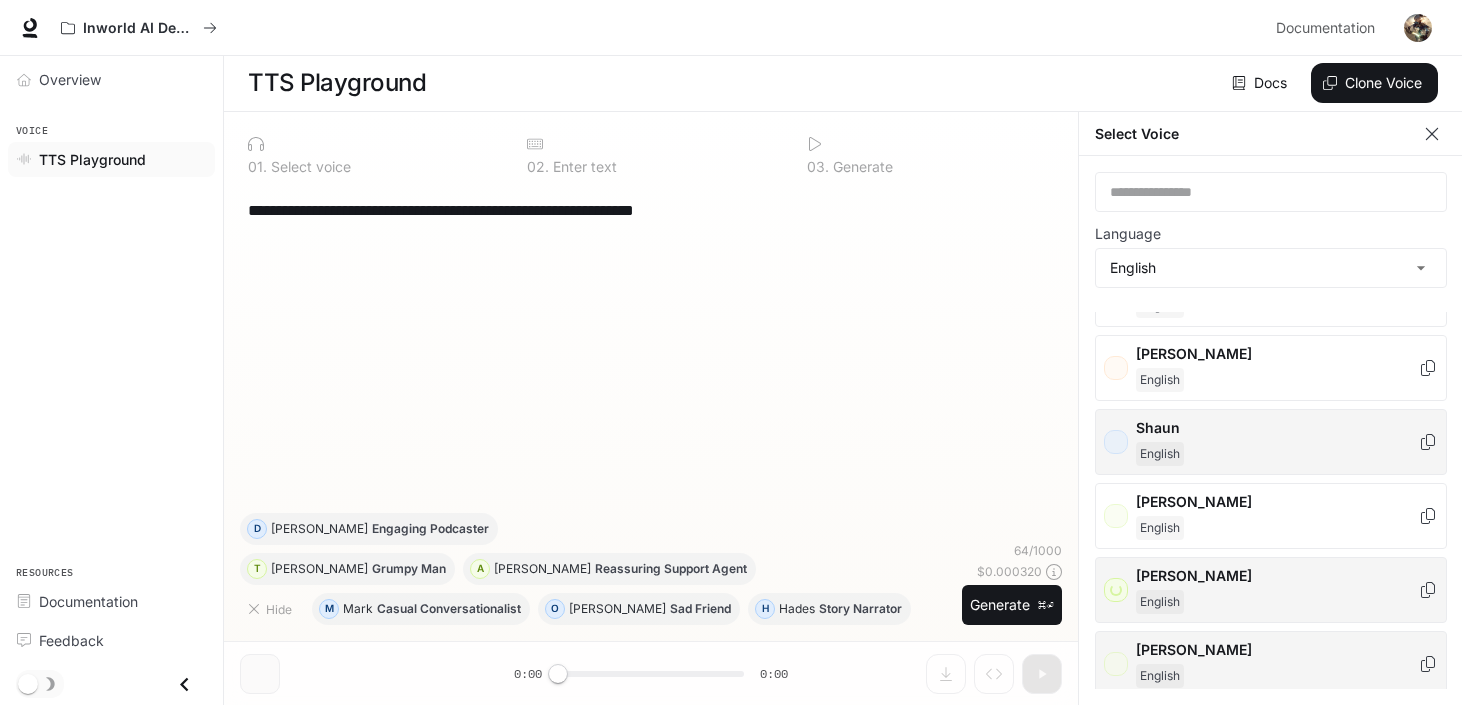click on "[PERSON_NAME]" at bounding box center [1271, 664] 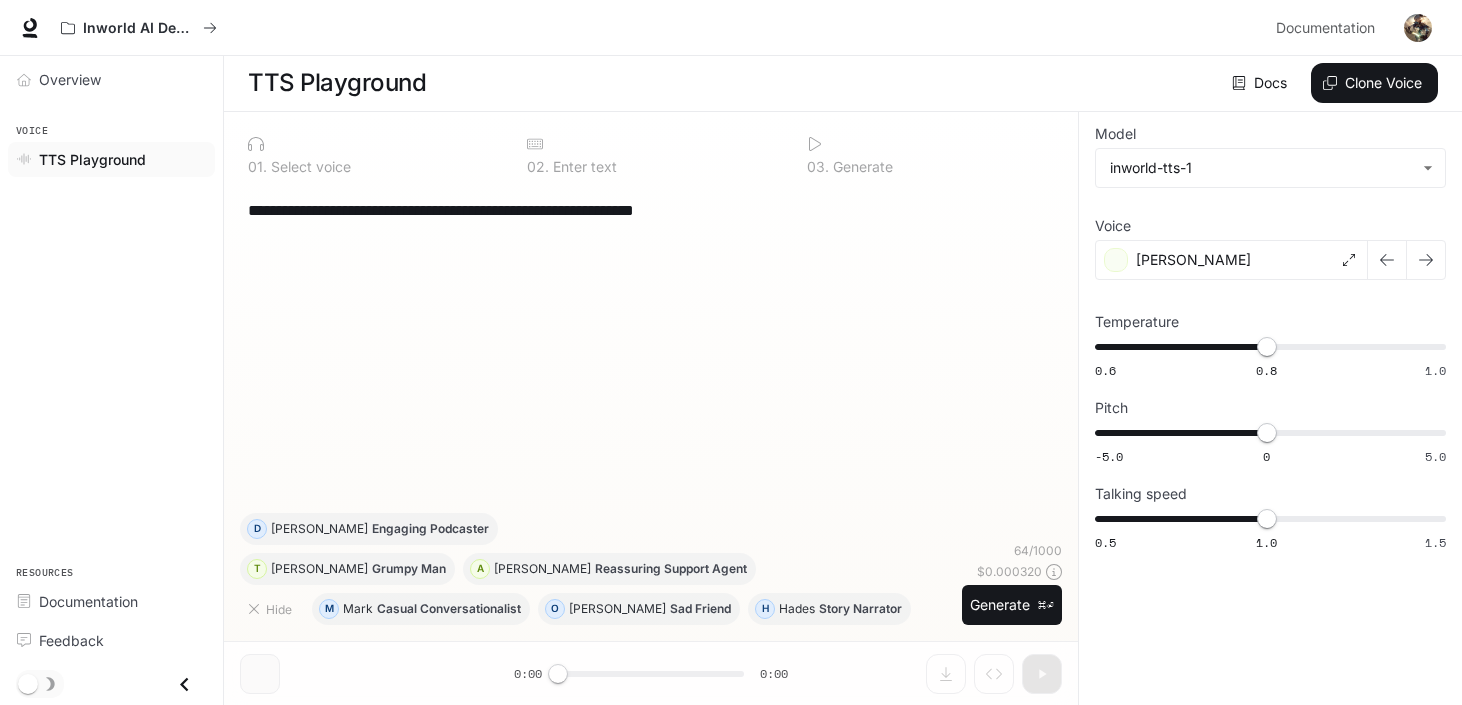 scroll, scrollTop: 1, scrollLeft: 0, axis: vertical 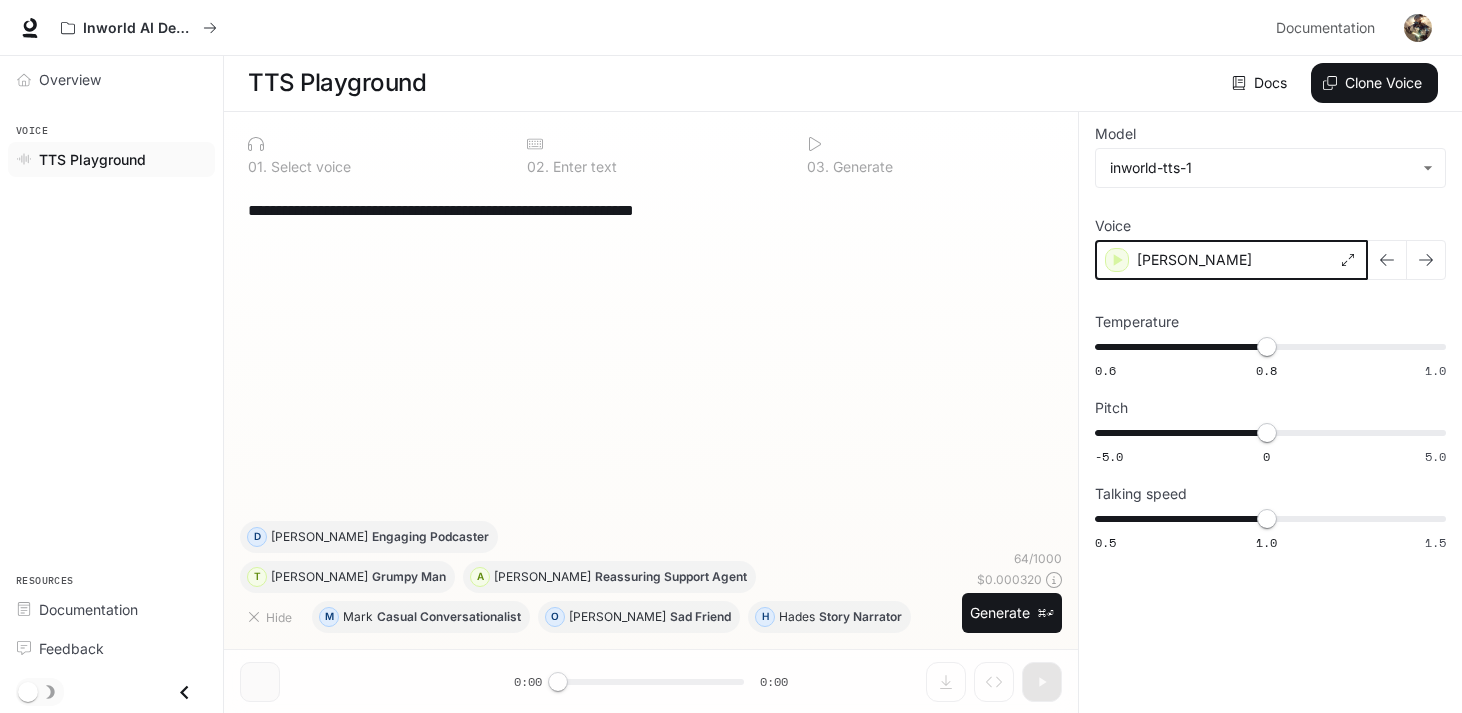 click 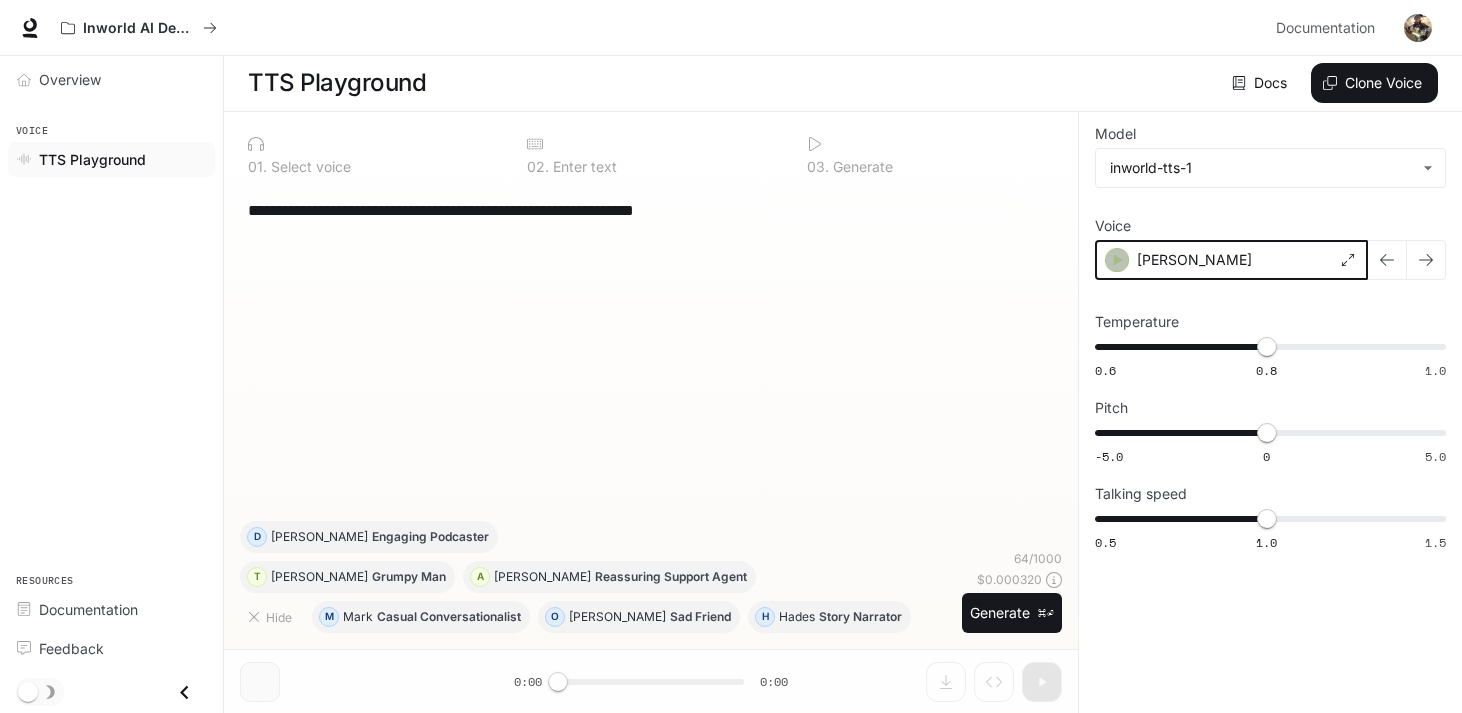 click 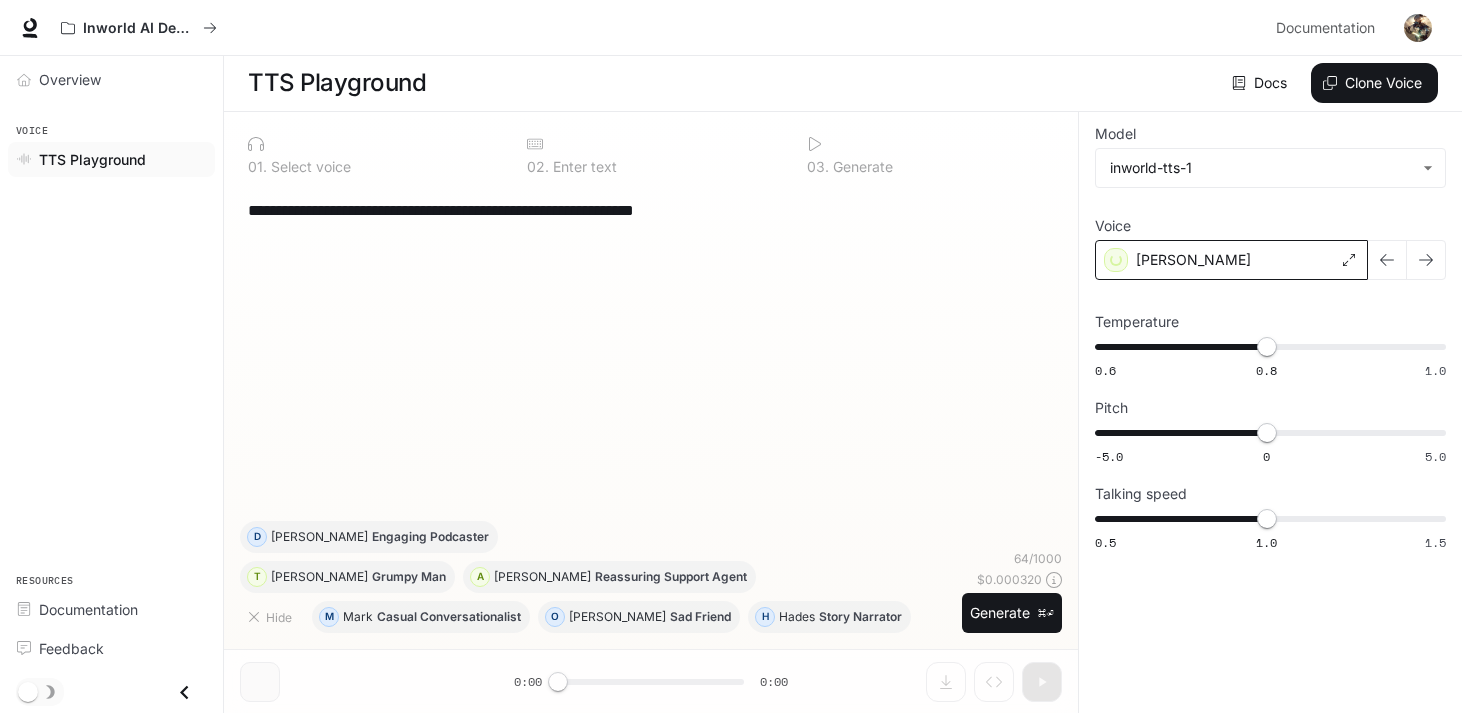 click on "[PERSON_NAME]" at bounding box center [1193, 260] 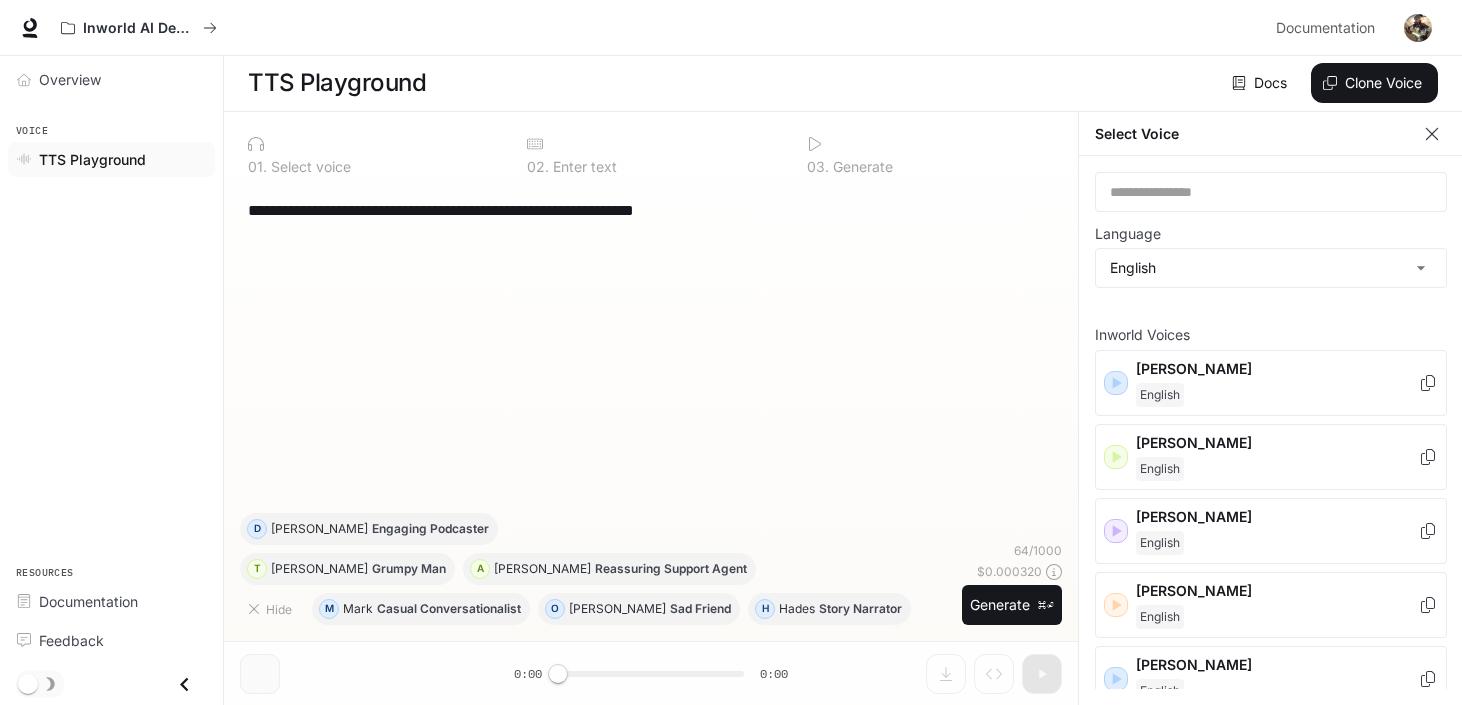 click on "**********" at bounding box center (651, 349) 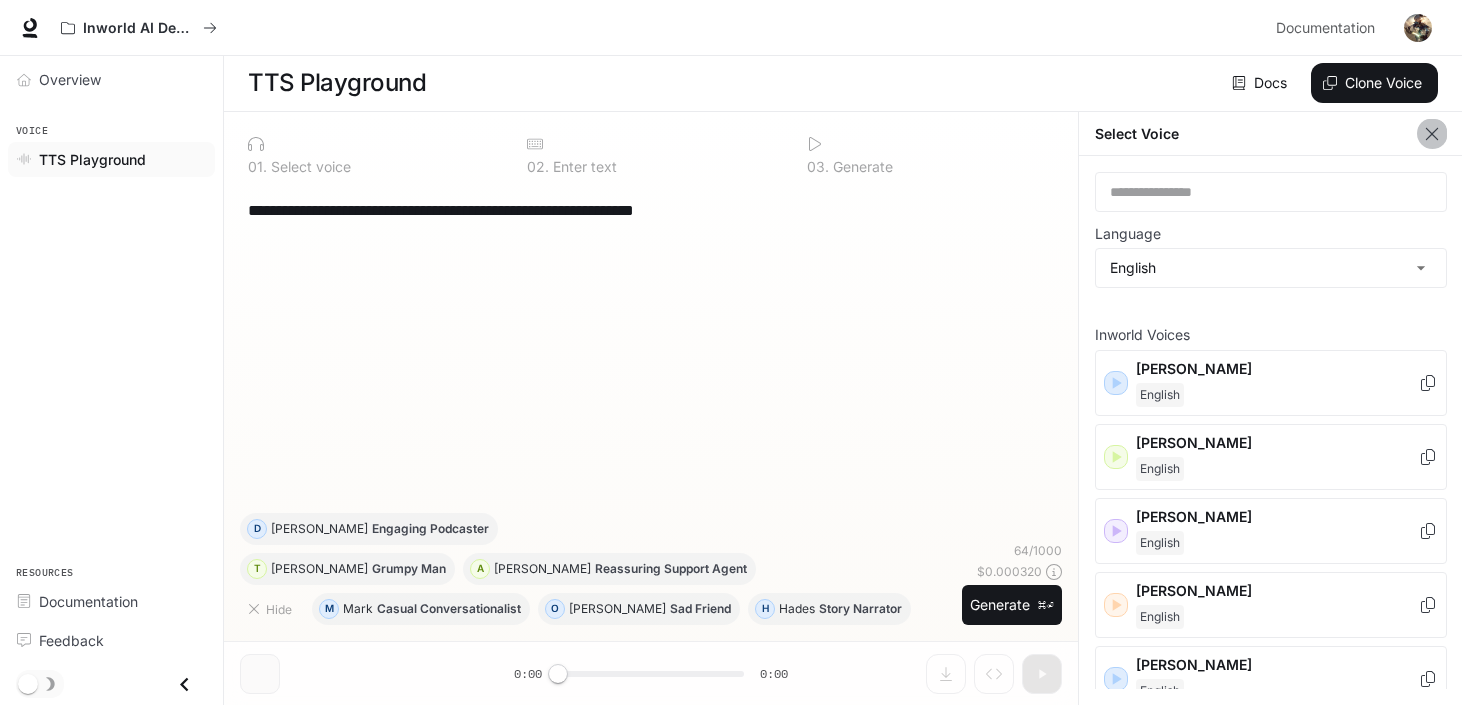 click 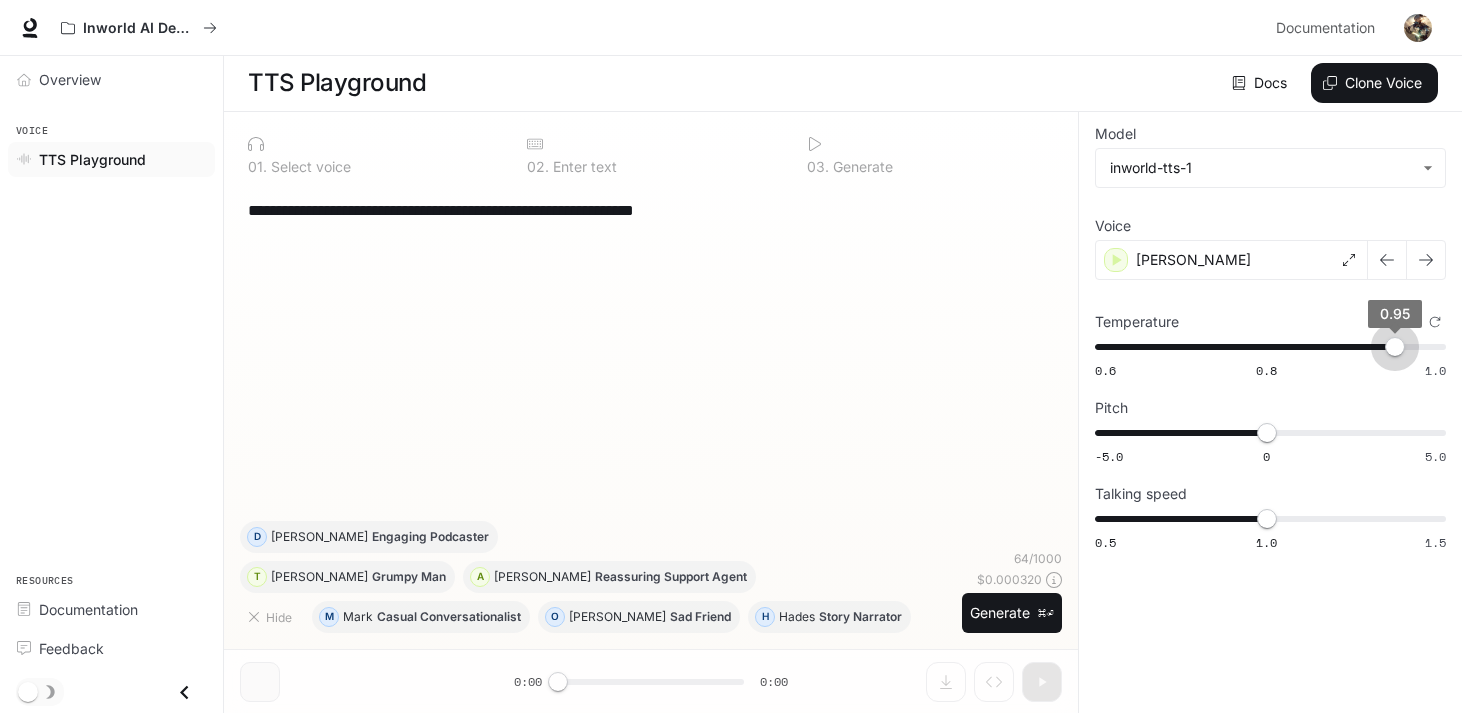 type on "*" 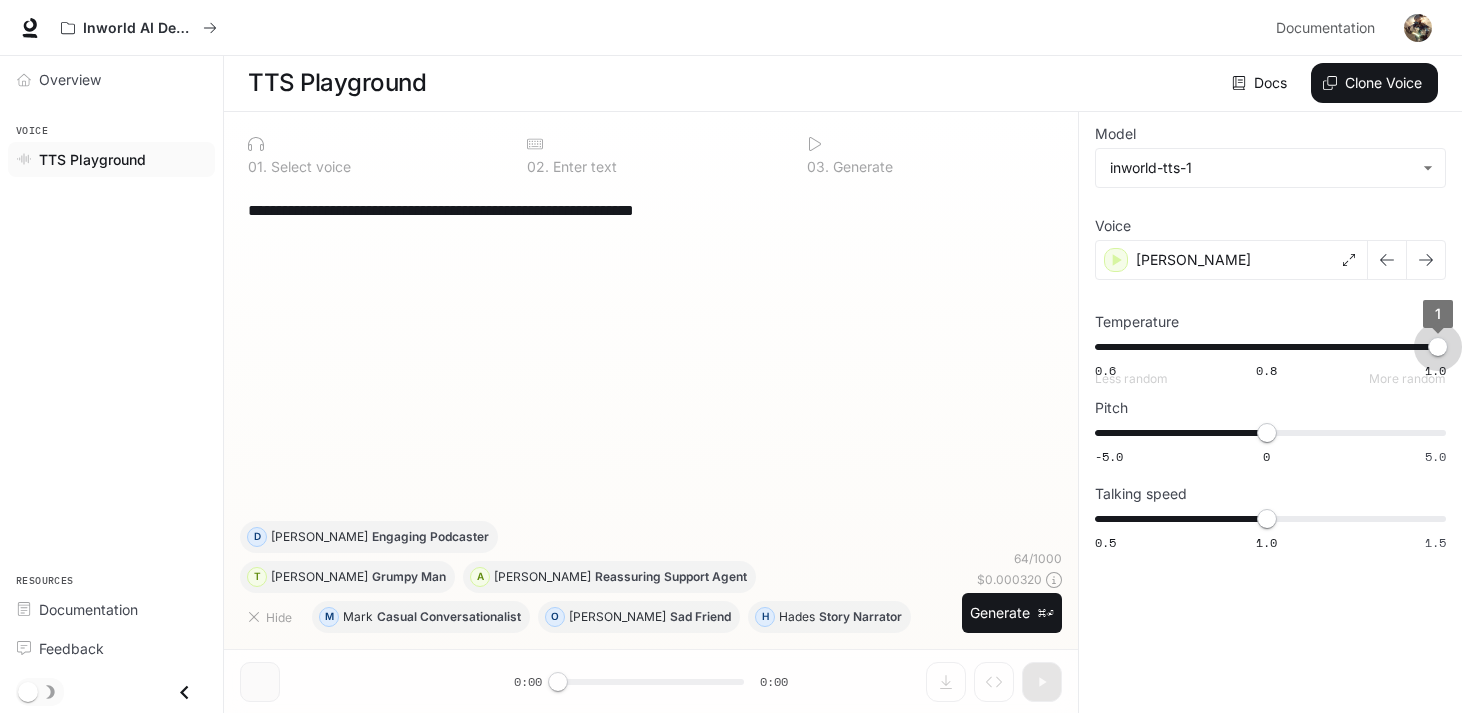 drag, startPoint x: 1277, startPoint y: 344, endPoint x: 1469, endPoint y: 325, distance: 192.93782 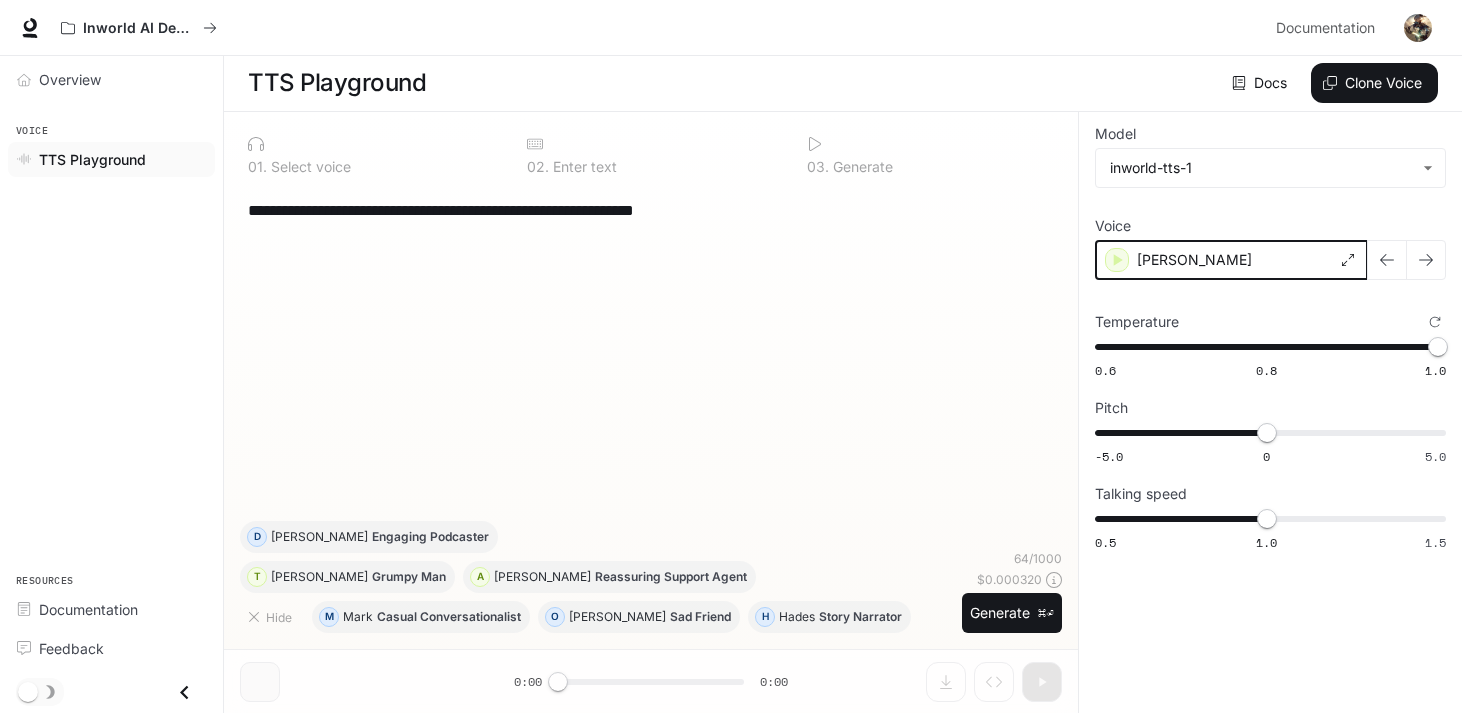 click 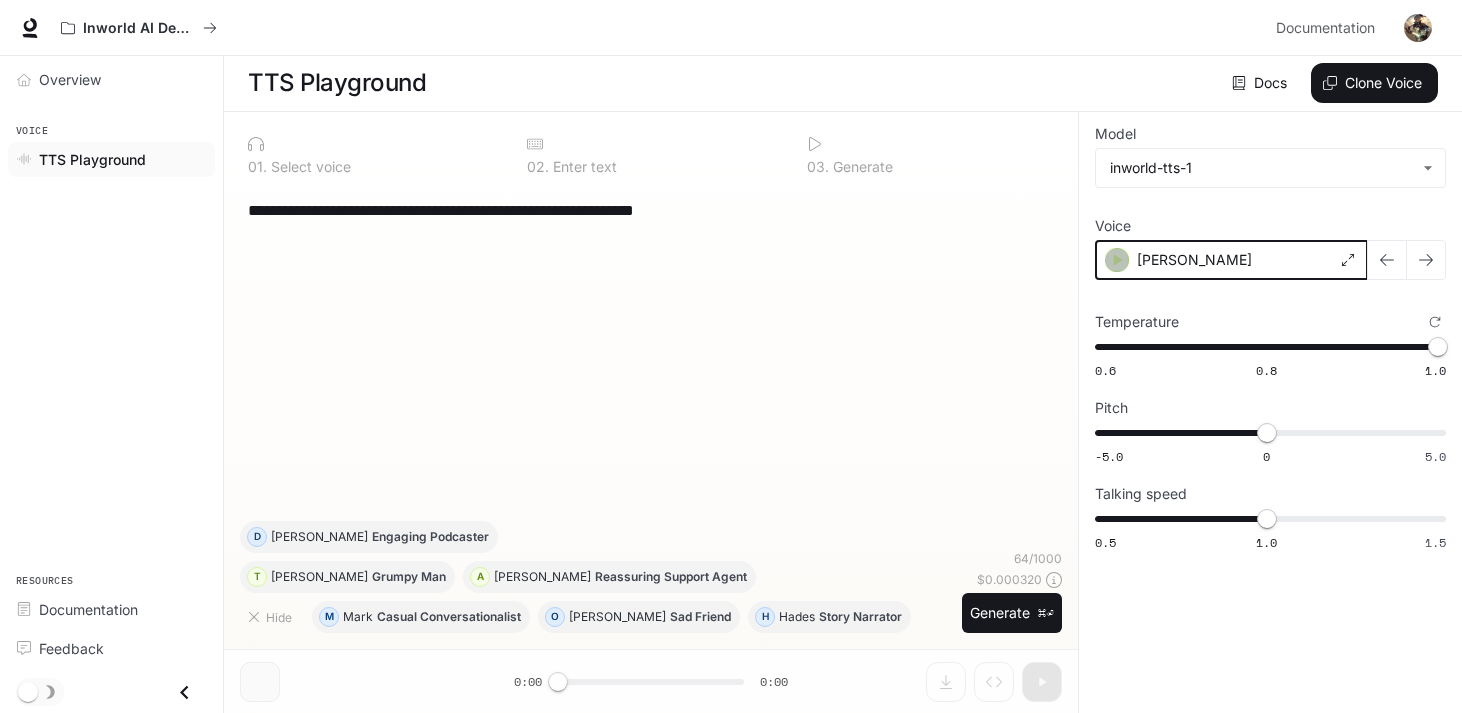 click 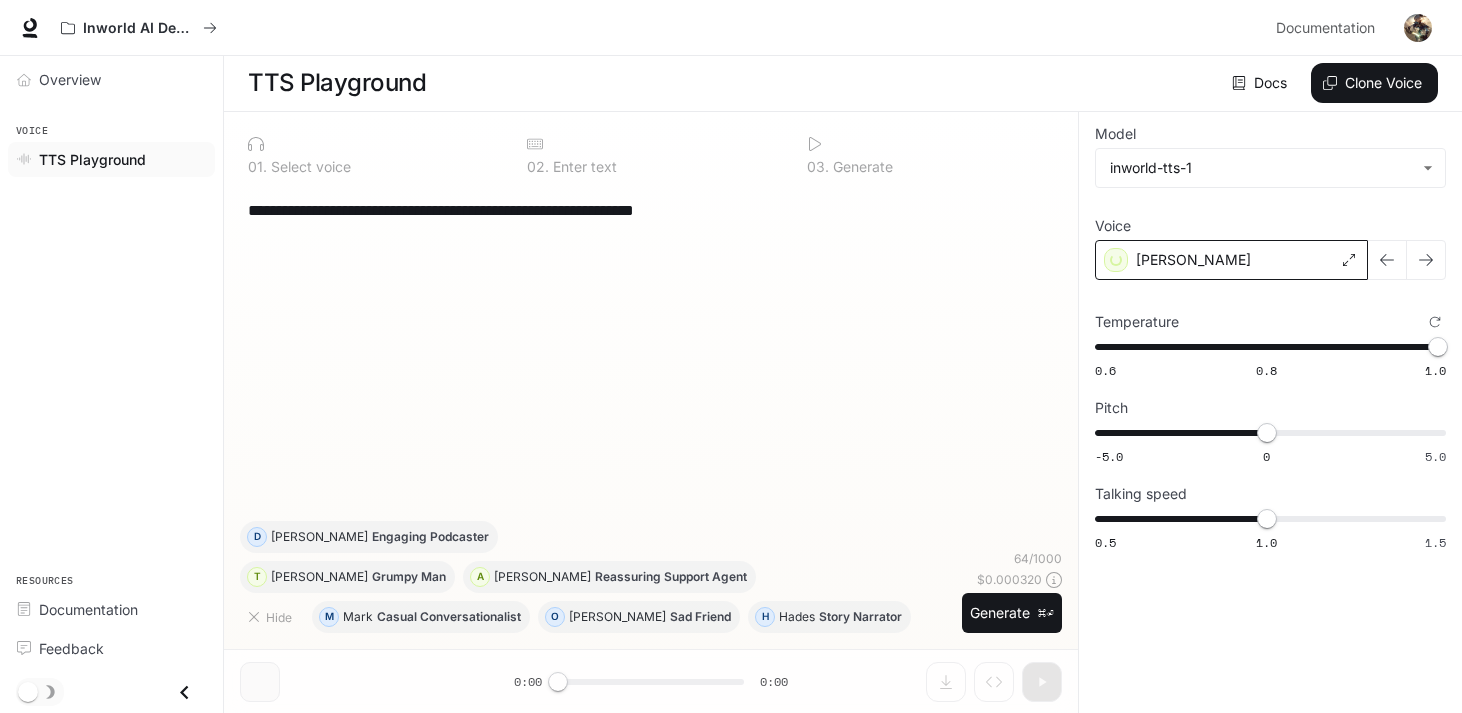 click on "[PERSON_NAME]" at bounding box center [1193, 260] 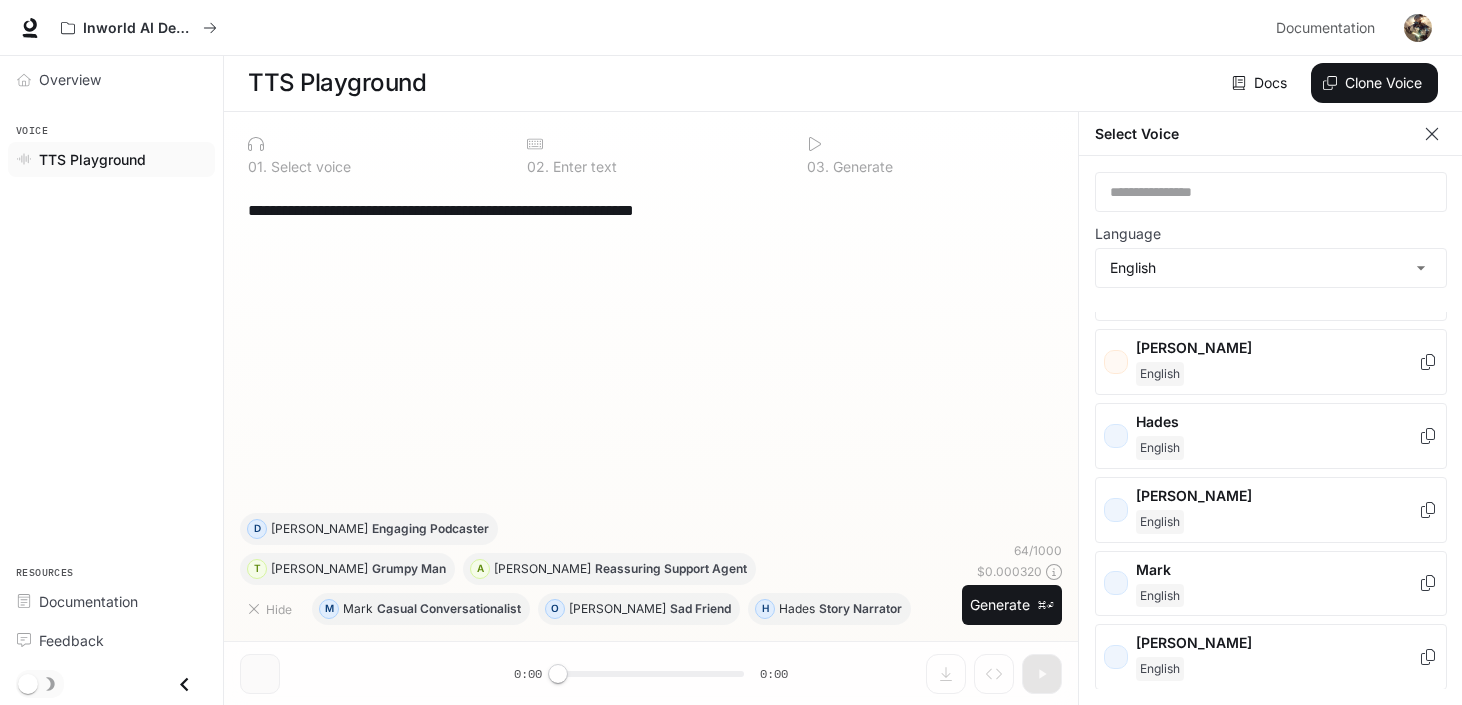 scroll, scrollTop: 1124, scrollLeft: 0, axis: vertical 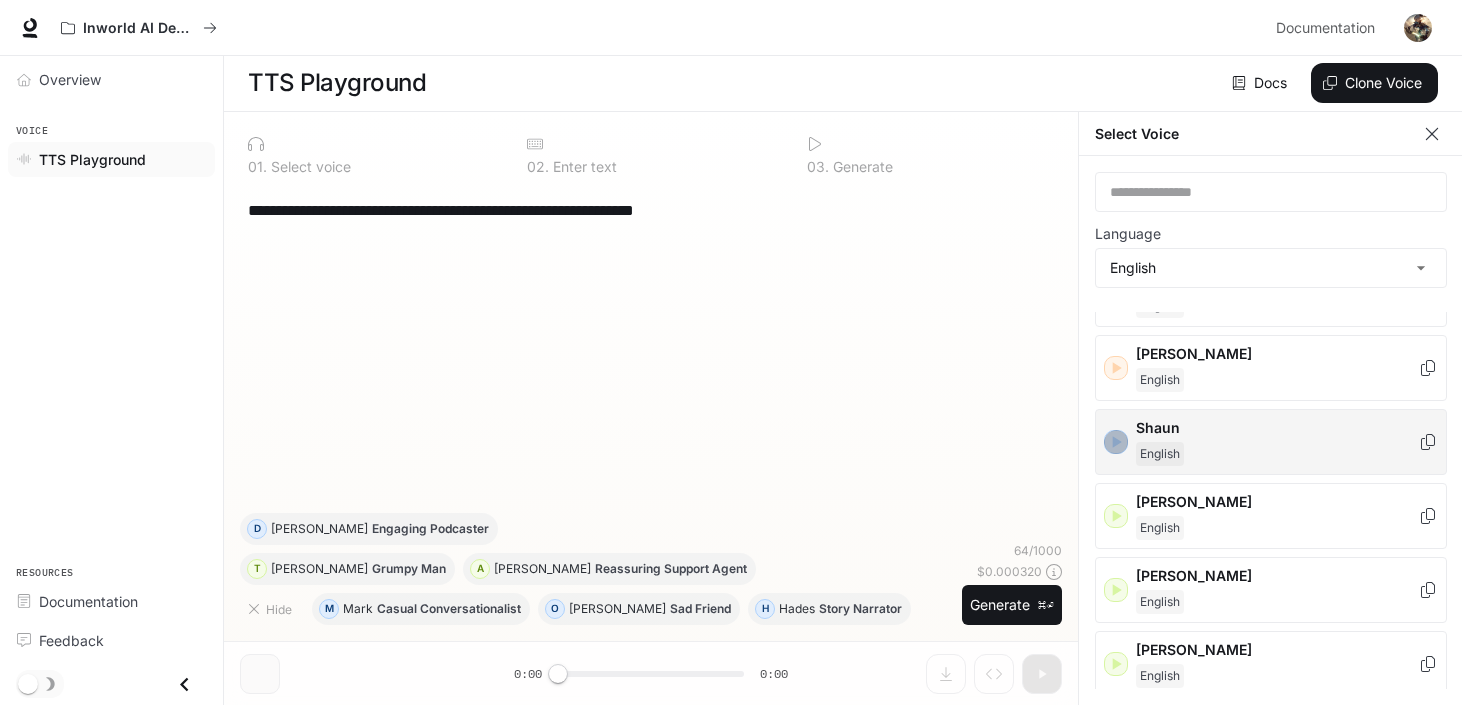 click 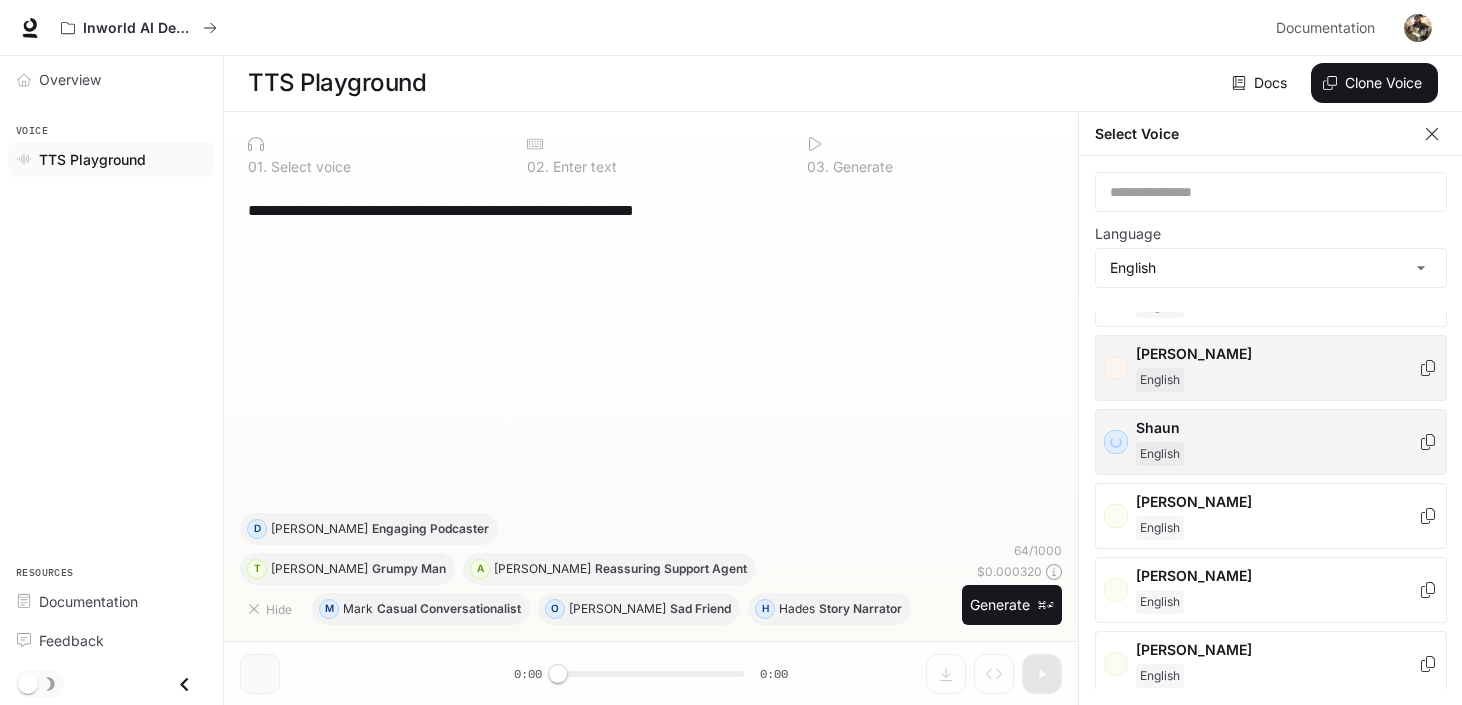 click on "[PERSON_NAME]" at bounding box center (1271, 368) 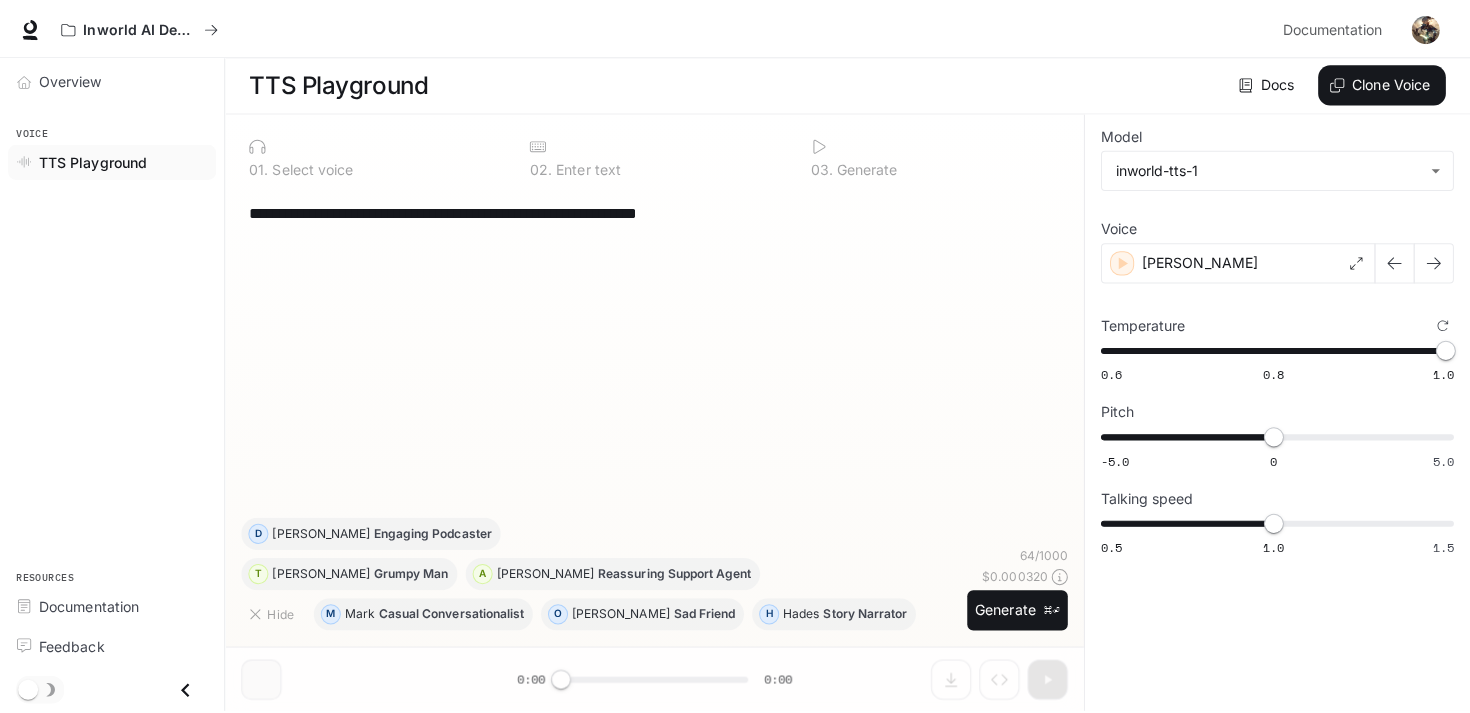 scroll, scrollTop: 1, scrollLeft: 0, axis: vertical 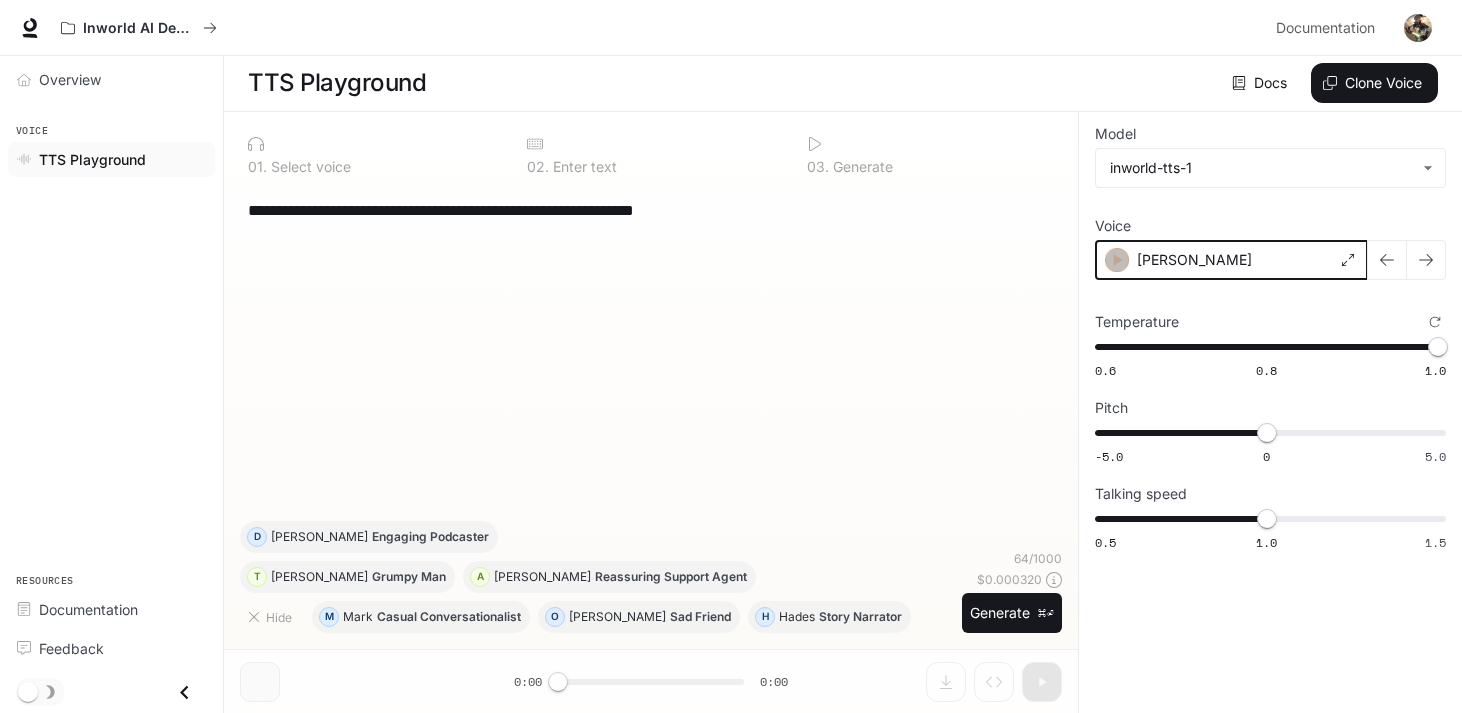 click 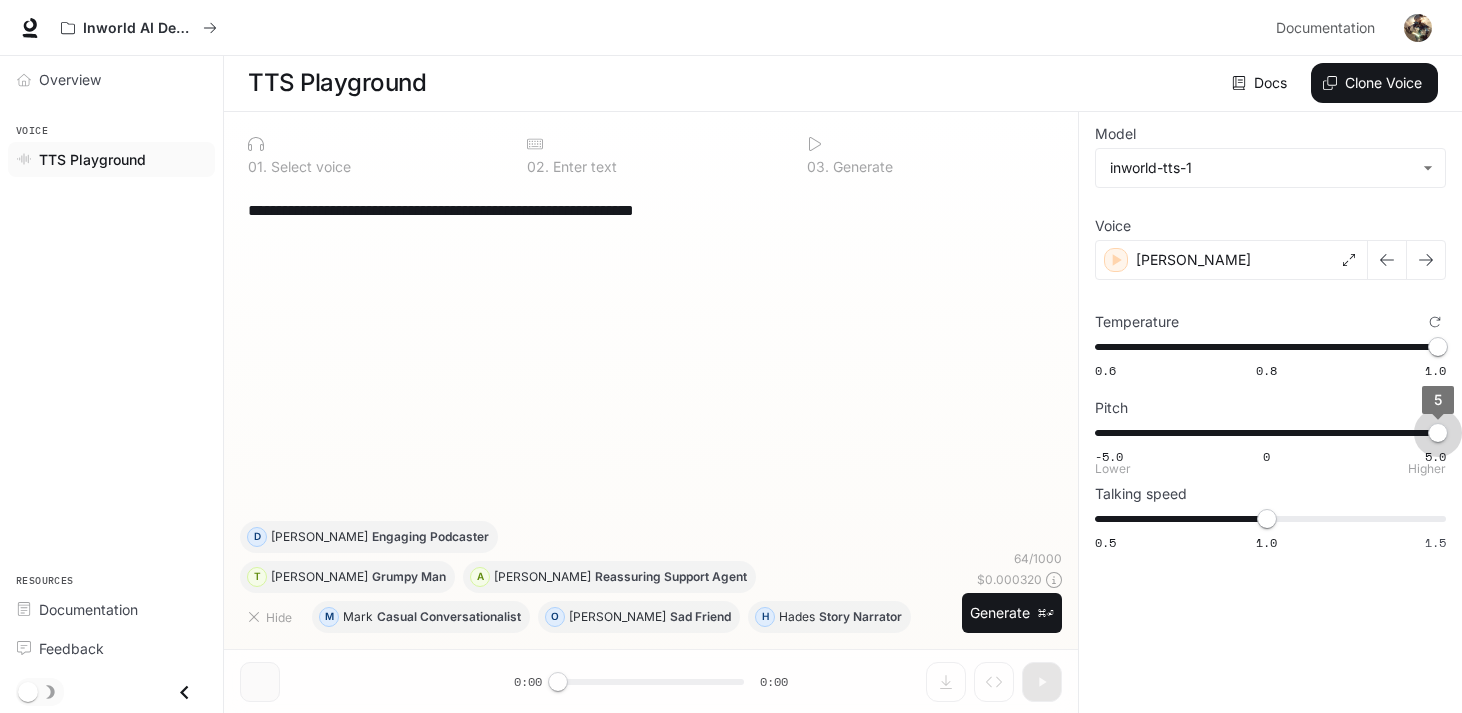 drag, startPoint x: 1267, startPoint y: 435, endPoint x: 1469, endPoint y: 450, distance: 202.55617 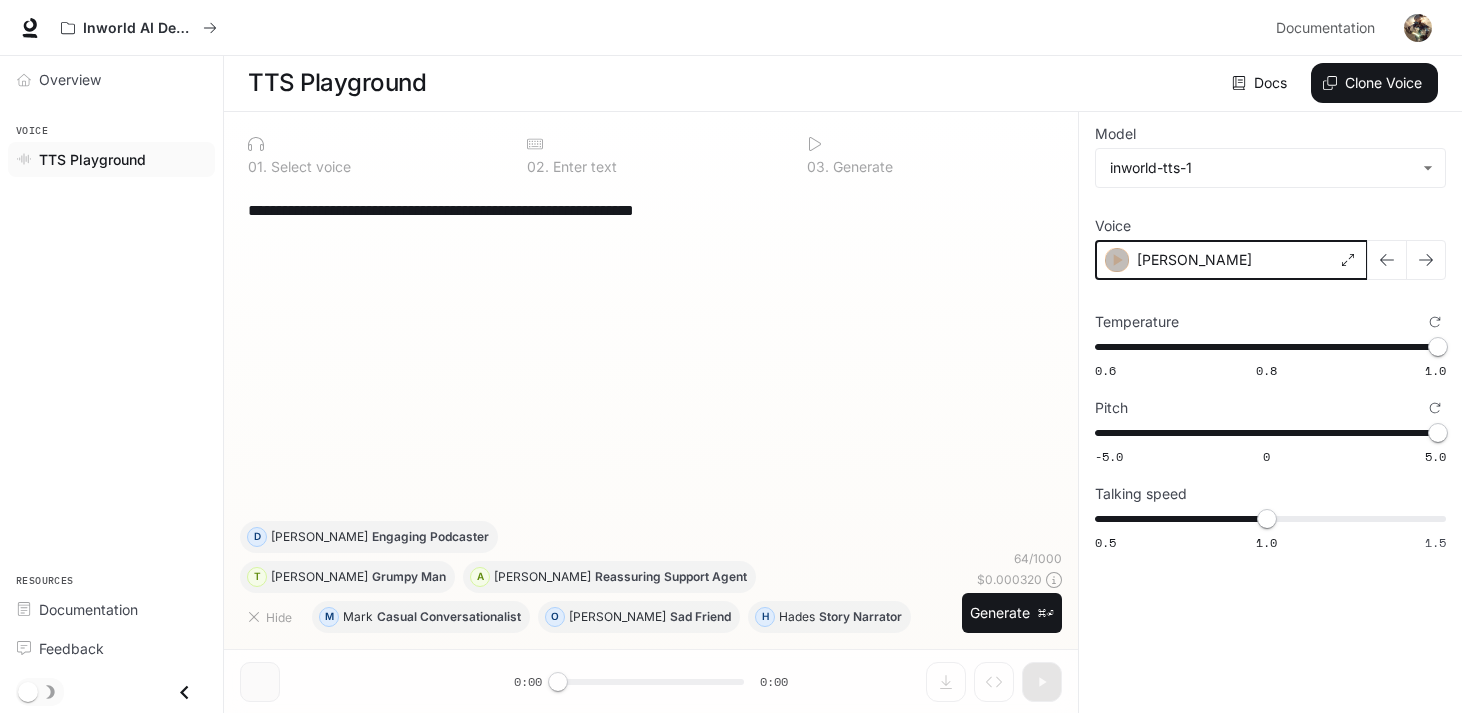click 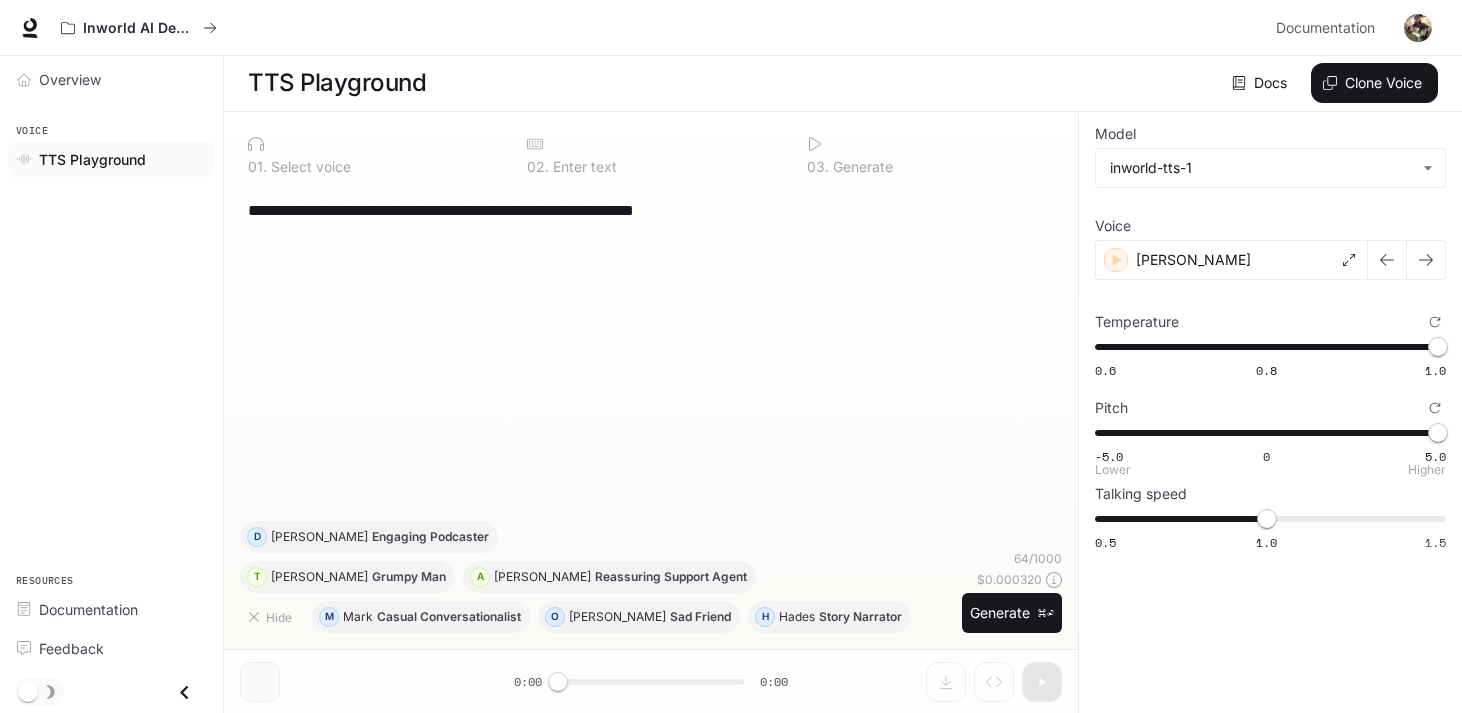 click on "-5.0 0 5.0 5" at bounding box center (1266, 433) 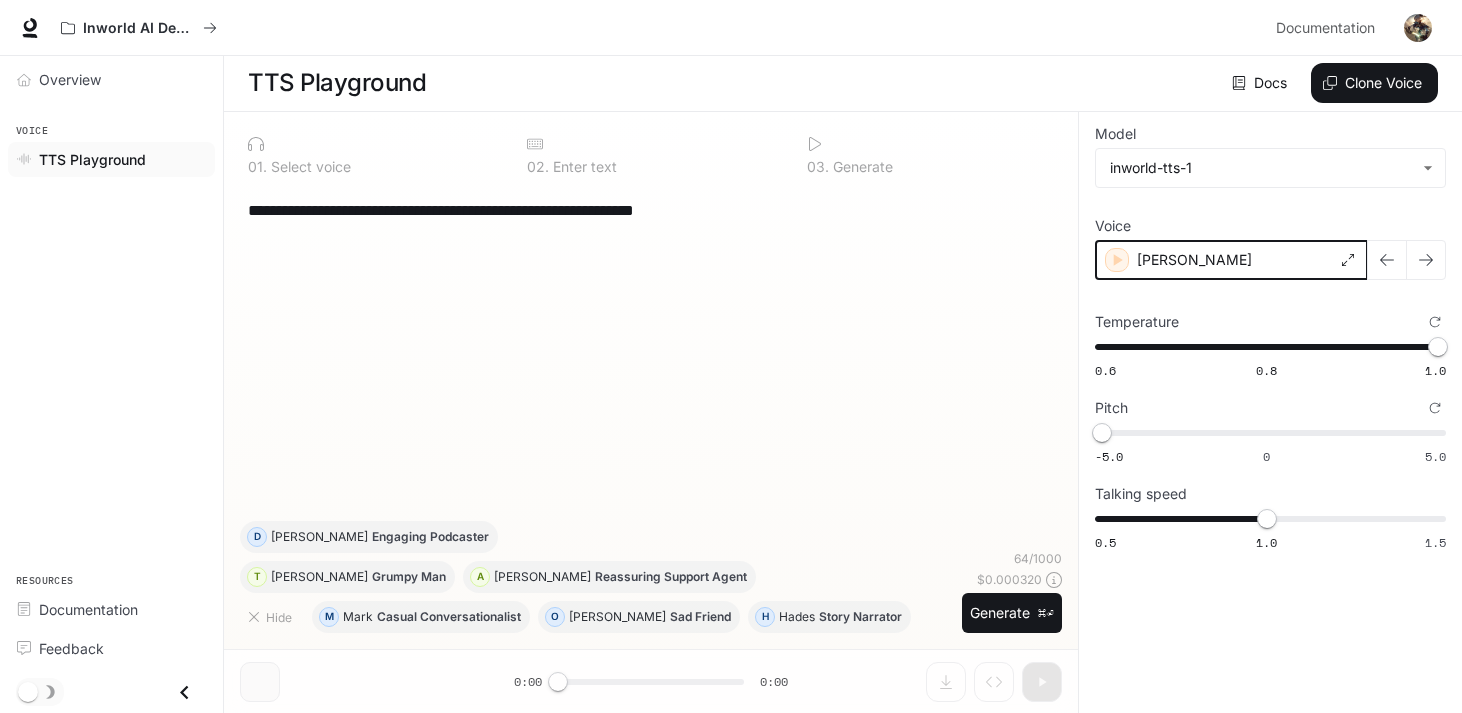 click 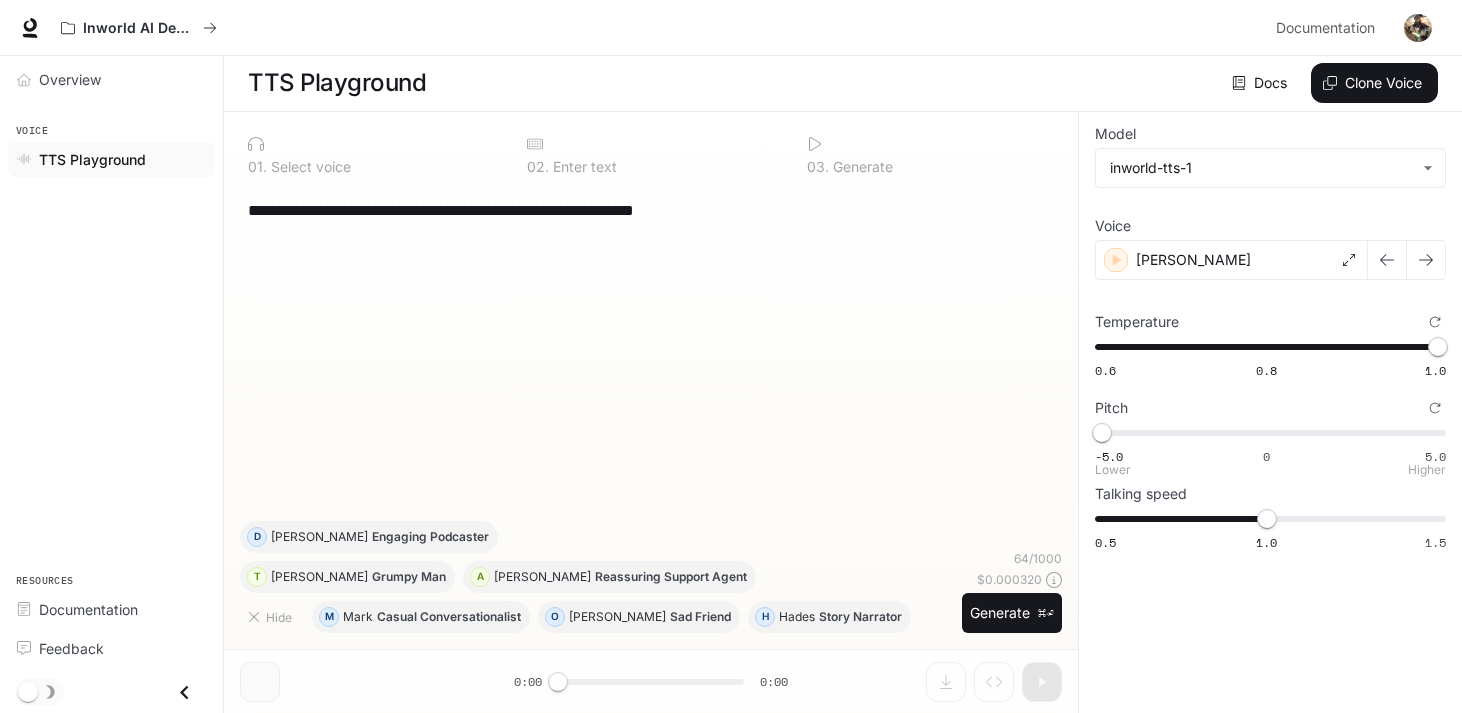 type on "*" 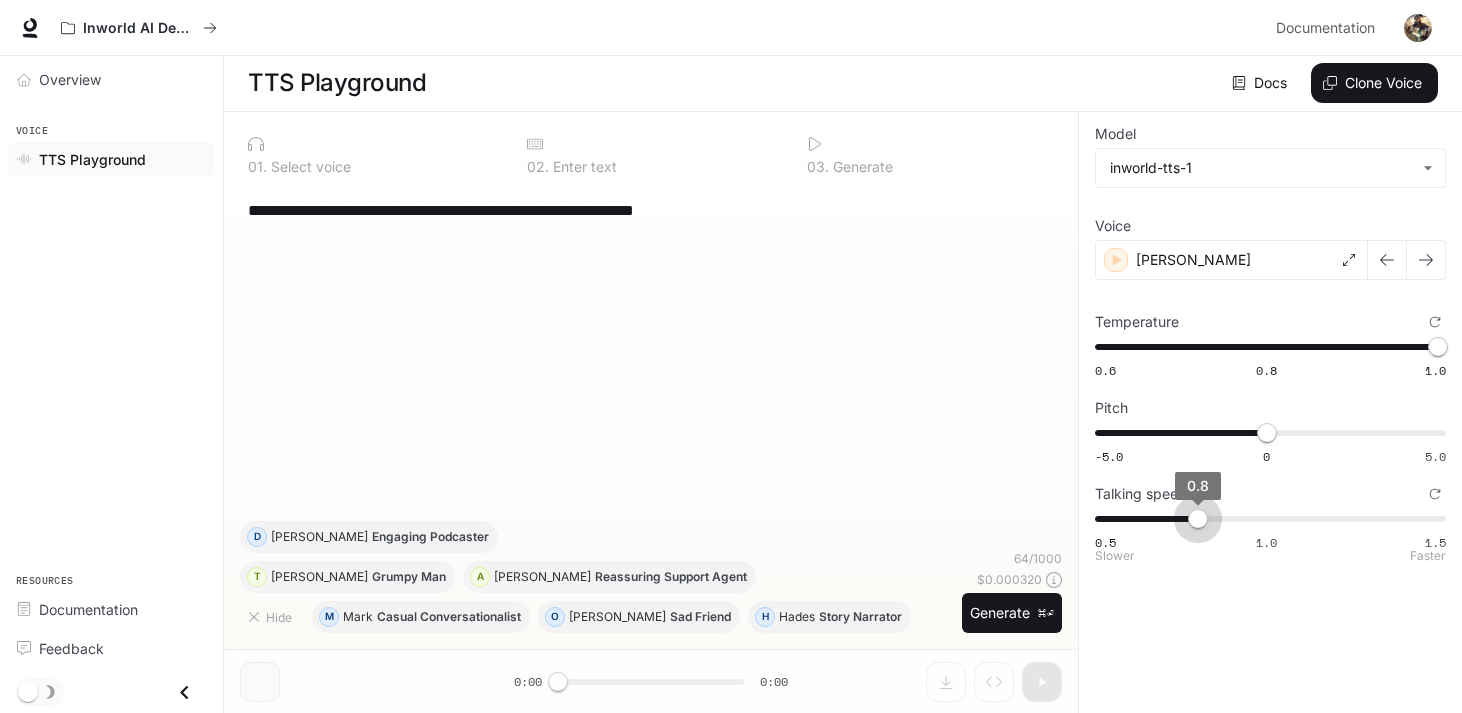 click on "0.5 1.0 1.5 0.8" at bounding box center (1266, 519) 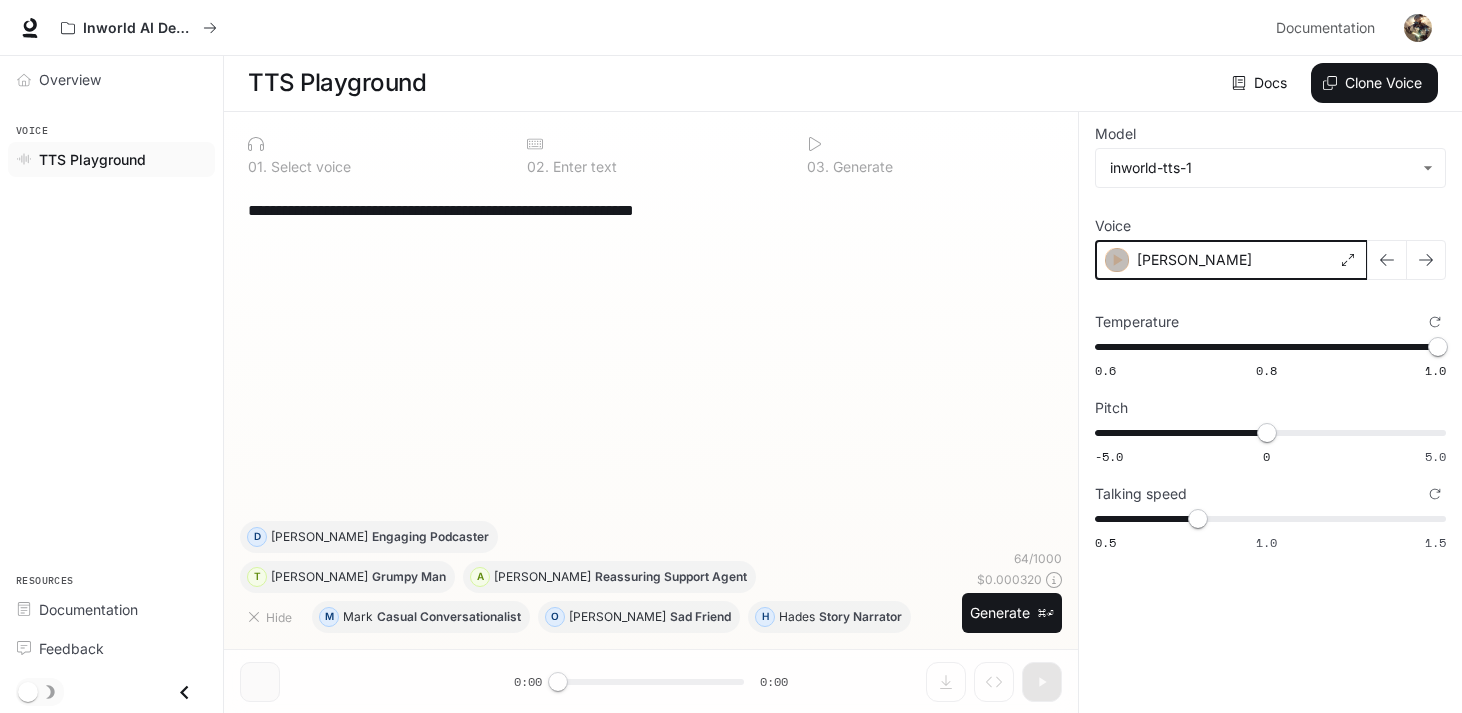 click 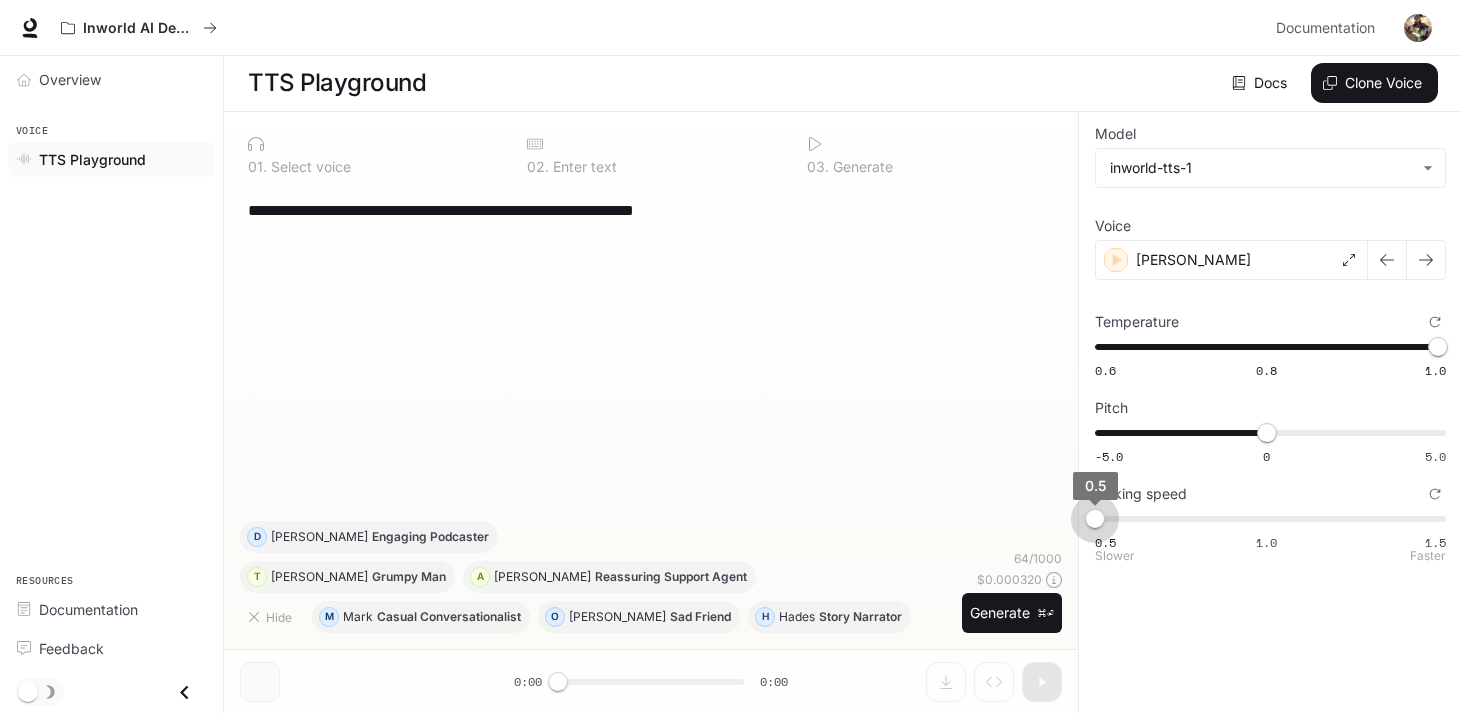 click on "0.5 1.0 1.5 0.5" at bounding box center (1266, 519) 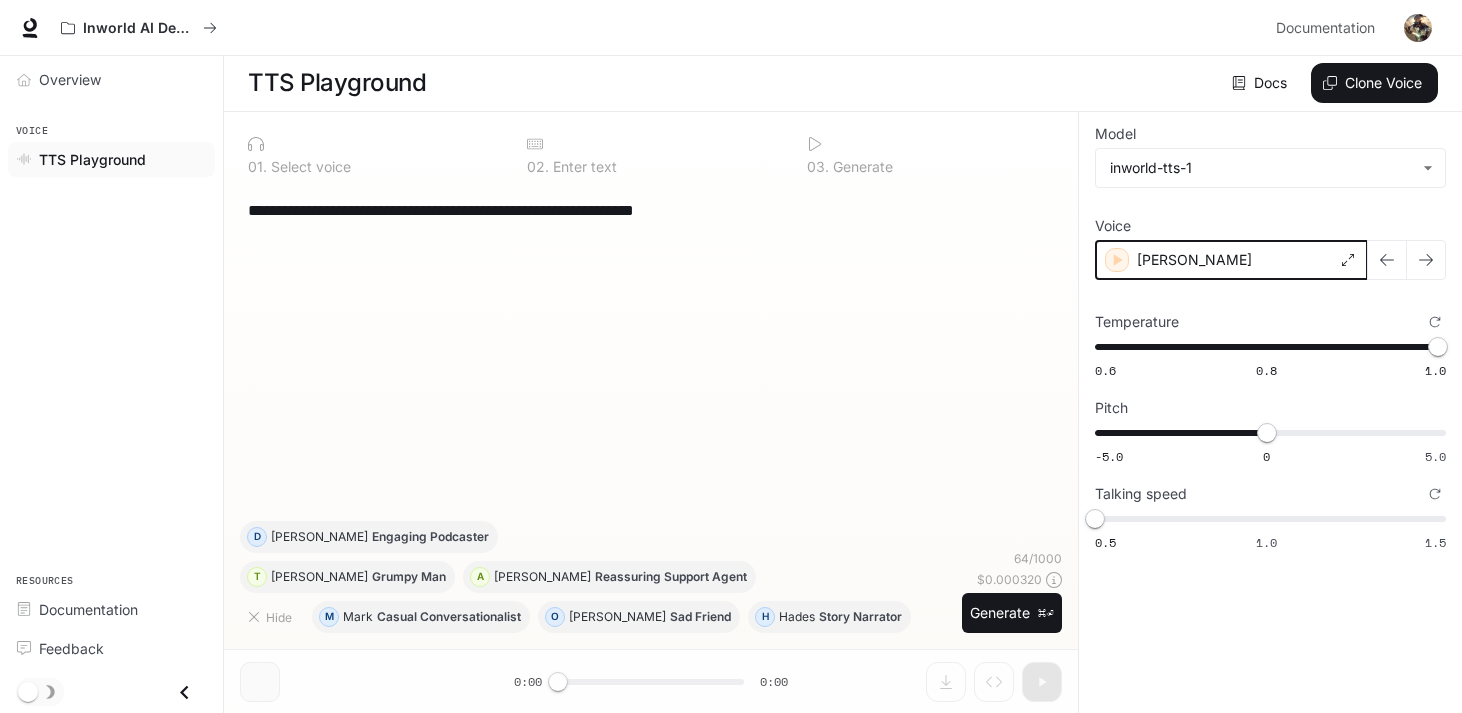 click 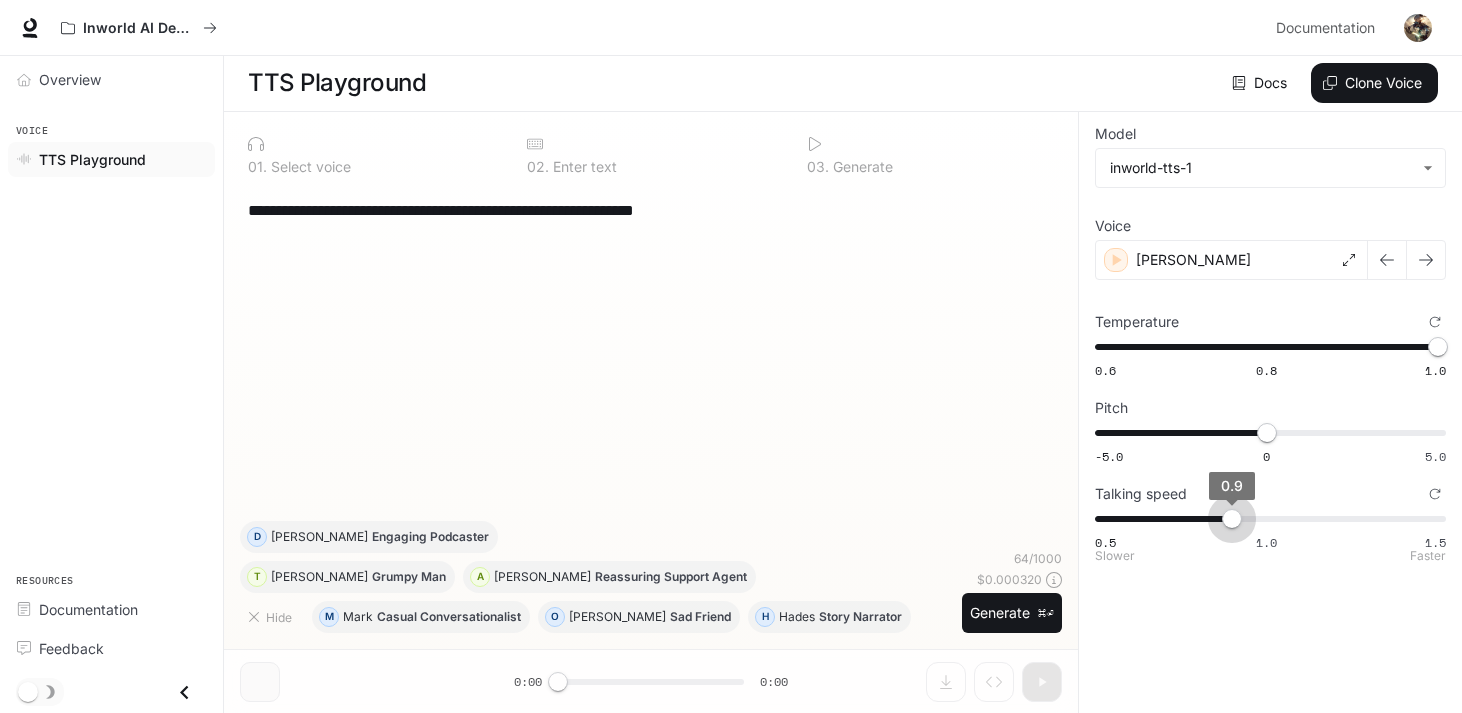 type on "*" 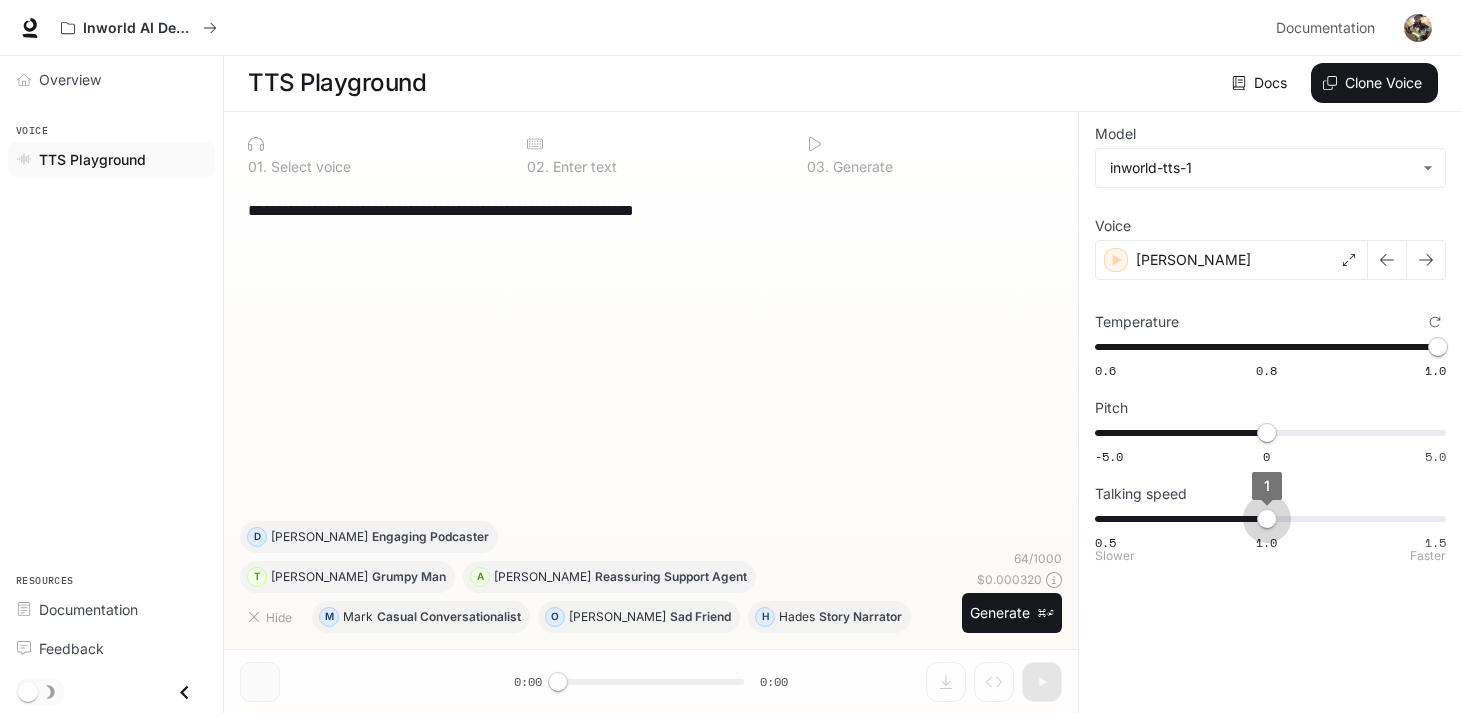 drag, startPoint x: 1100, startPoint y: 520, endPoint x: 1262, endPoint y: 527, distance: 162.15117 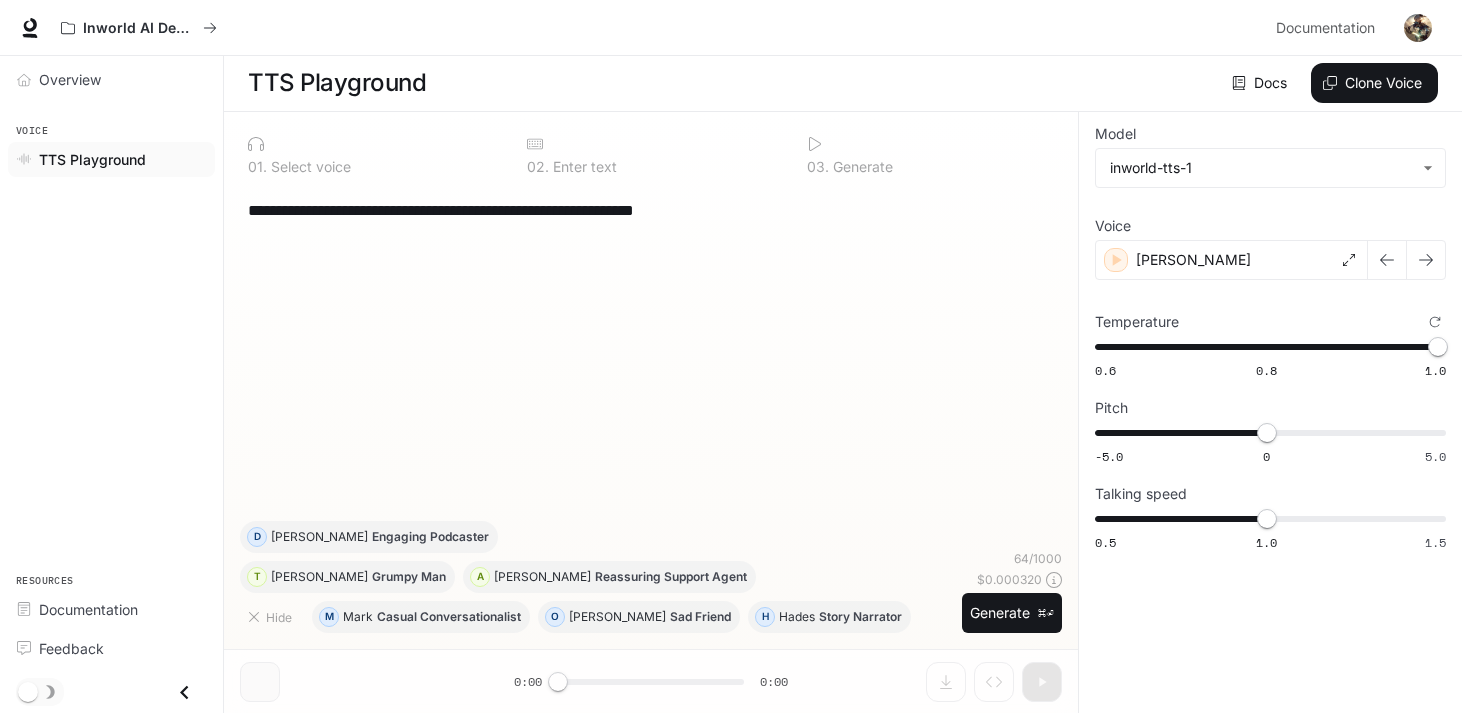 drag, startPoint x: 564, startPoint y: 691, endPoint x: 621, endPoint y: 686, distance: 57.21888 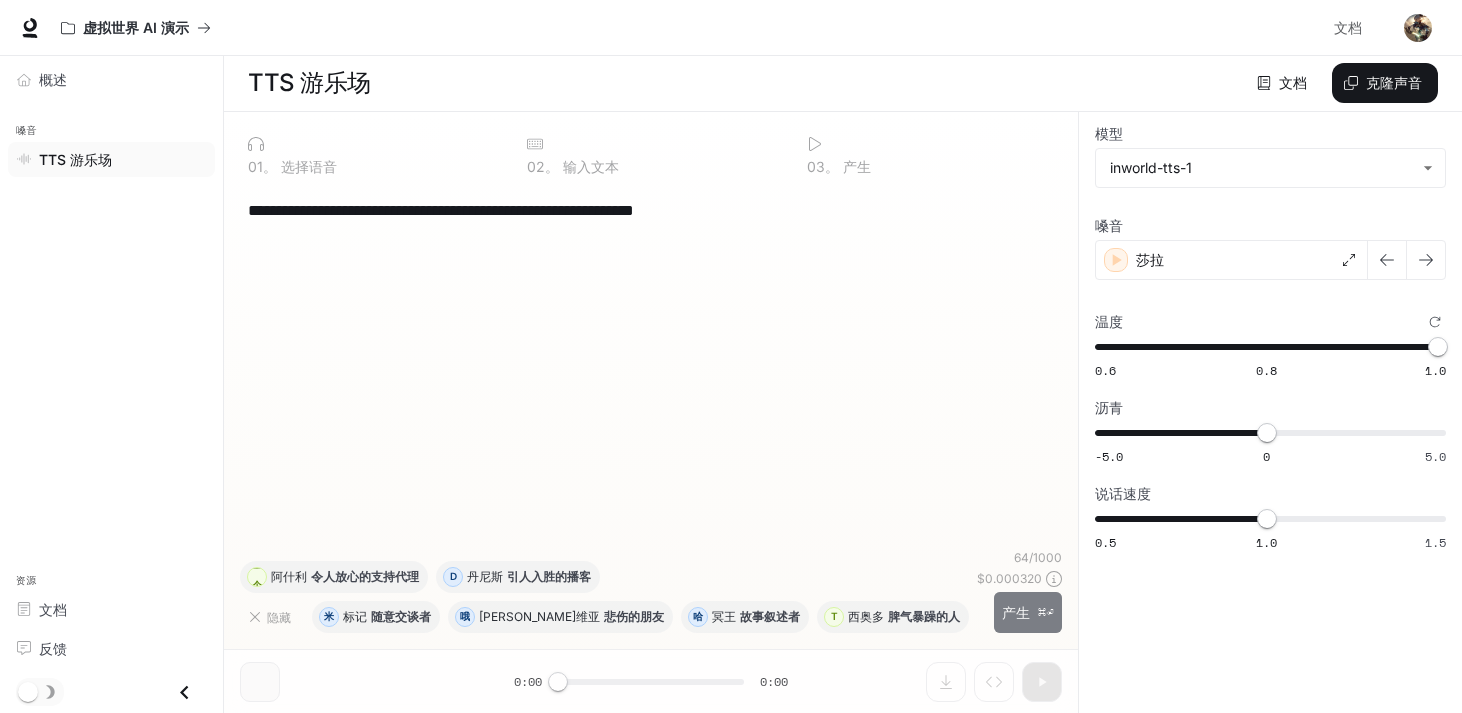 click on "产生" at bounding box center (1016, 612) 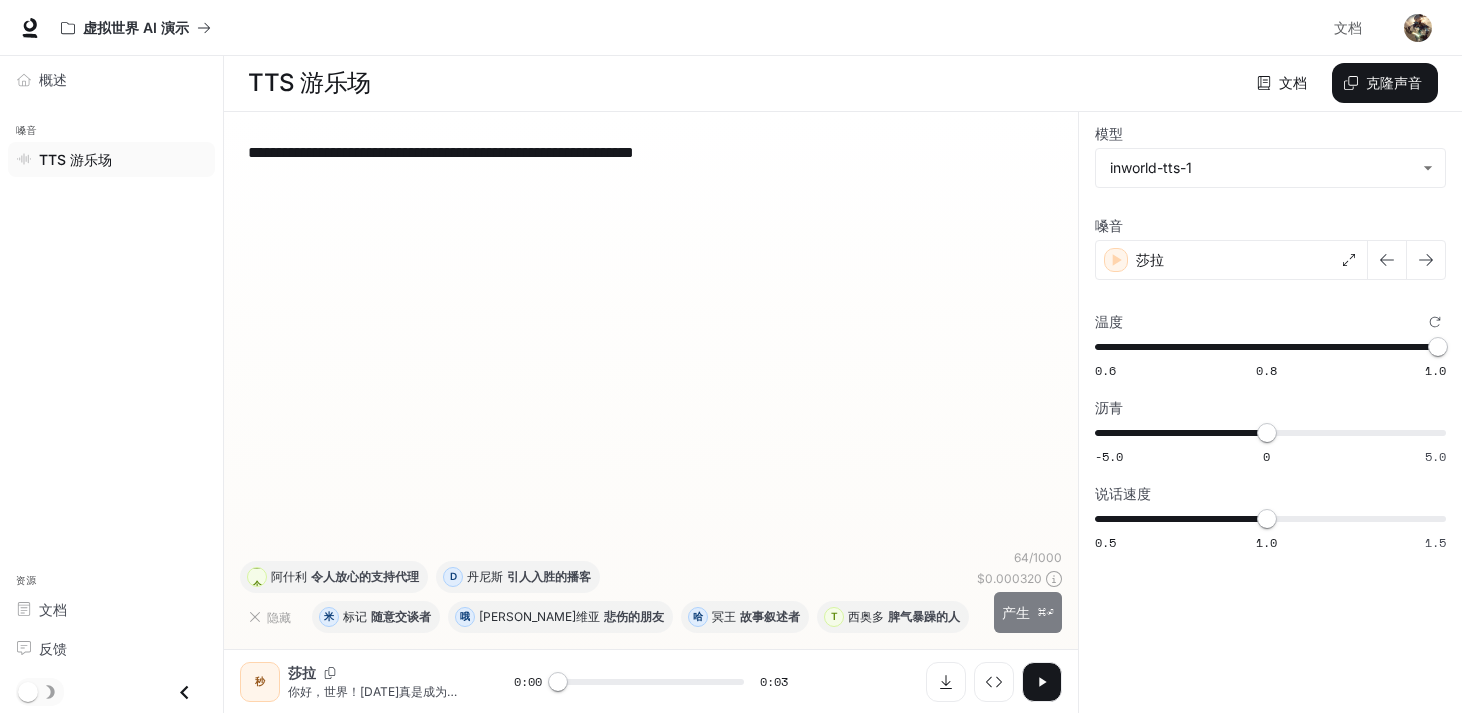 click on "产生 ⌘⏎" at bounding box center (1028, 612) 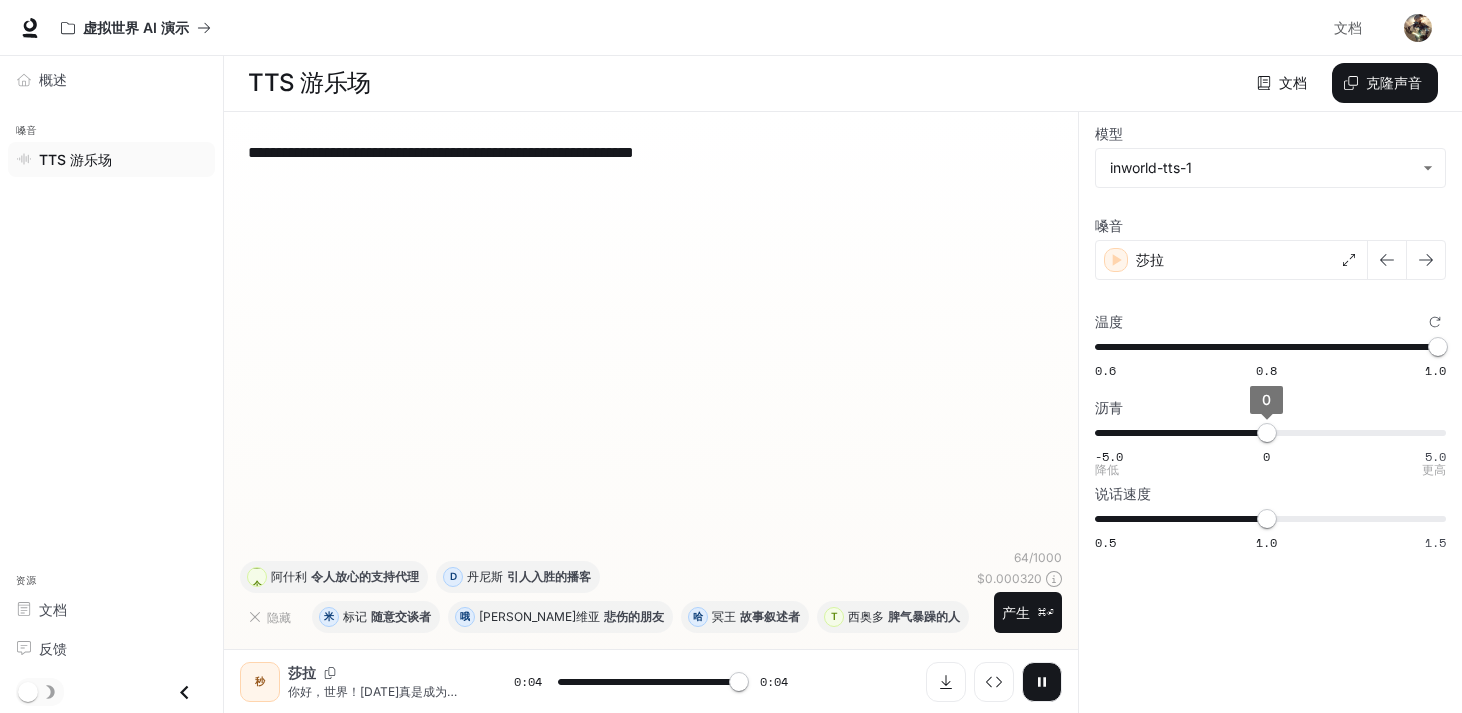 type on "*" 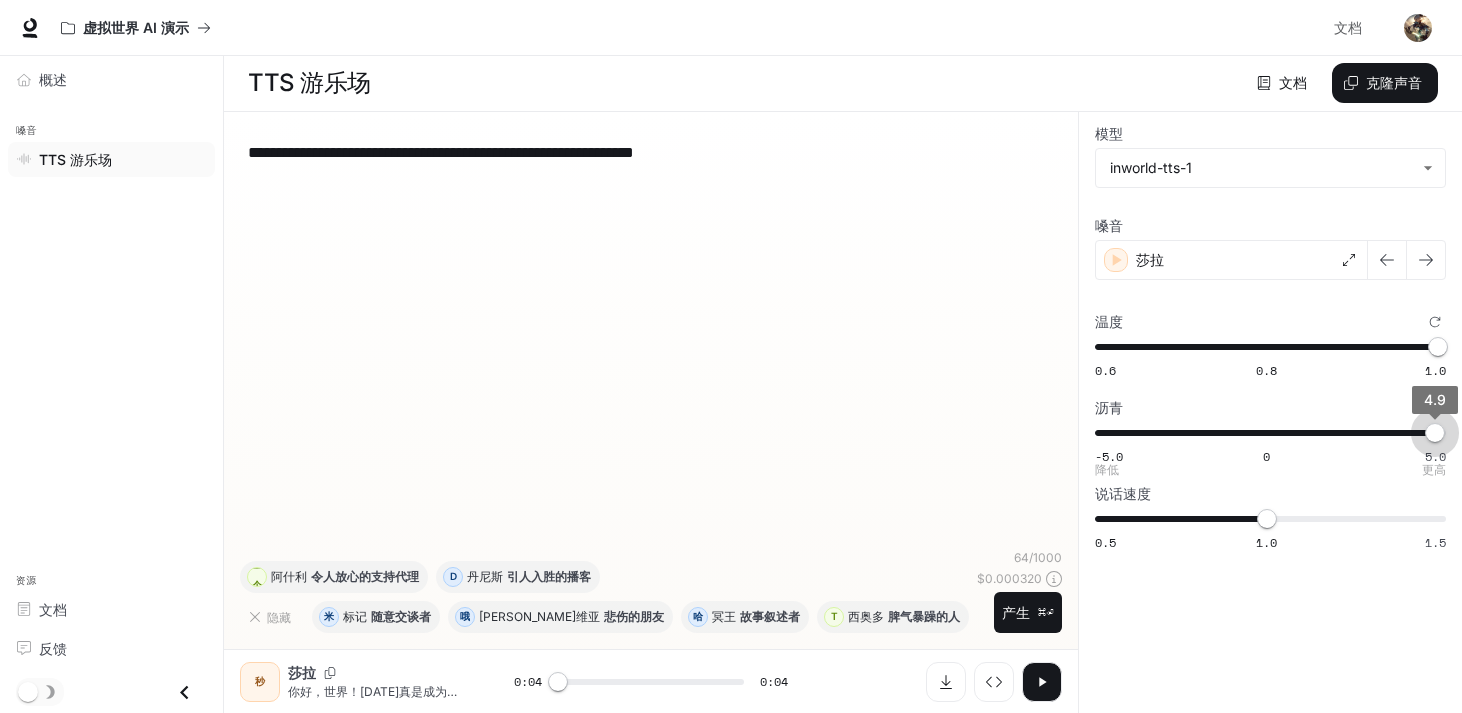 type on "*" 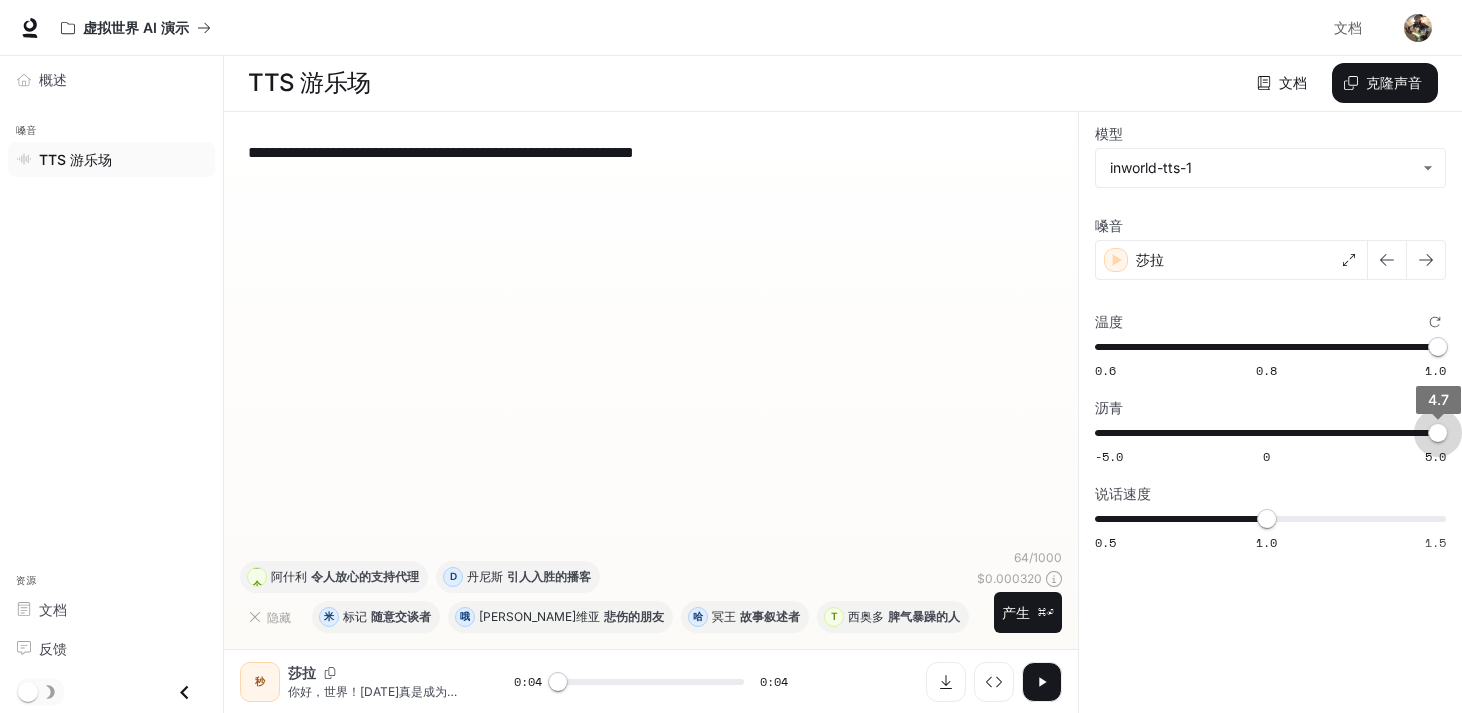 drag, startPoint x: 1259, startPoint y: 433, endPoint x: 1469, endPoint y: 413, distance: 210.95023 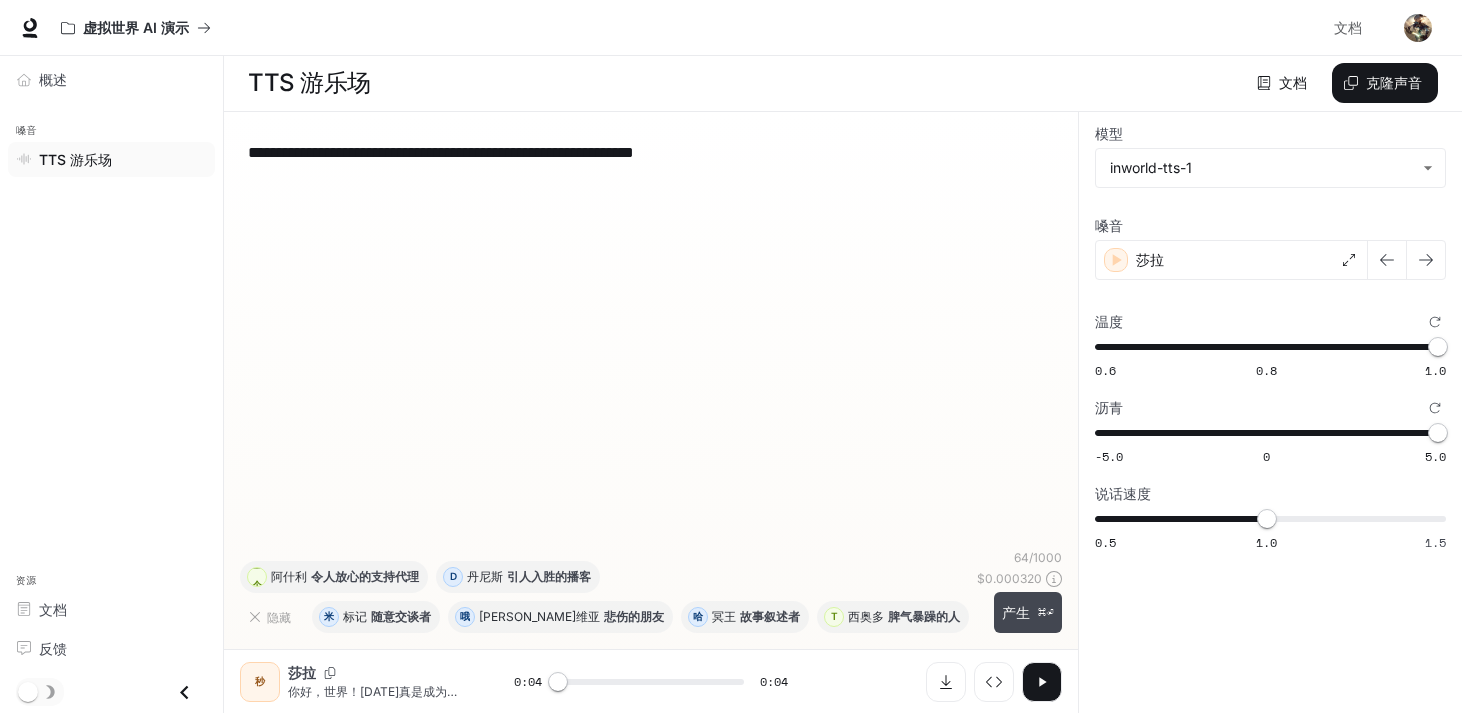 click on "产生 ⌘⏎" at bounding box center [1028, 612] 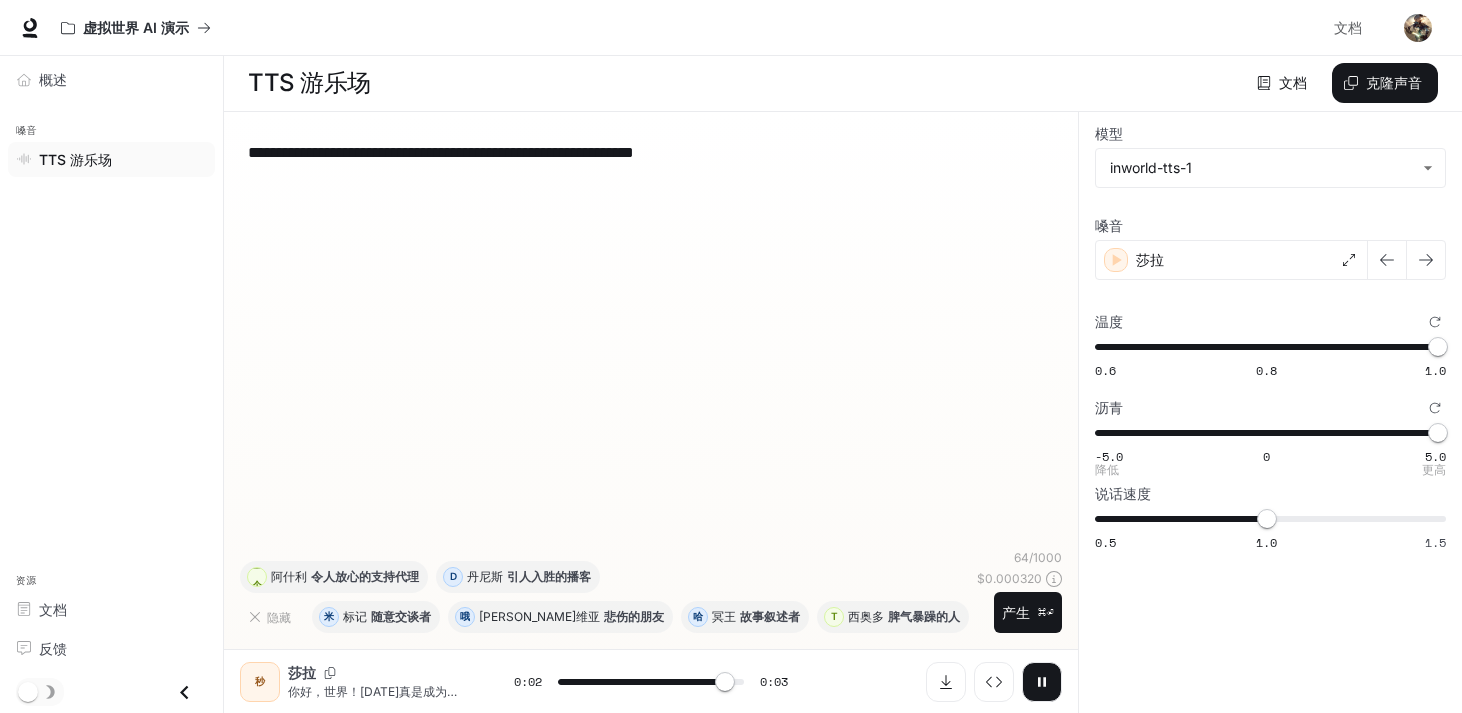 type on "***" 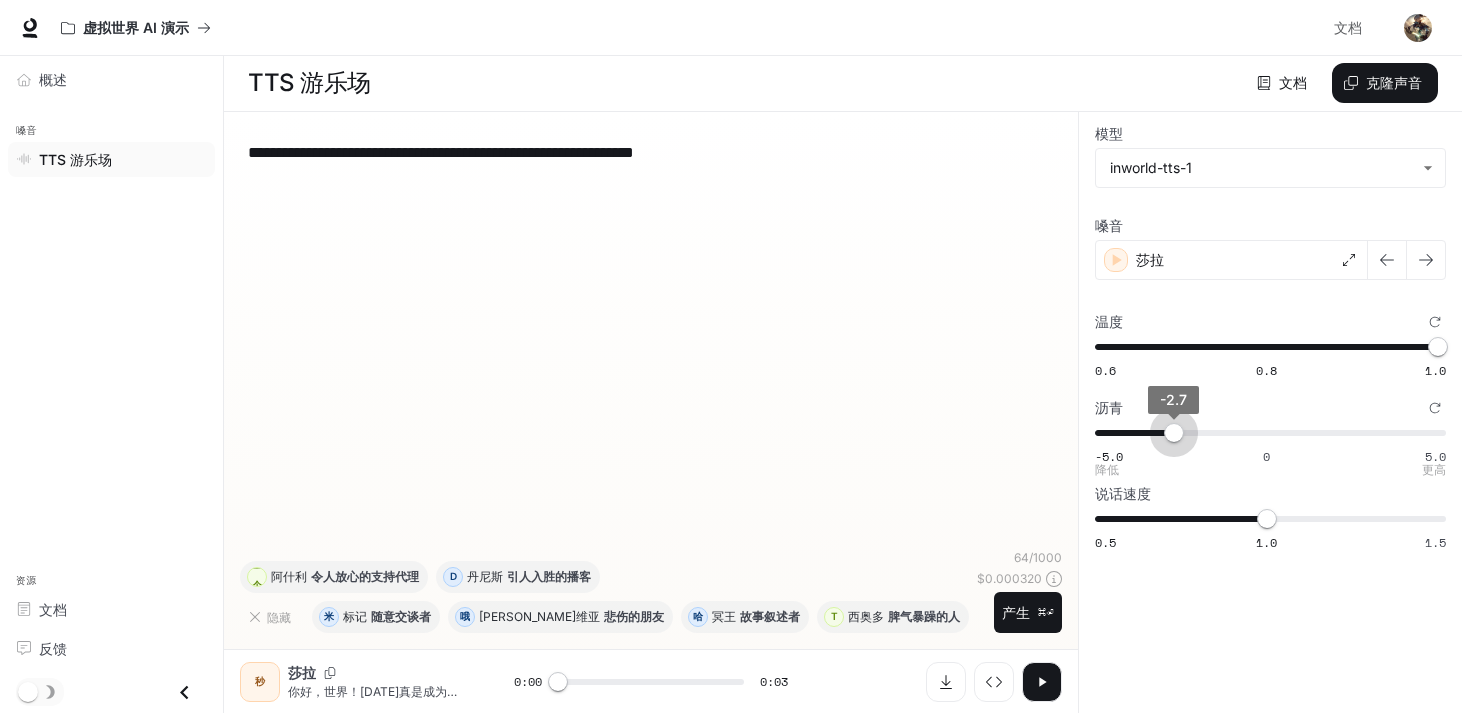 click on "-5.0 0 5.0 -2.7" at bounding box center [1266, 433] 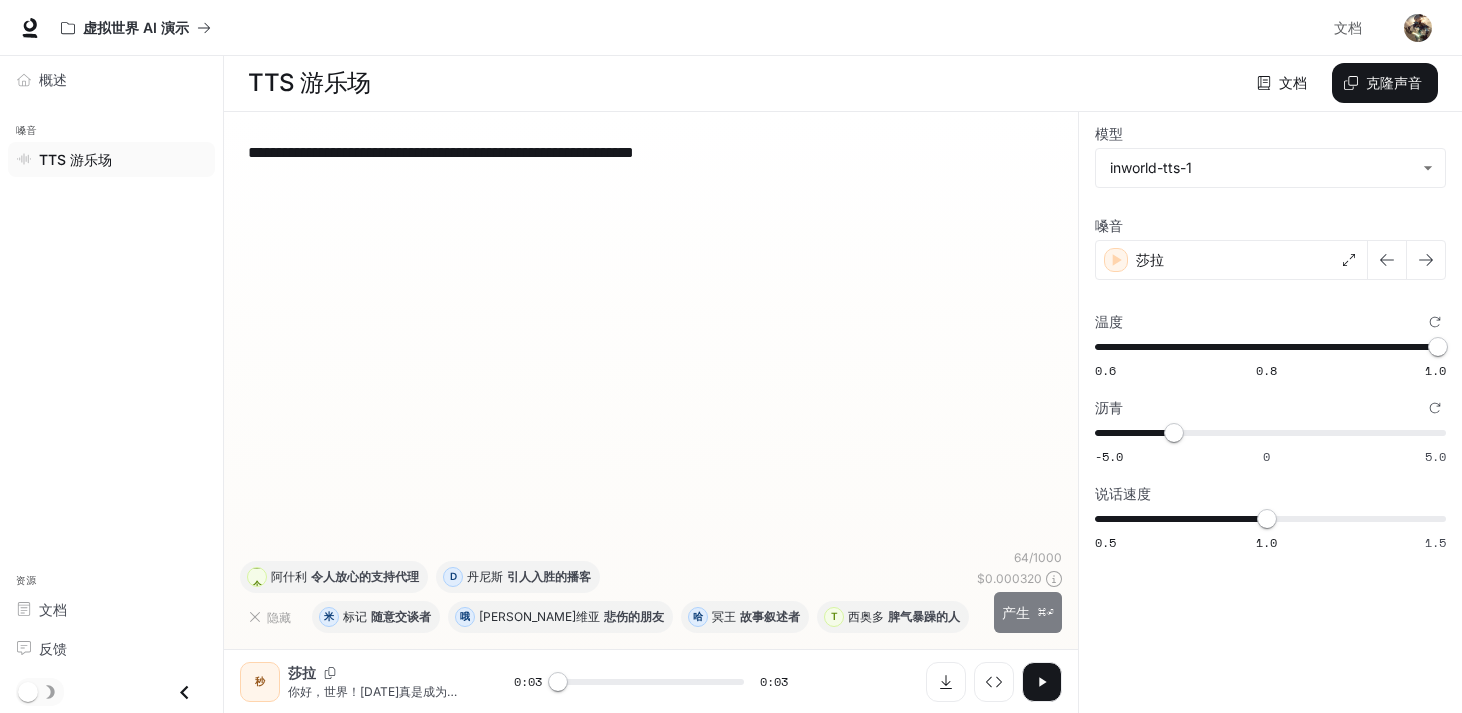 click on "产生" at bounding box center (1016, 612) 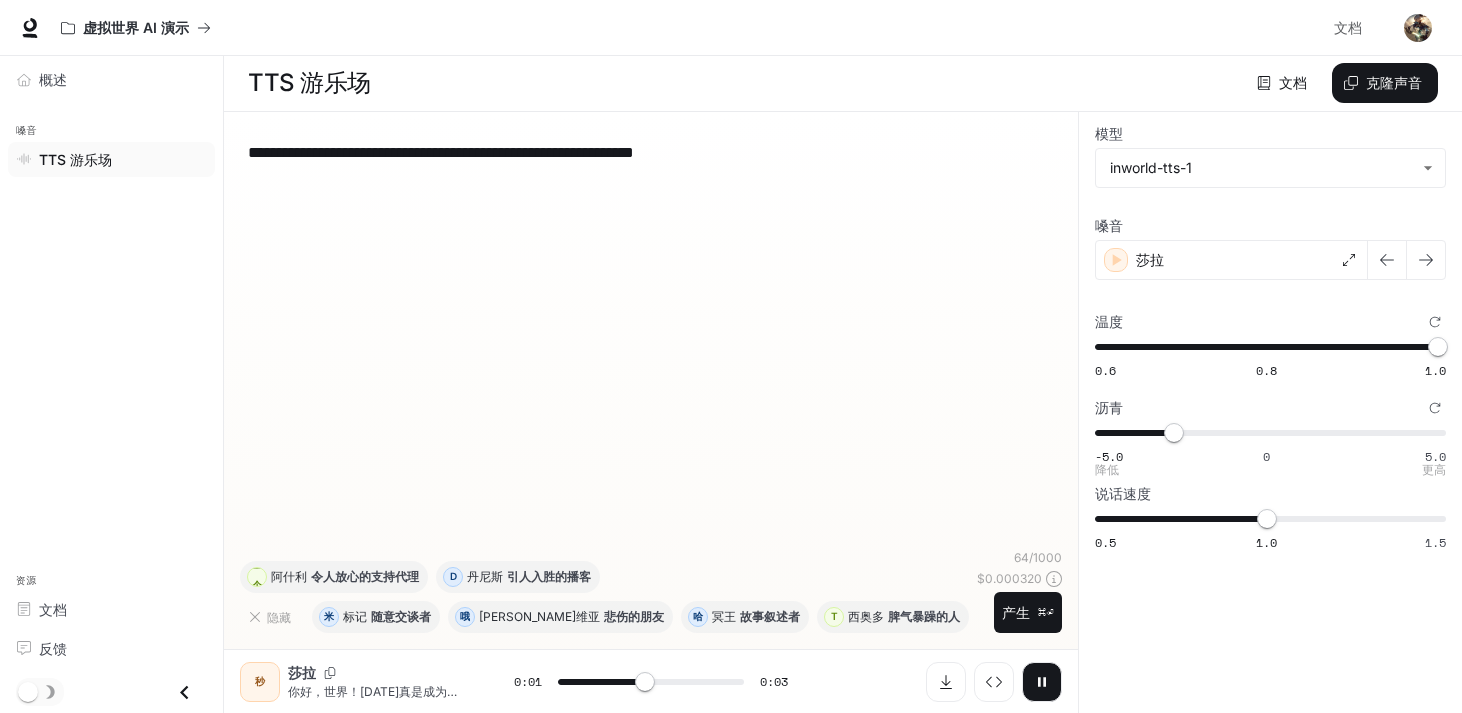 type on "***" 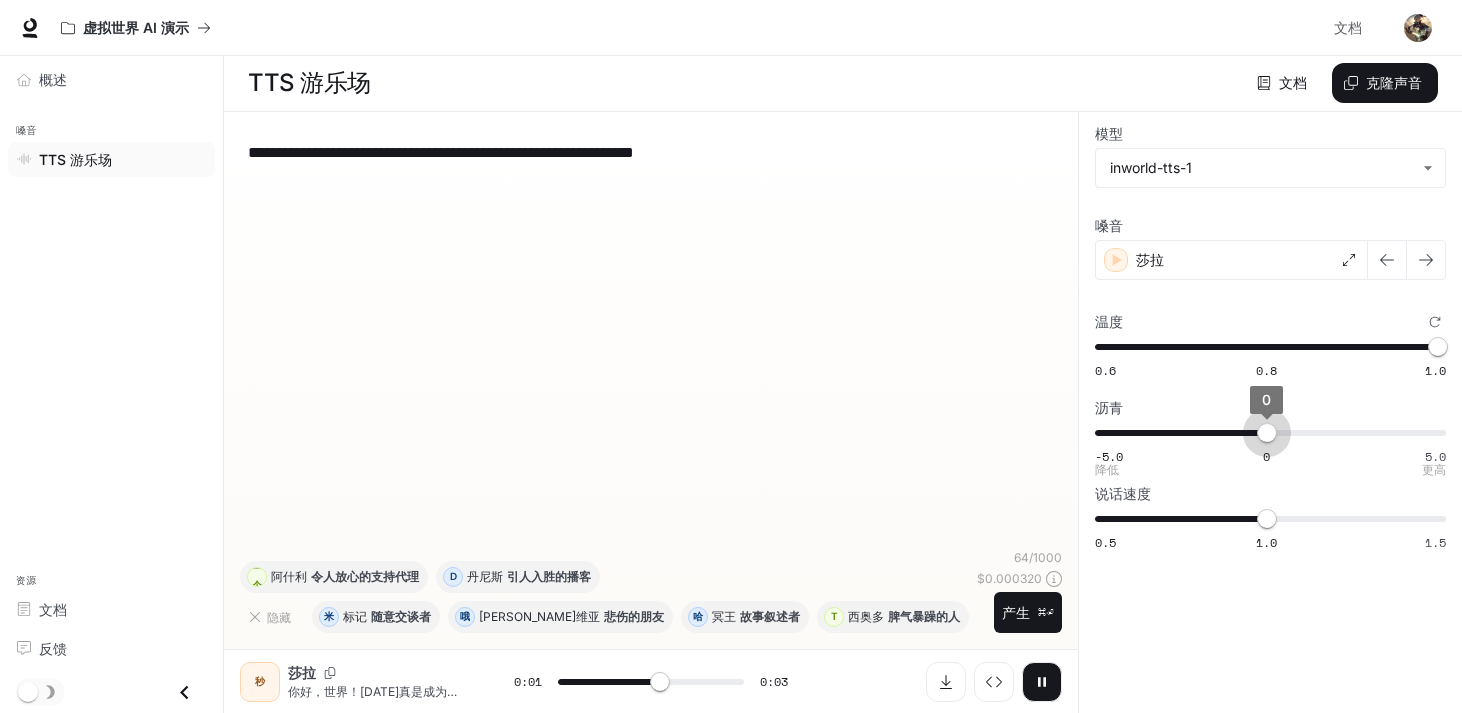 click on "-5.0 0 5.0 0" at bounding box center [1266, 433] 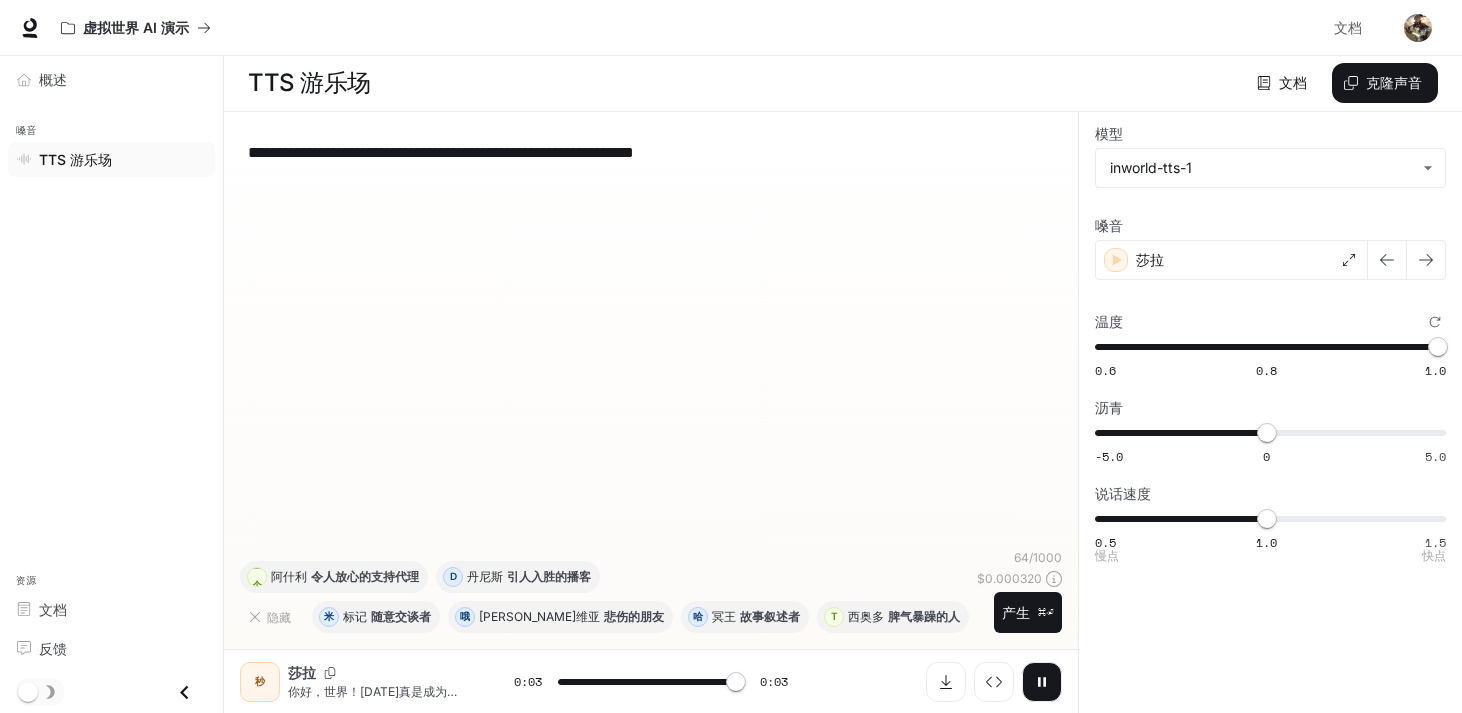 type on "*" 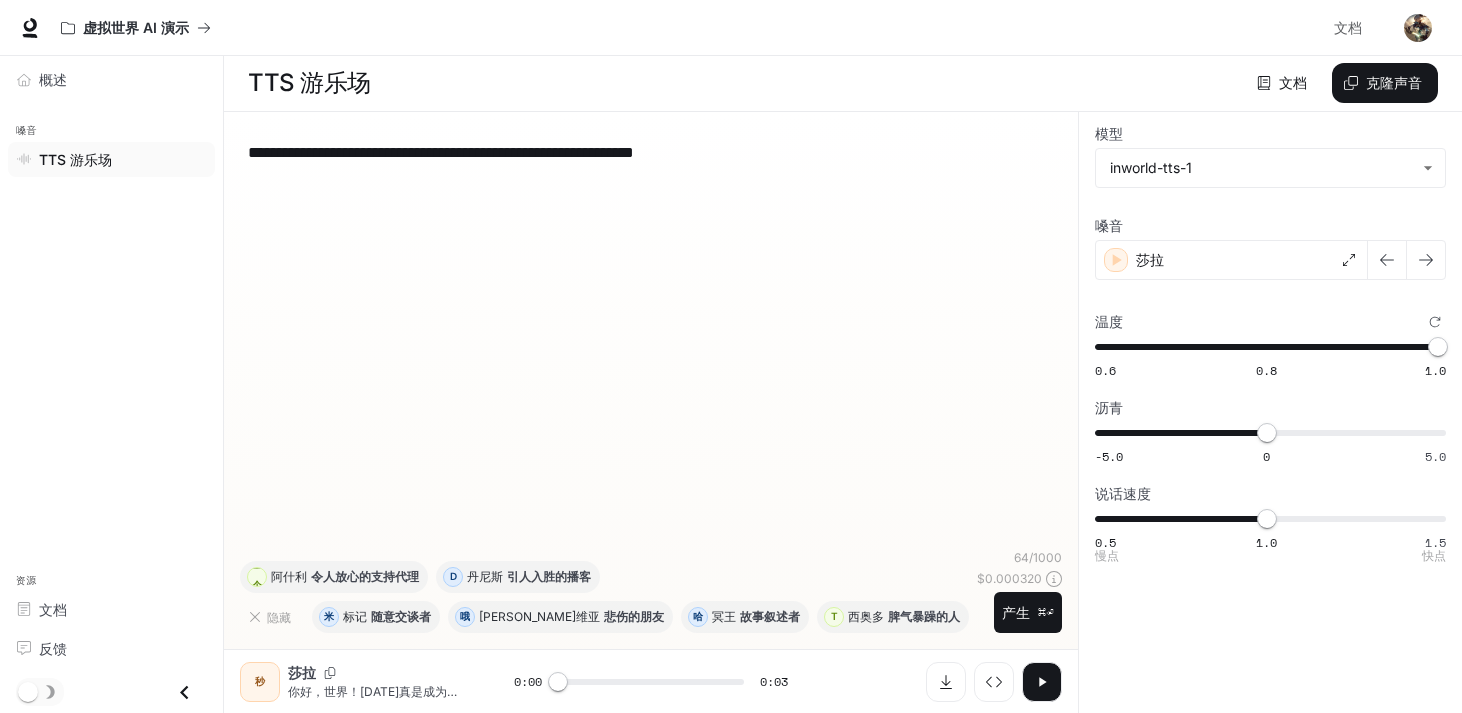 type on "***" 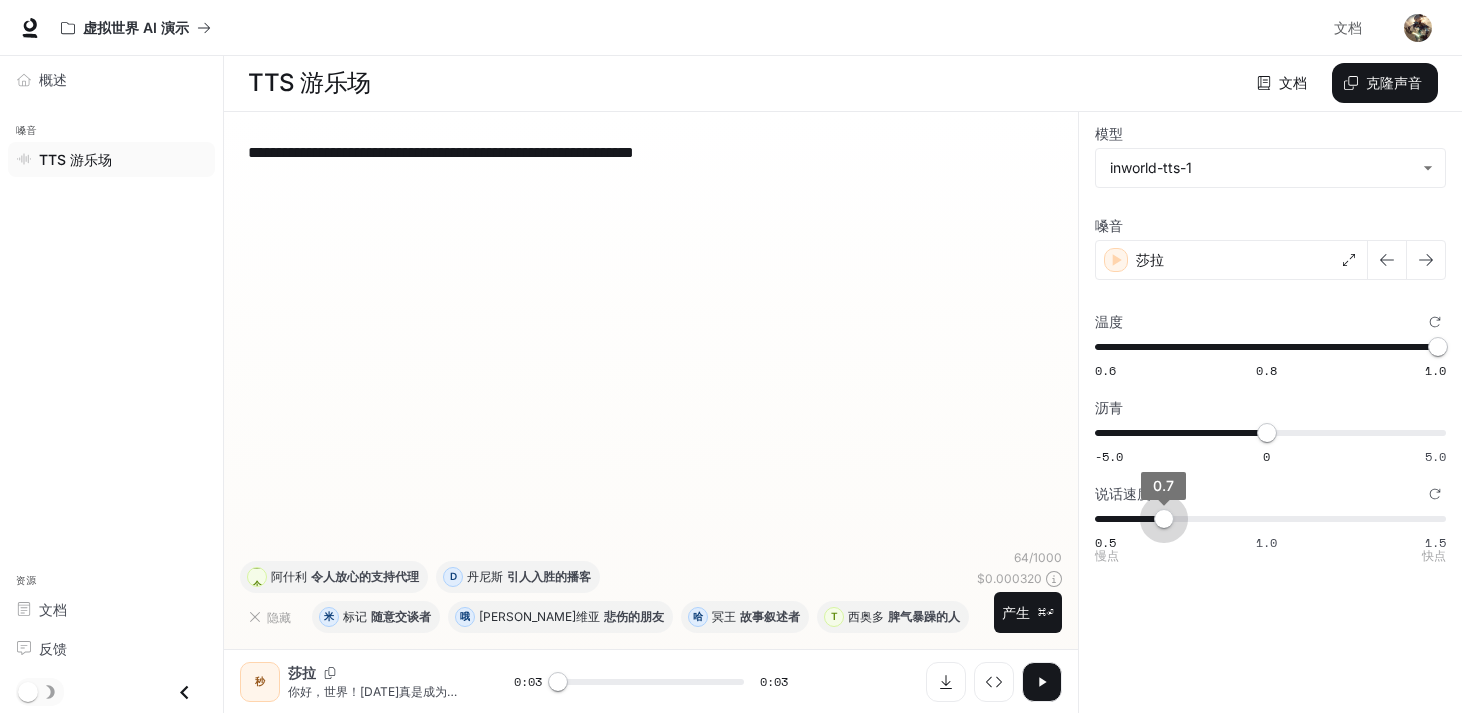 click on "0.5 1.0 1.5 0.7" at bounding box center [1266, 519] 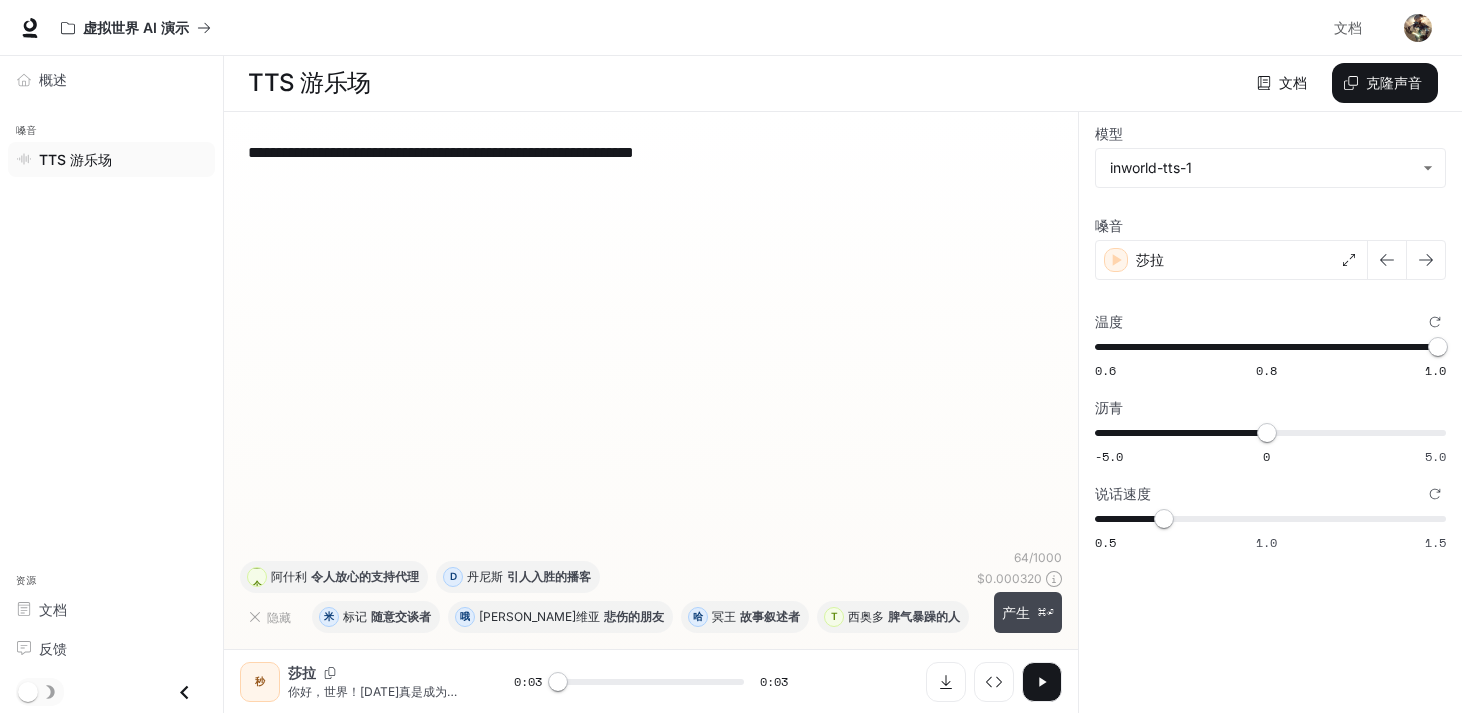 click on "产生" at bounding box center (1016, 612) 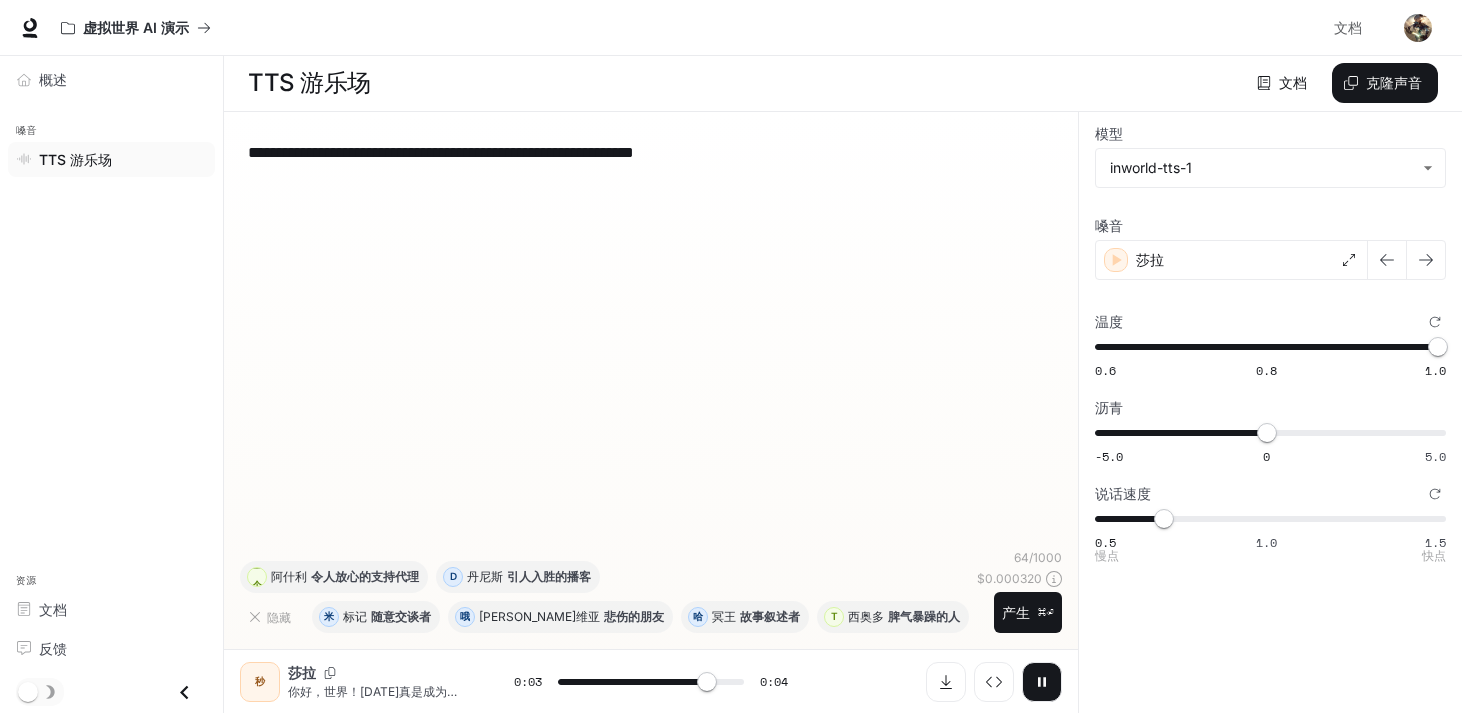 type on "***" 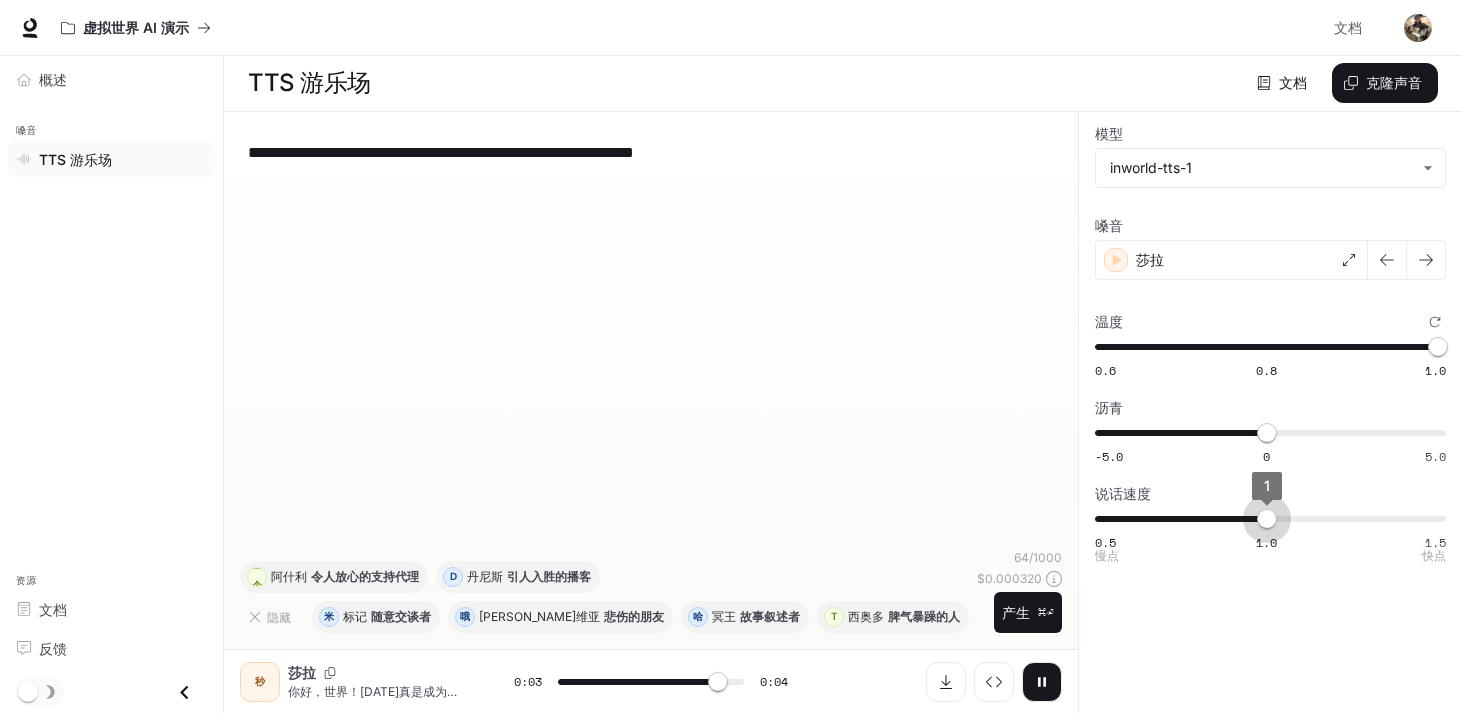click on "0.5 1.0 1.5 1" at bounding box center [1266, 519] 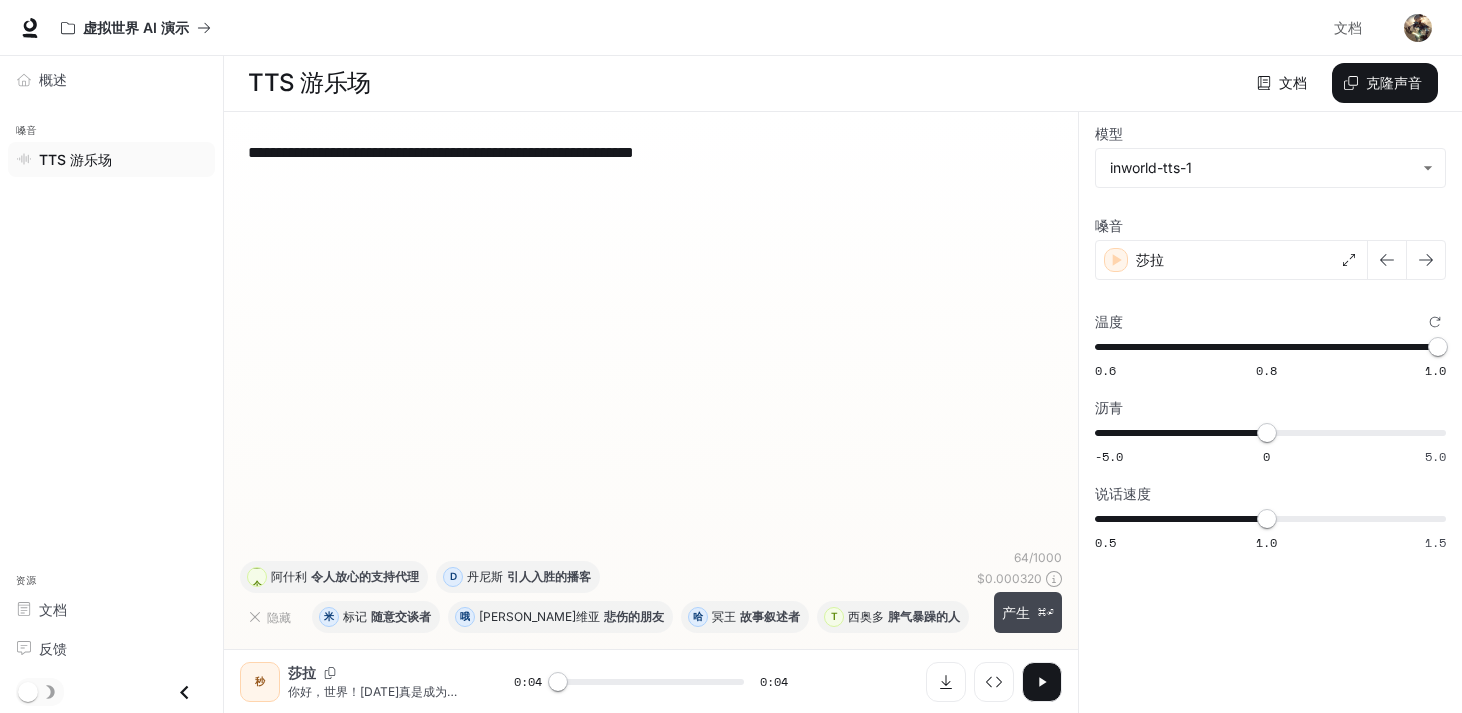 click on "产生" at bounding box center (1016, 612) 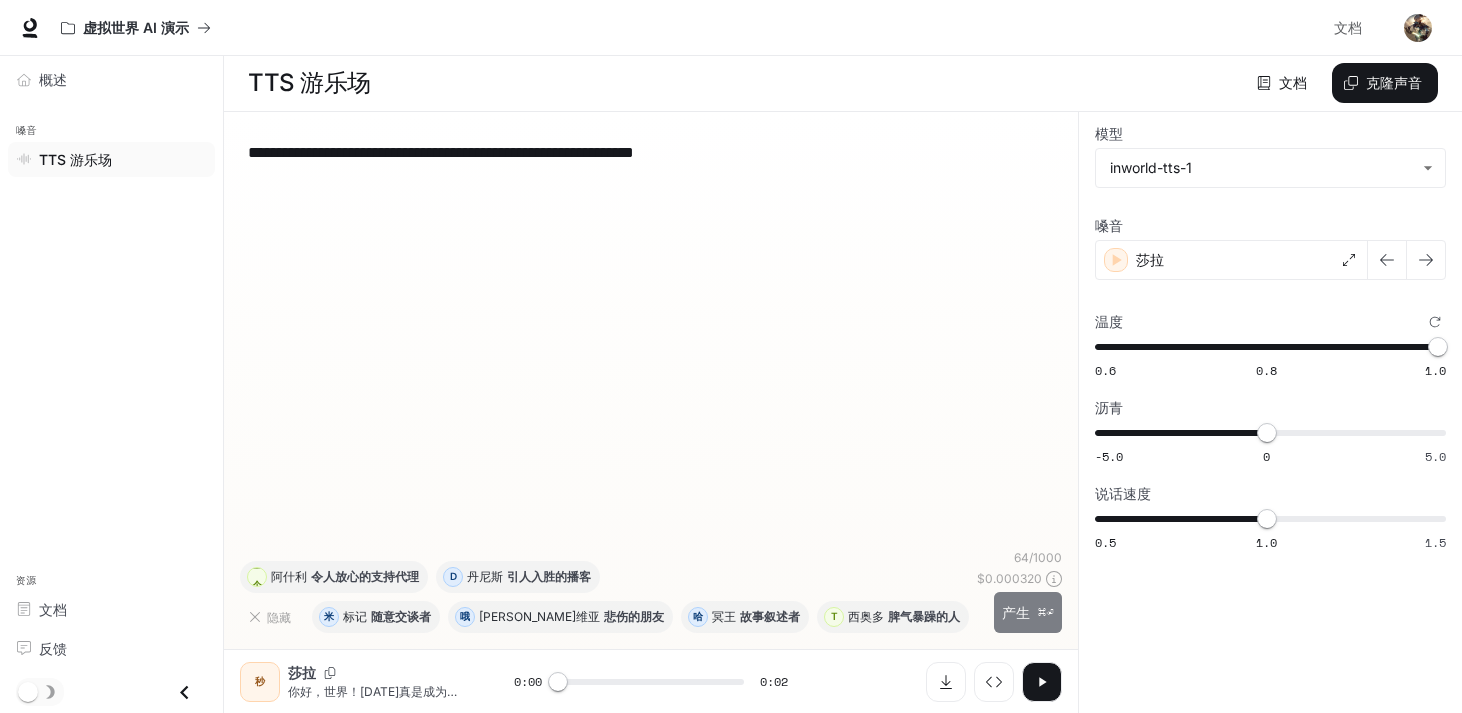 click on "产生 ⌘⏎" at bounding box center (1028, 612) 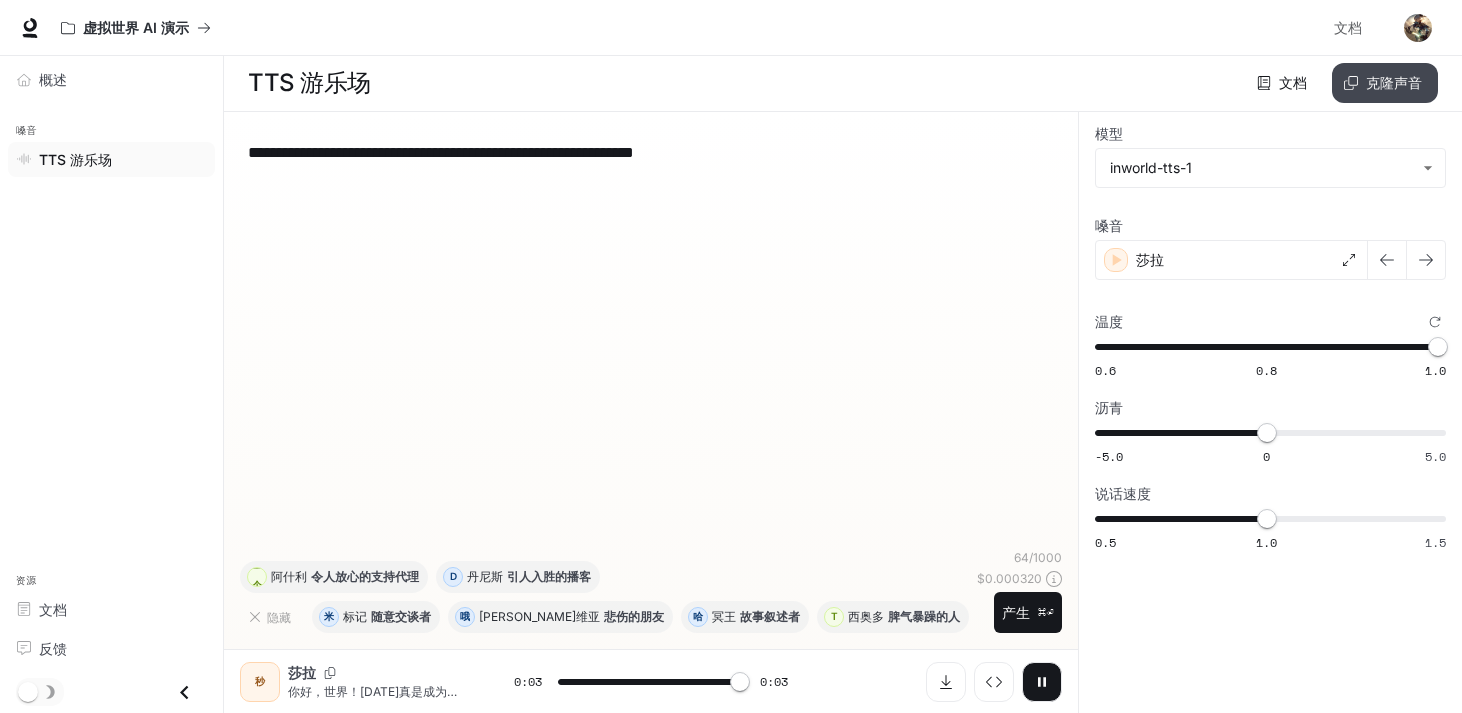 type on "*" 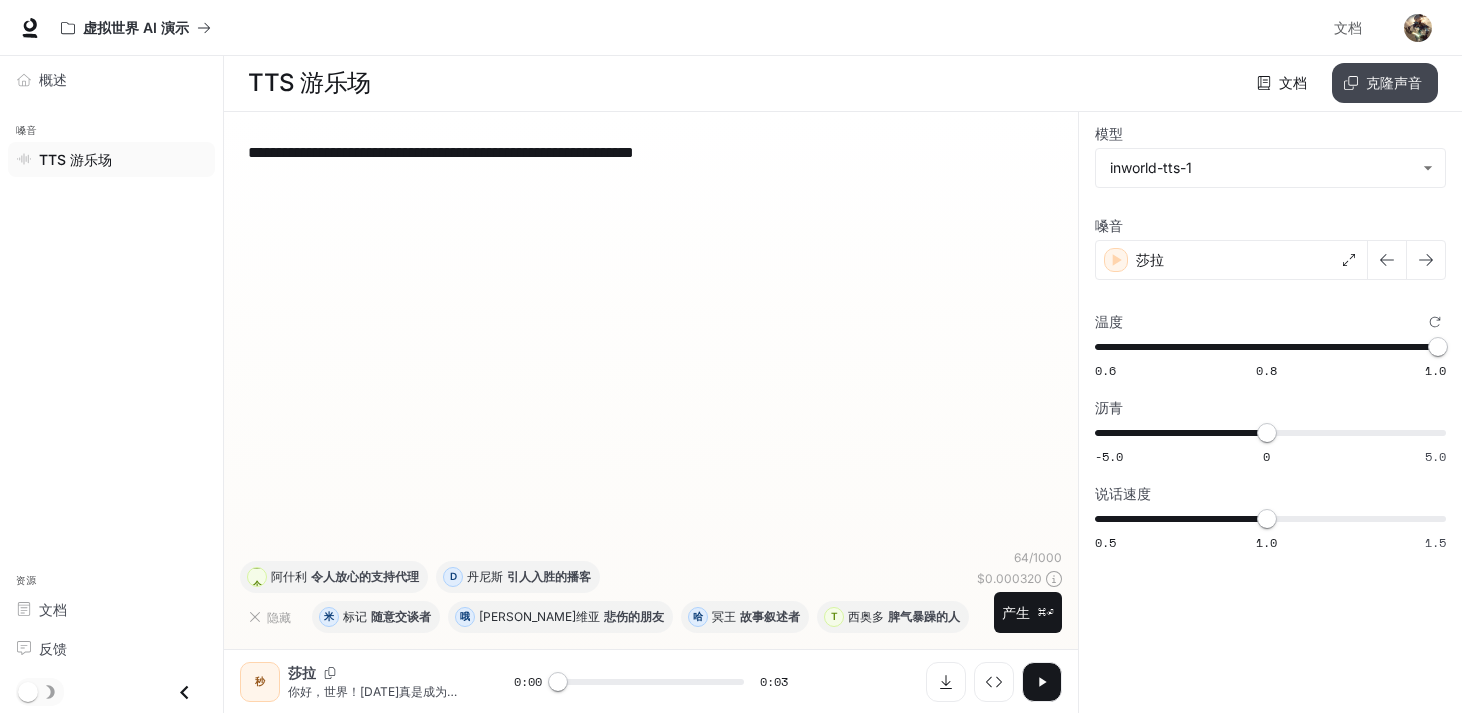 click on "克隆声音" at bounding box center (1394, 82) 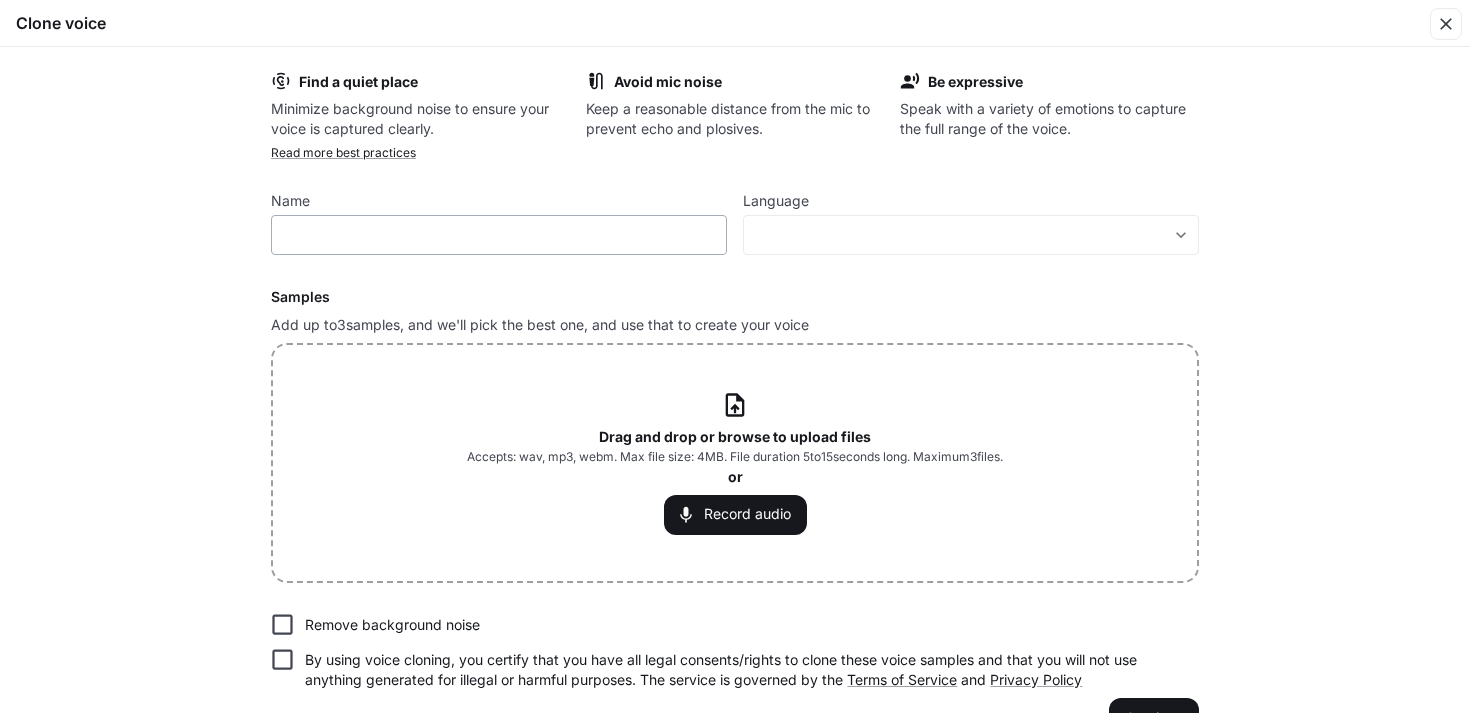 click on "​" at bounding box center (499, 235) 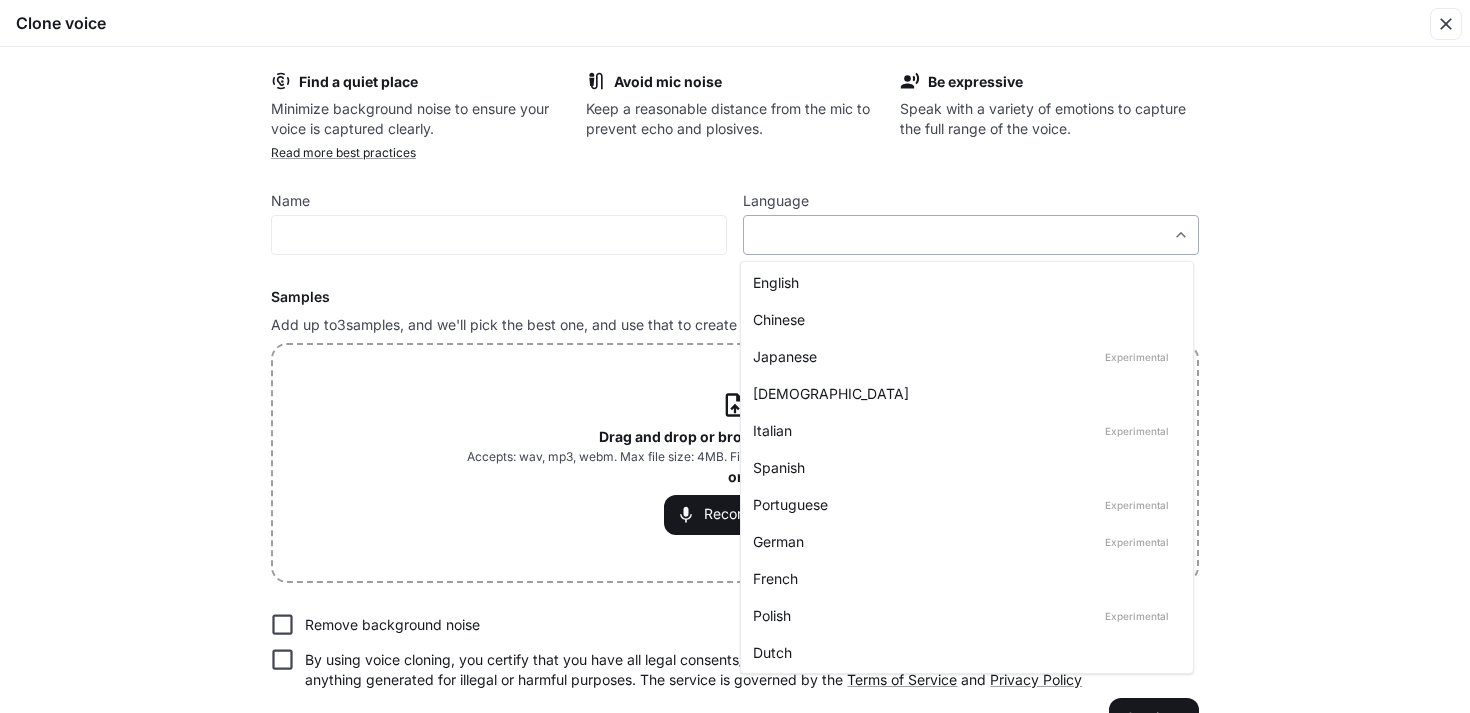 click on "**********" at bounding box center [735, 356] 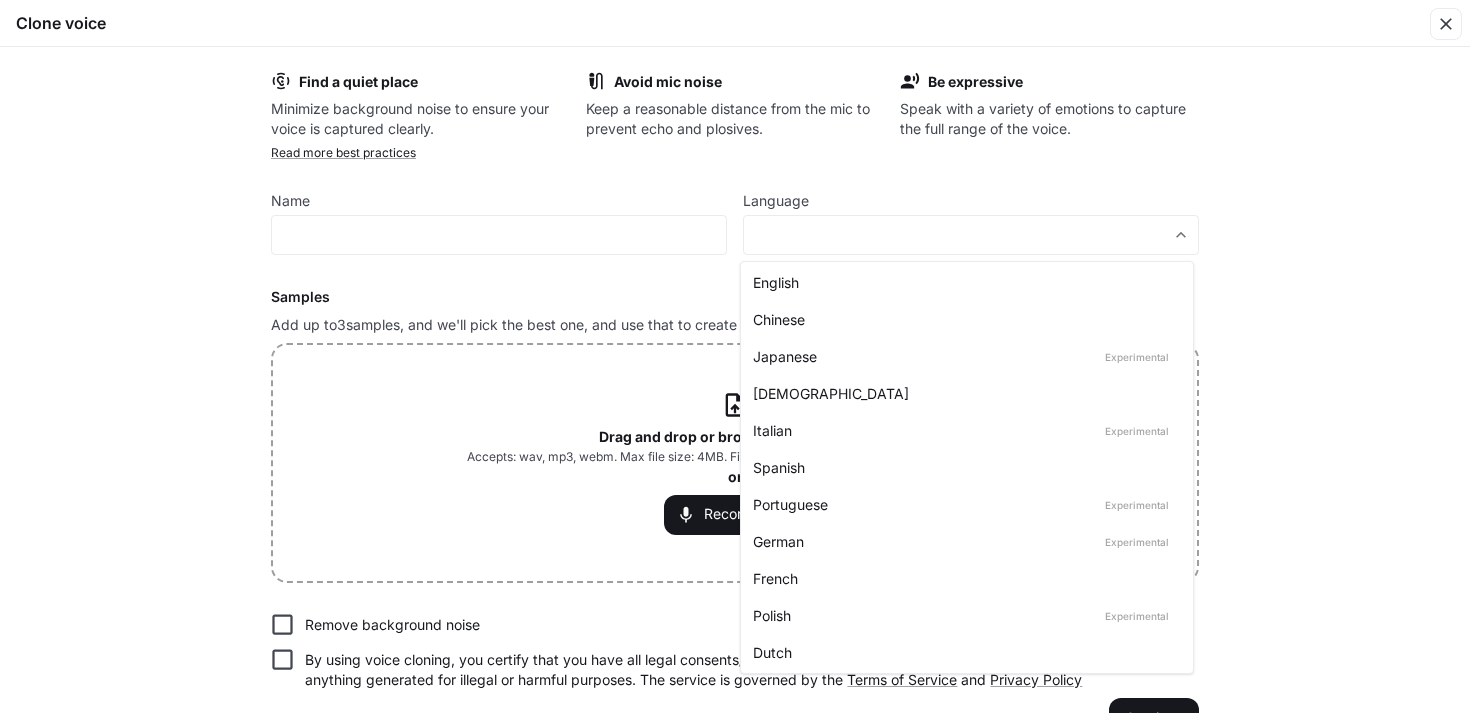 click on "English" at bounding box center (967, 282) 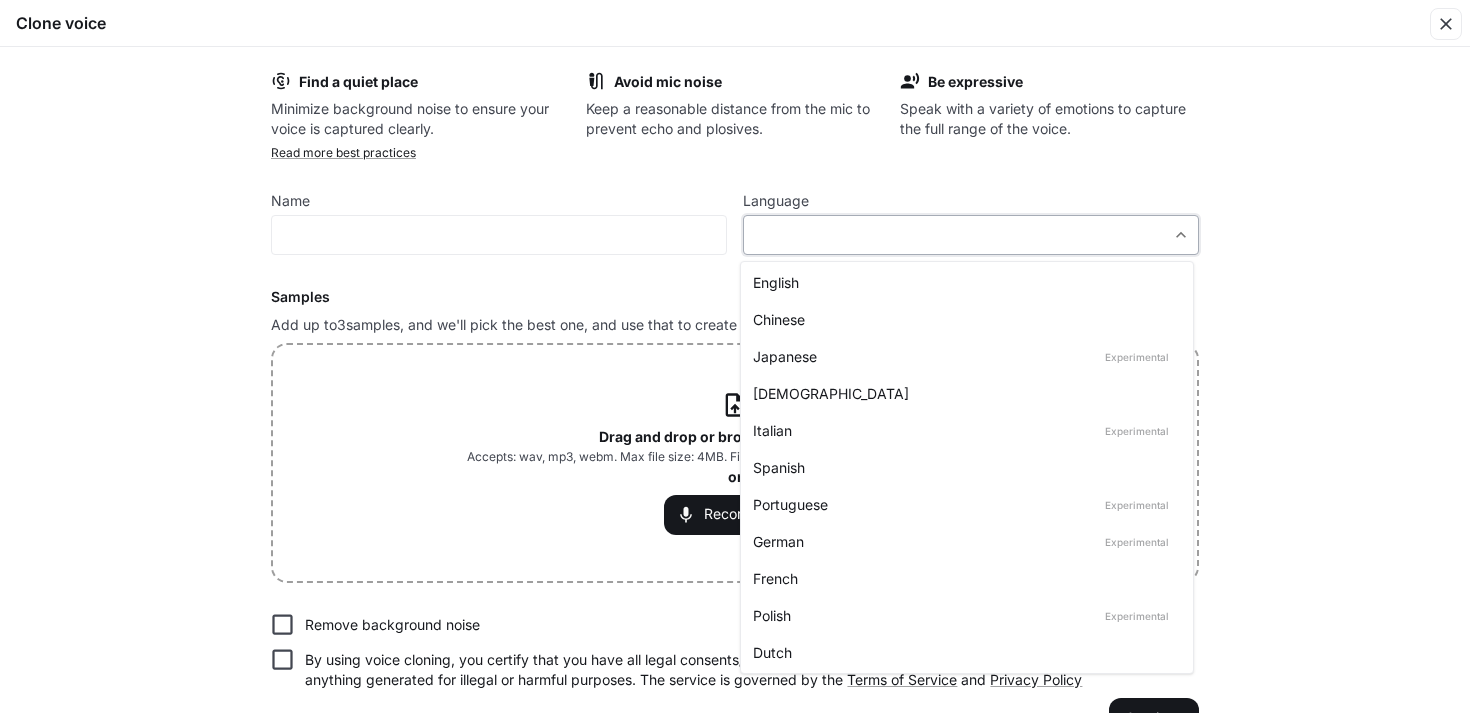 type on "*****" 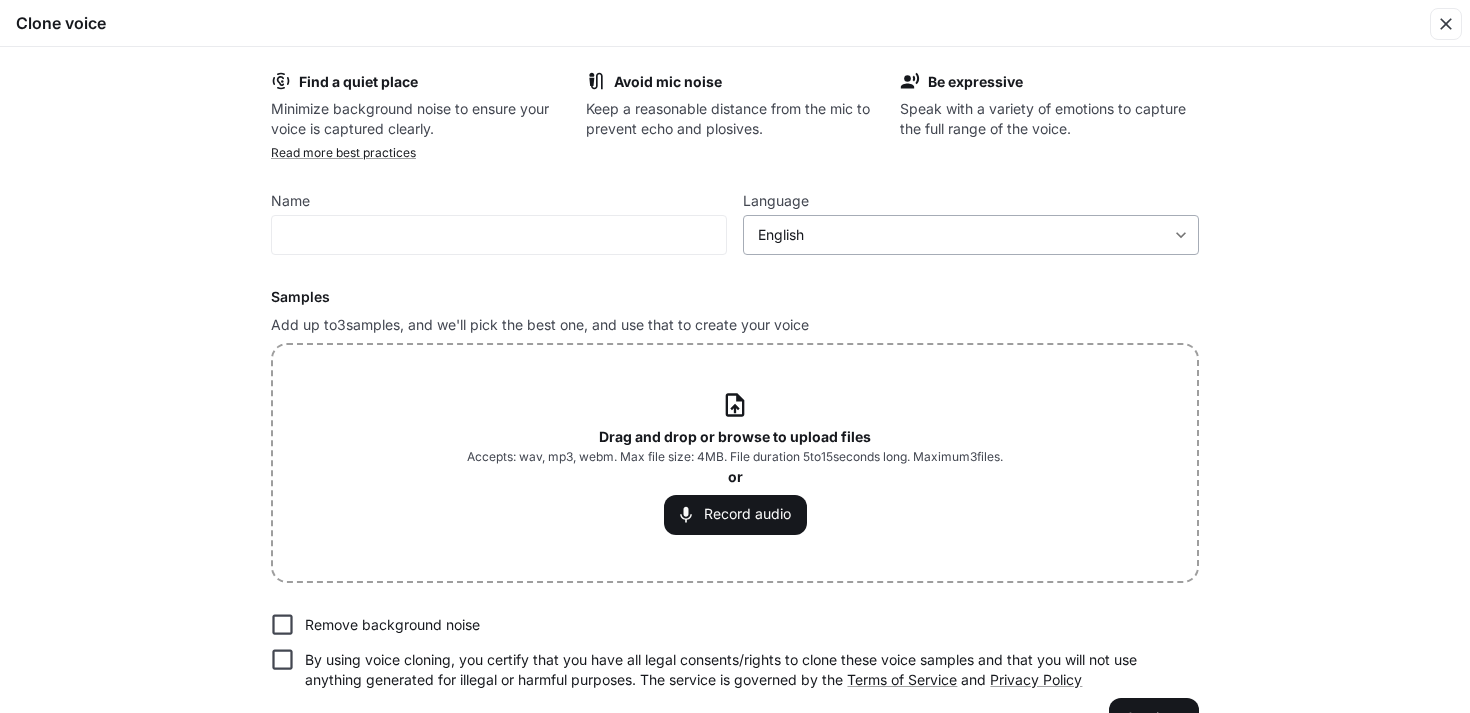 click on "English ***** ​" at bounding box center (971, 235) 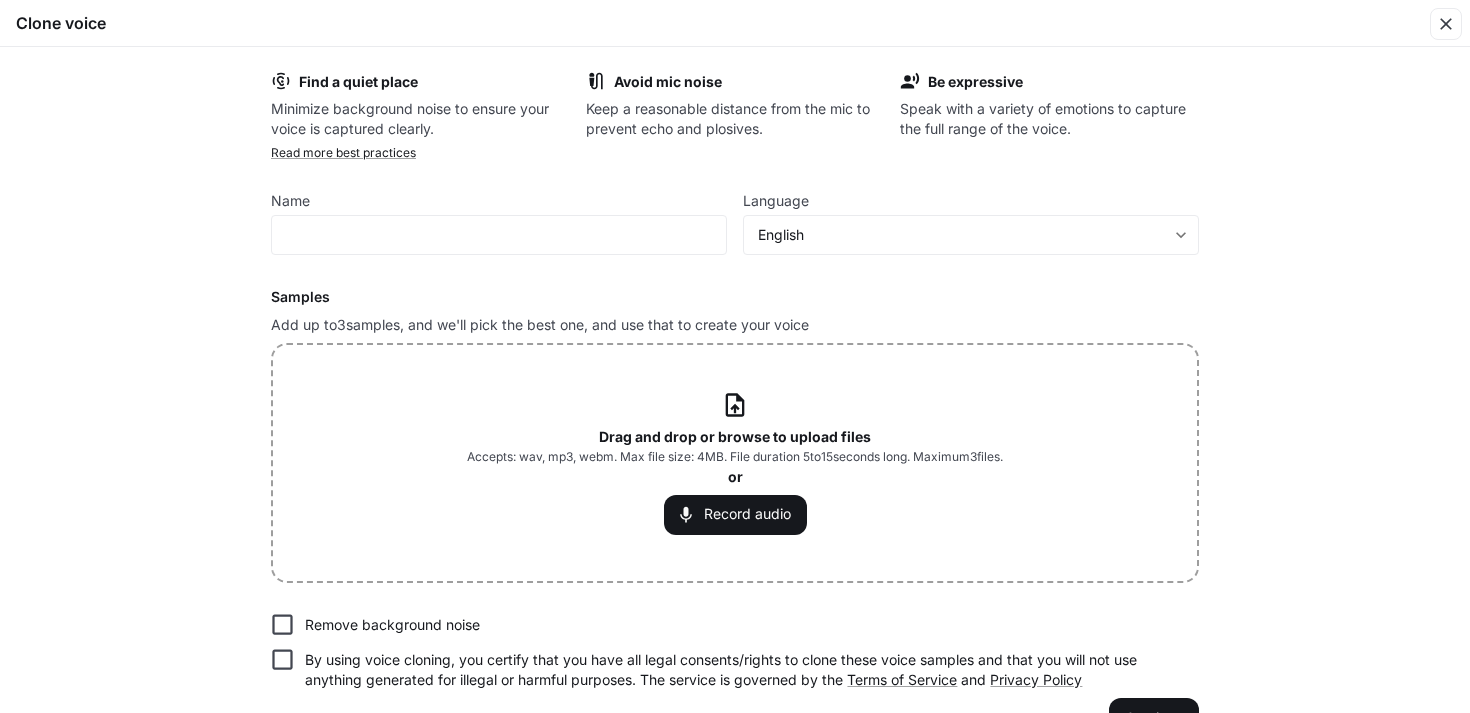 click on "Find a quiet place Minimize background noise to ensure your voice is captured clearly. Avoid mic noise Keep a reasonable distance from the mic to prevent echo and plosives. Be expressive Speak with a variety of emotions to capture the full range of the voice. Read more best practices Name ​ Language English ***** ​ Samples Add up to  3  samples, and we'll pick the best one, and use that to create your voice Drag and drop or browse to upload files Accepts: wav, mp3, webm. Max file size: 4MB. File duration   5  to  15  seconds long. Maximum  3  files. or Record audio Remove background noise By using voice cloning, you certify that you have all legal consents/rights to clone these voice samples and that you will not use anything generated for illegal or harmful purposes. The service is governed by the   Terms of Service   and   Privacy Policy Continue" at bounding box center [735, 380] 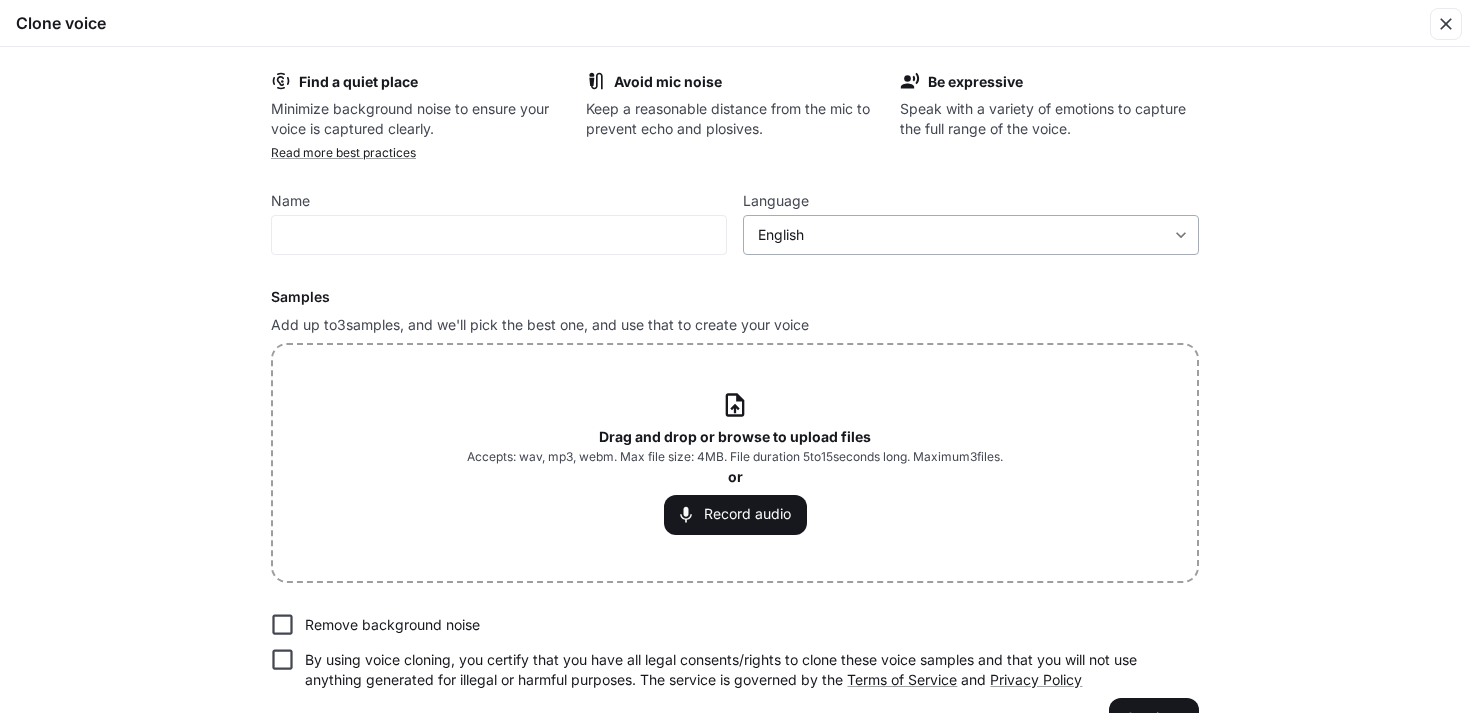 click on "**********" at bounding box center (735, 356) 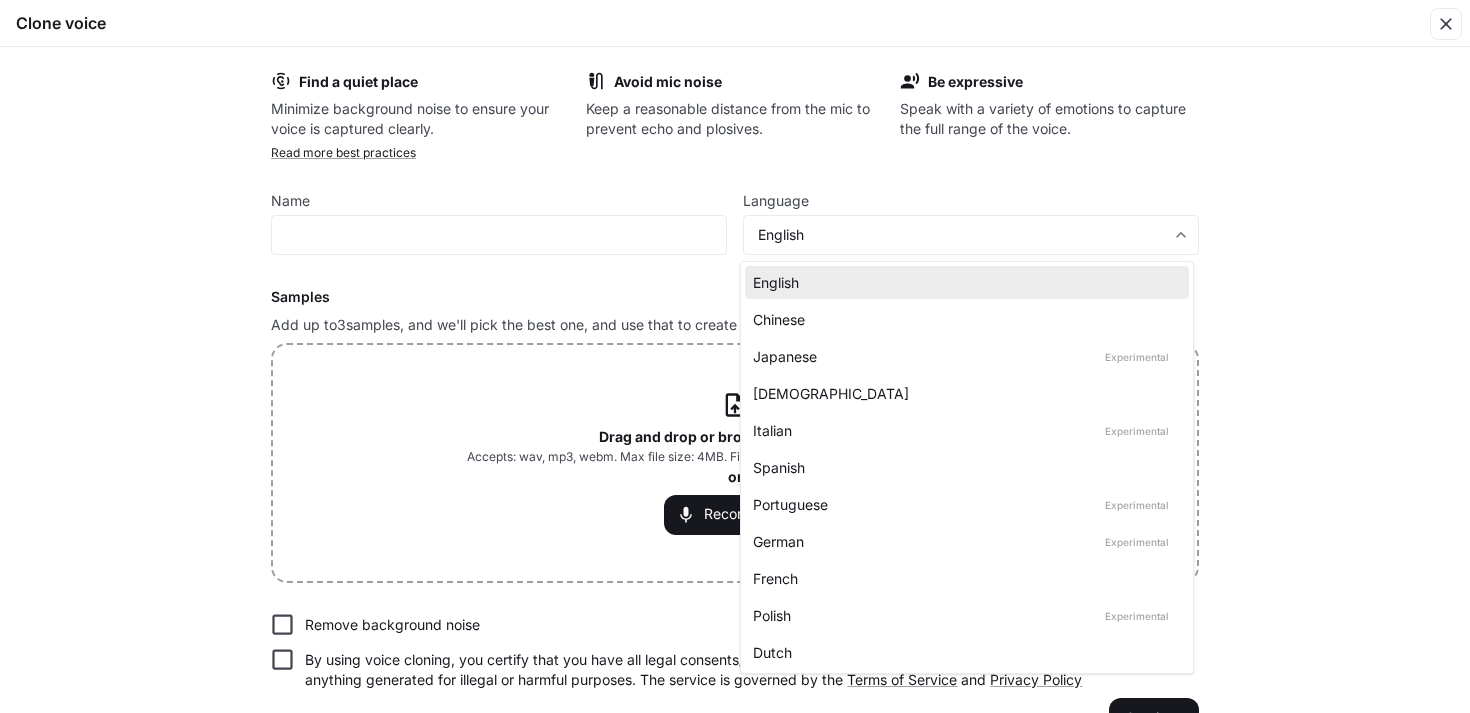 click at bounding box center [735, 356] 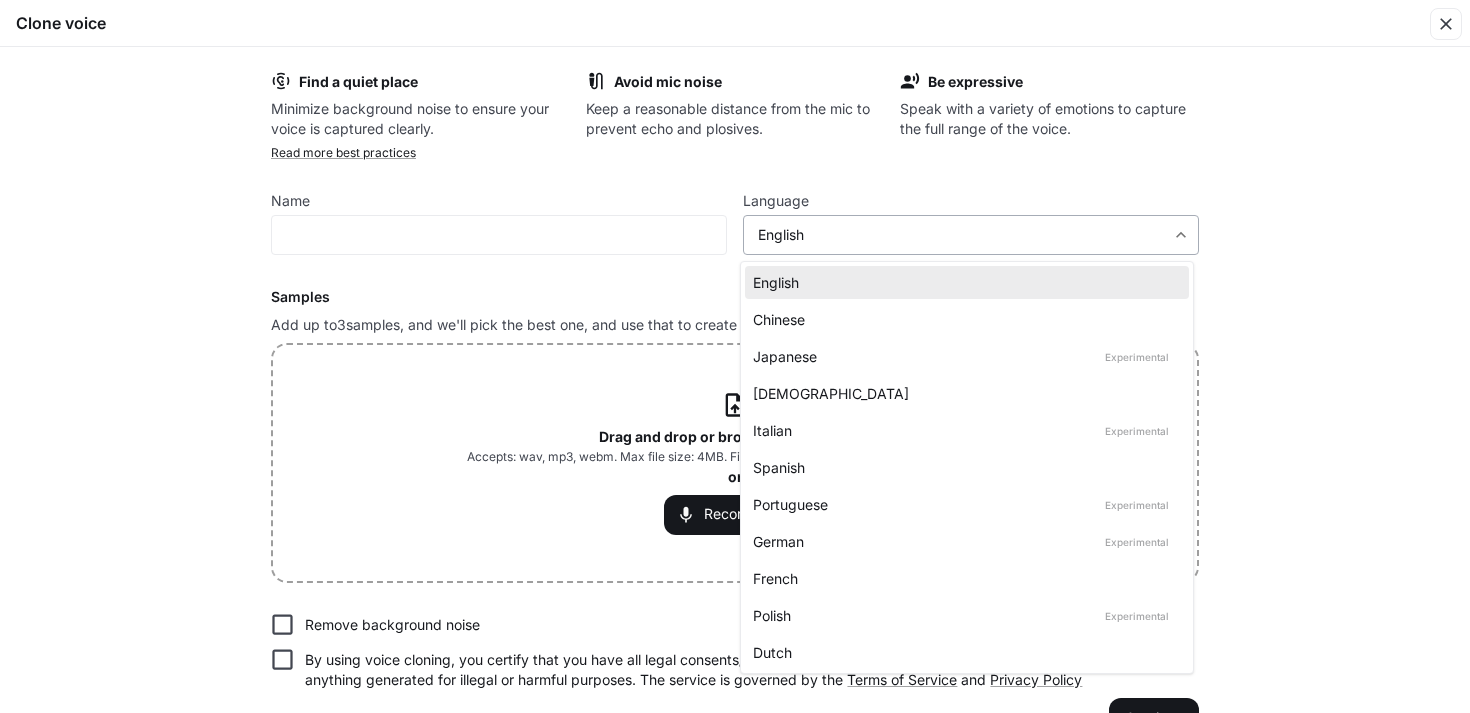 click on "**********" at bounding box center [735, 356] 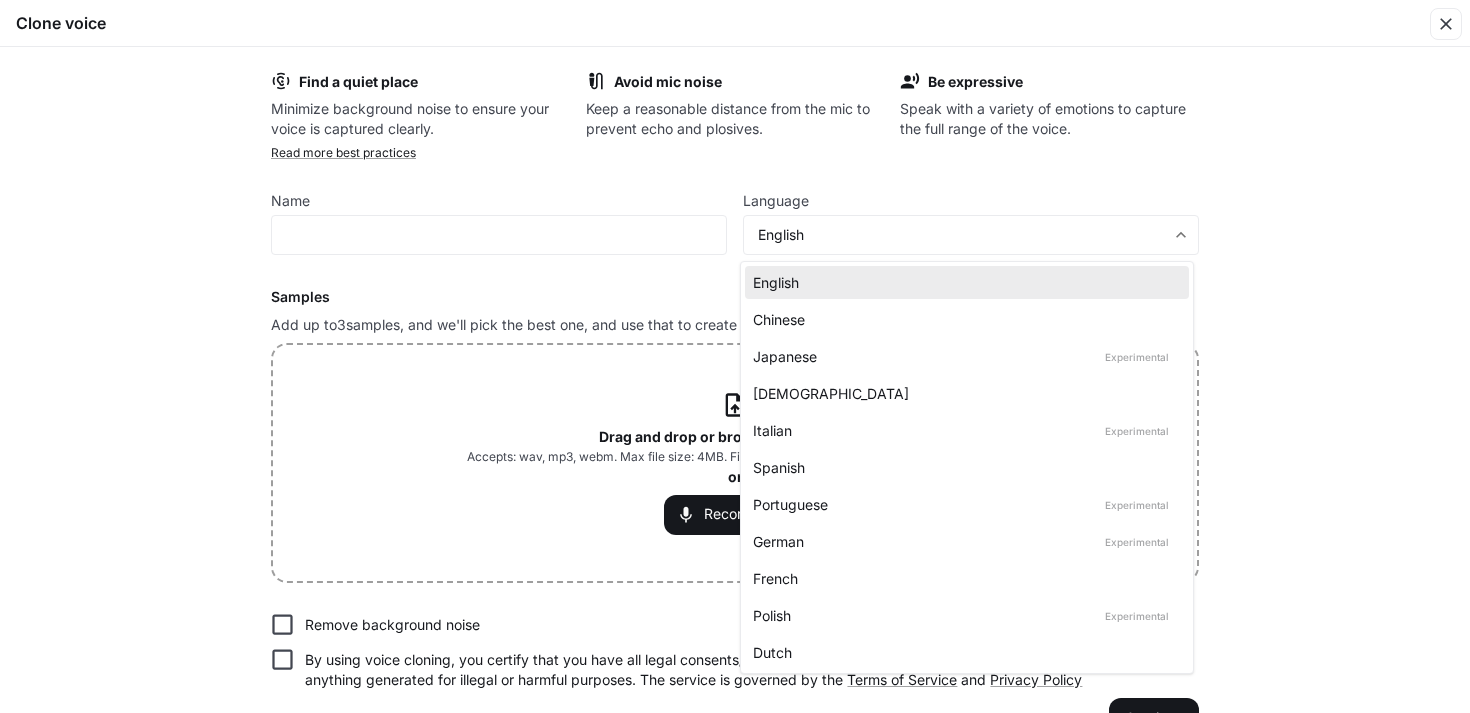 click at bounding box center [735, 356] 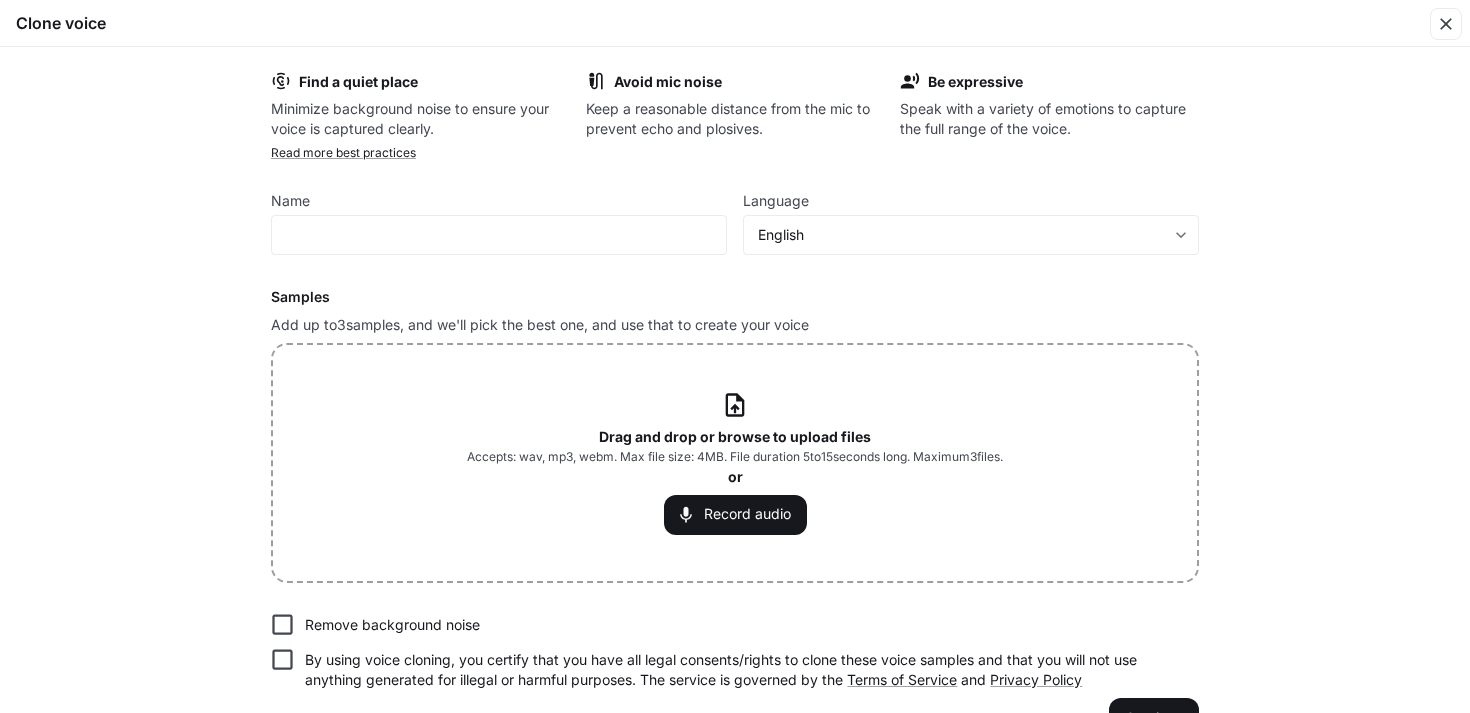 click on "Drag and drop or browse to upload files Accepts: wav, mp3, webm. Max file size: 4MB. File duration   5  to  15  seconds long. Maximum  3  files. or Record audio" at bounding box center [735, 462] 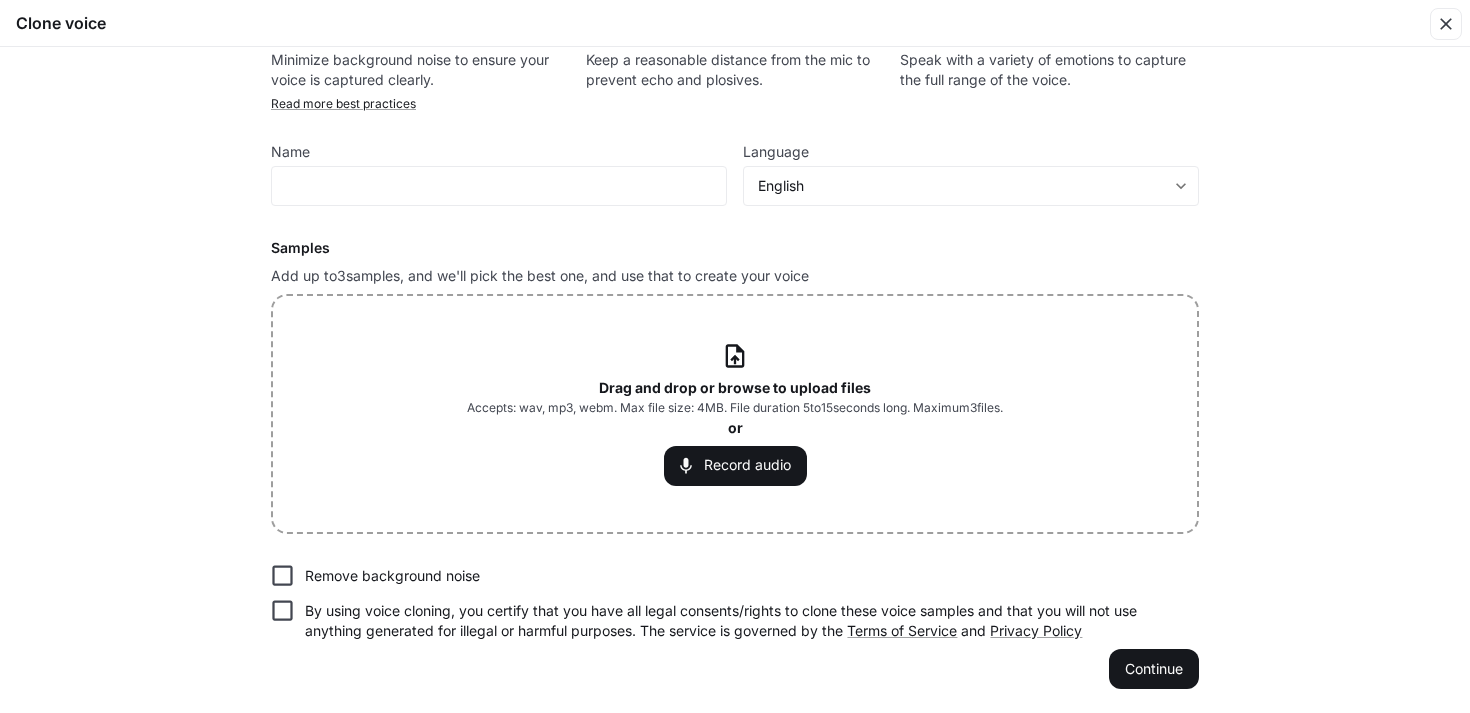 scroll, scrollTop: 0, scrollLeft: 0, axis: both 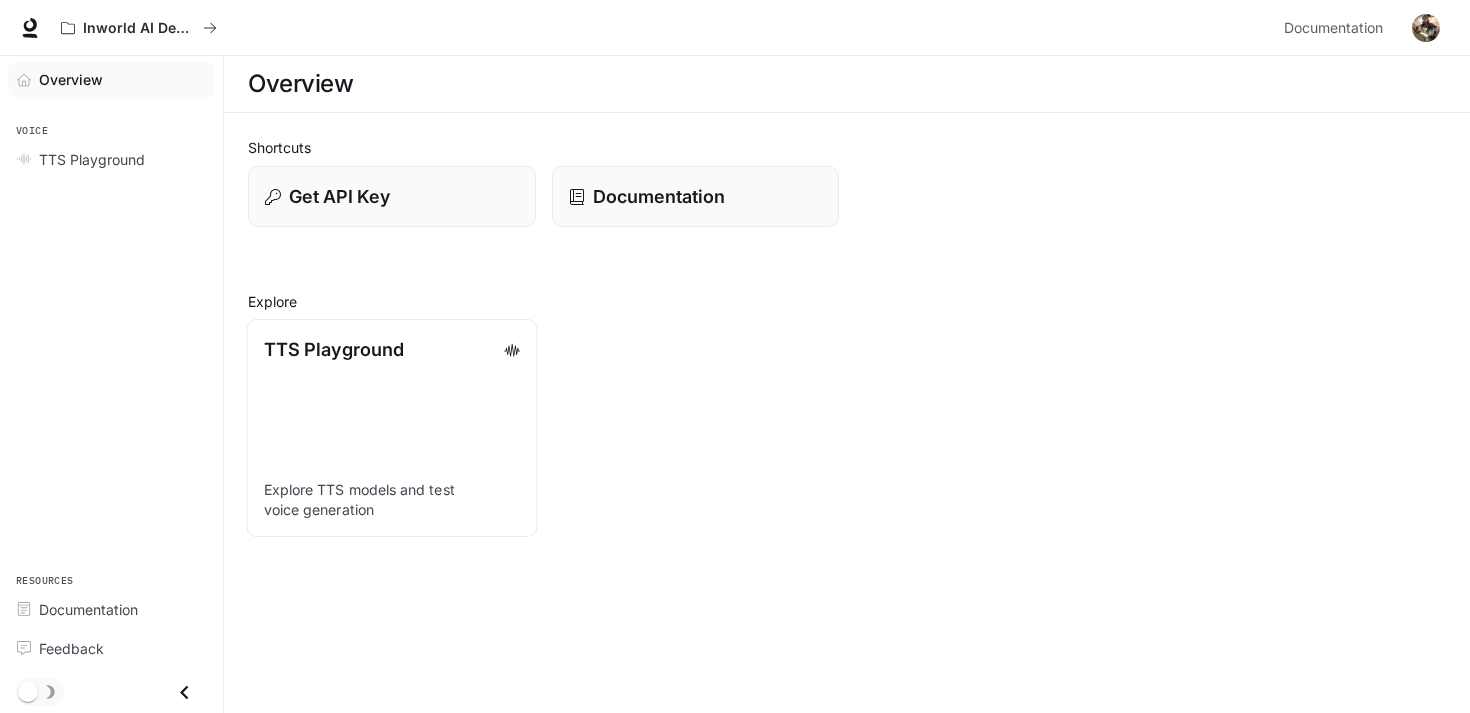 click on "TTS Playground Explore TTS models and test voice generation" at bounding box center (392, 428) 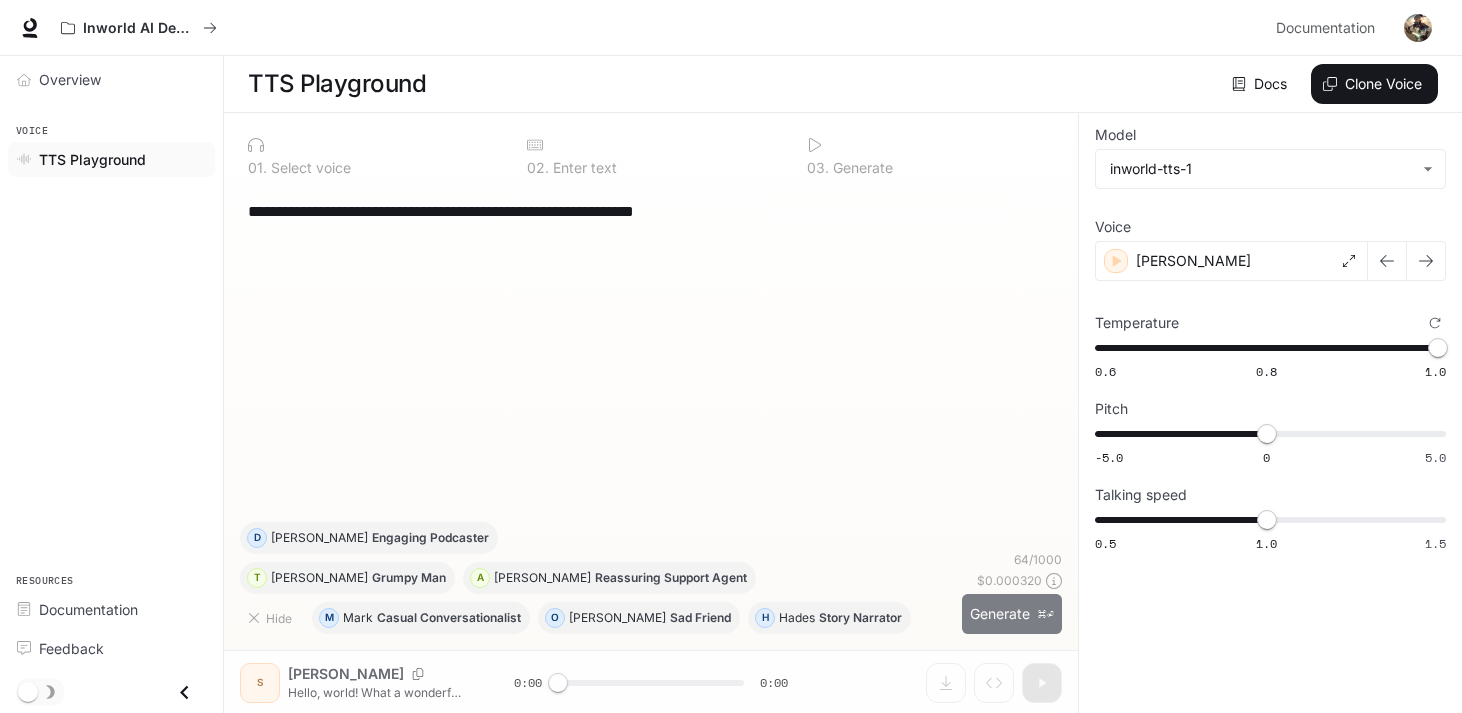 click on "Generate ⌘⏎" at bounding box center [1012, 614] 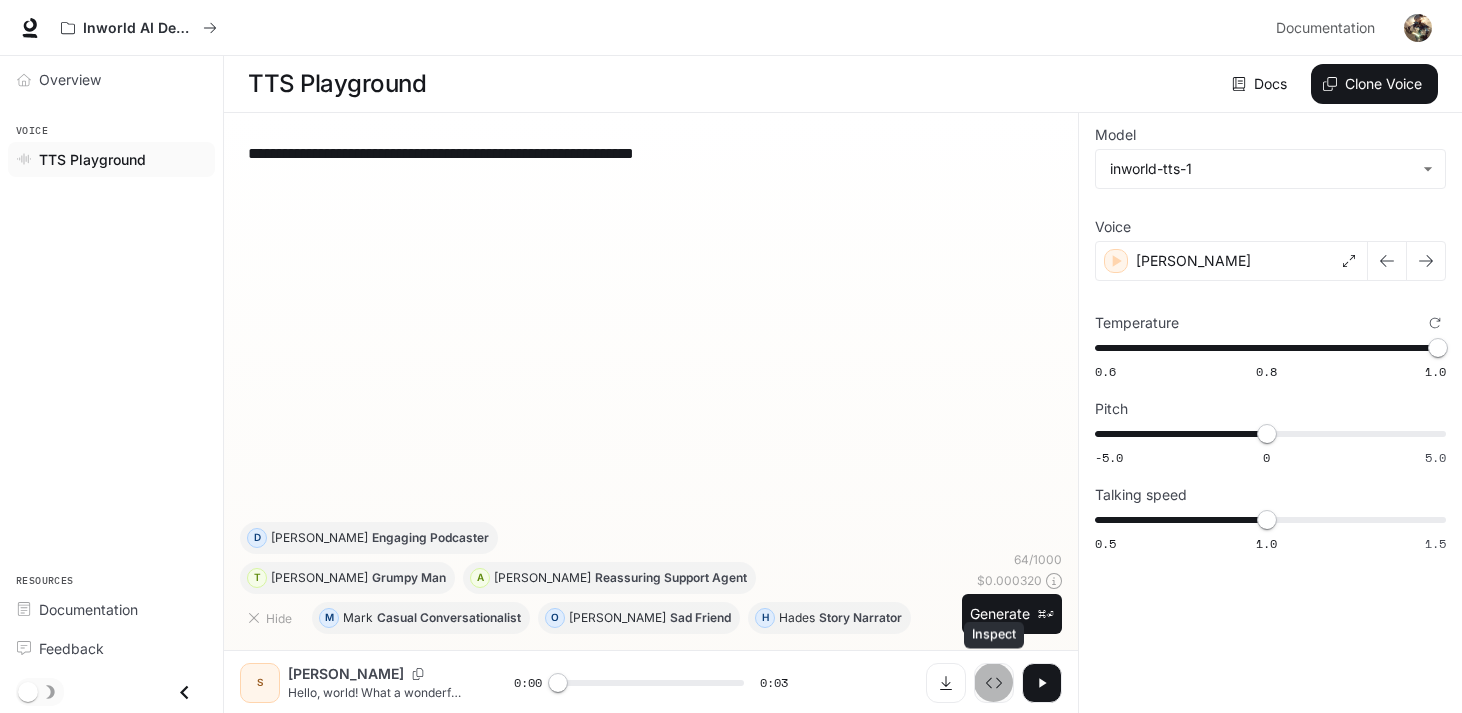 click at bounding box center (994, 683) 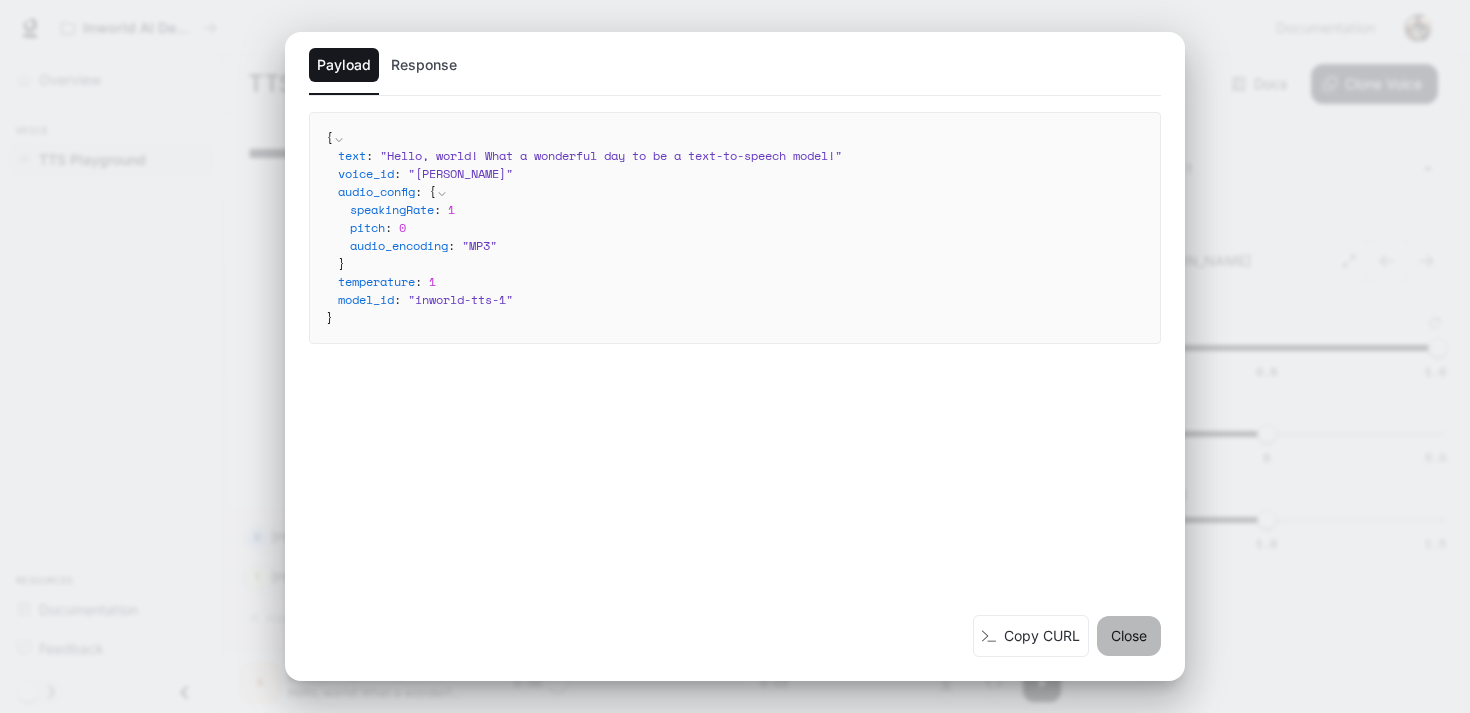 click on "Close" at bounding box center [1129, 636] 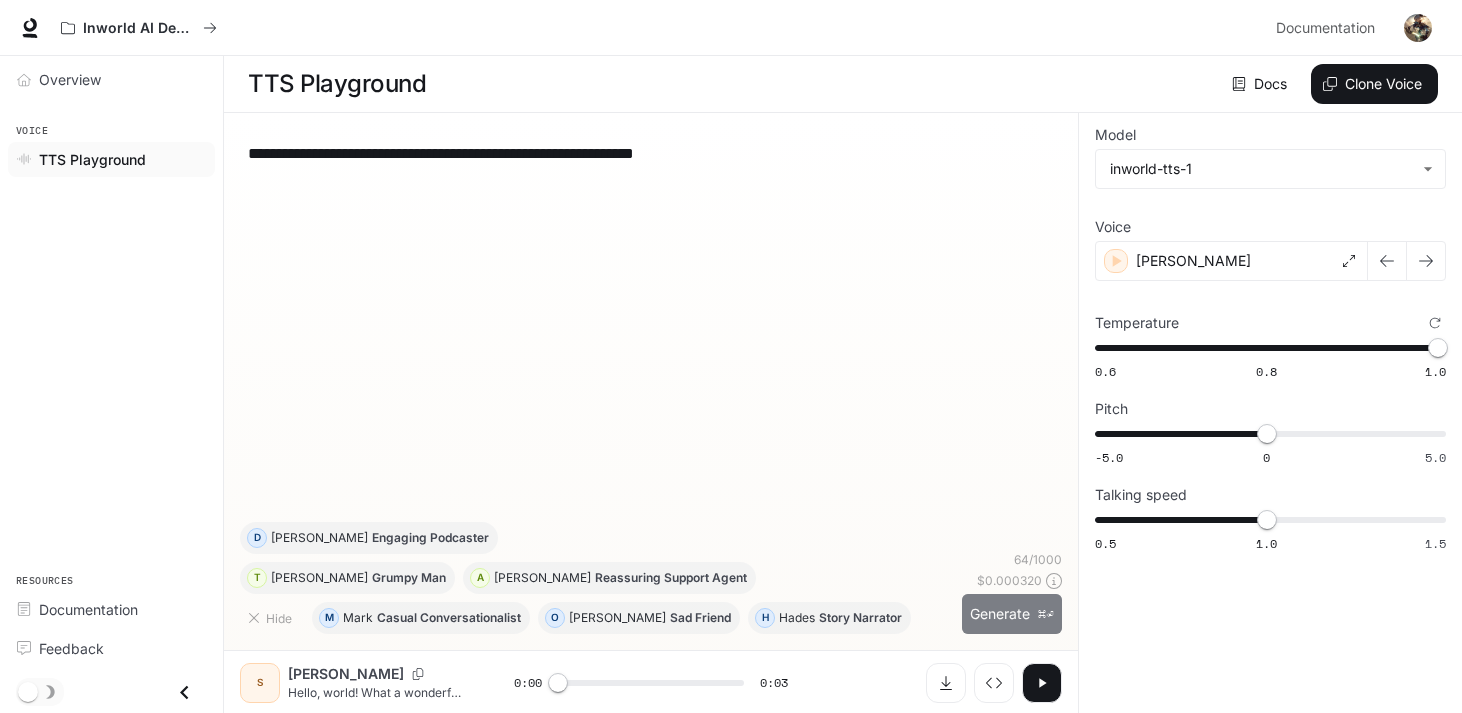 click on "Generate ⌘⏎" at bounding box center [1012, 614] 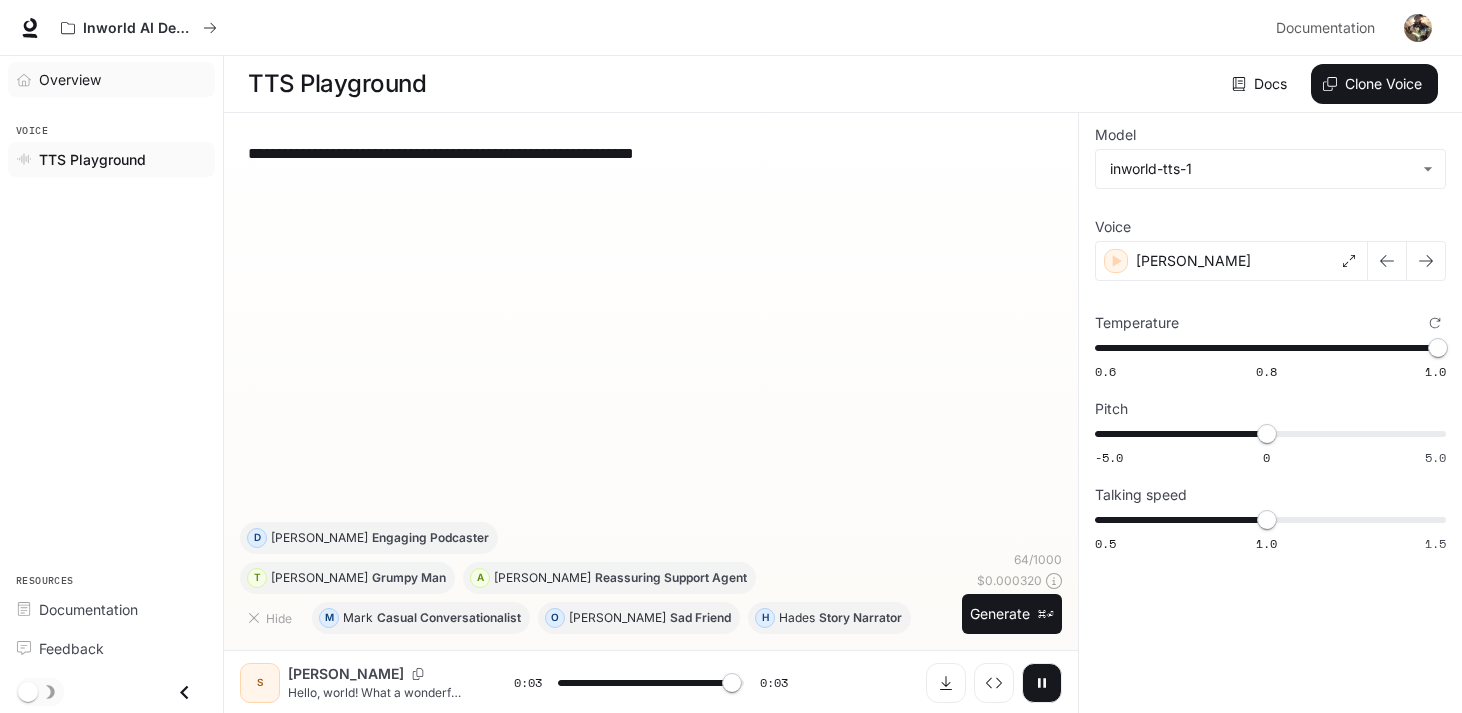 type on "*" 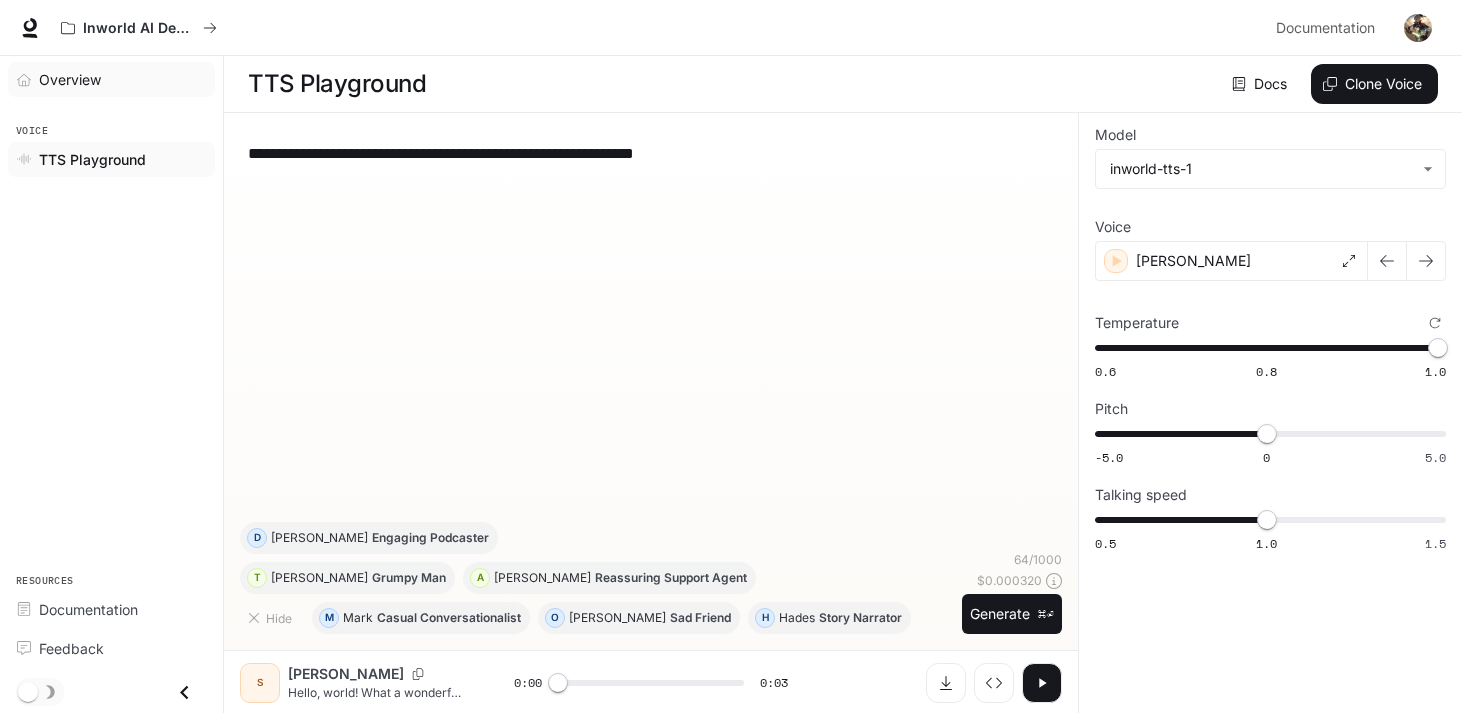 click on "Overview" at bounding box center [122, 79] 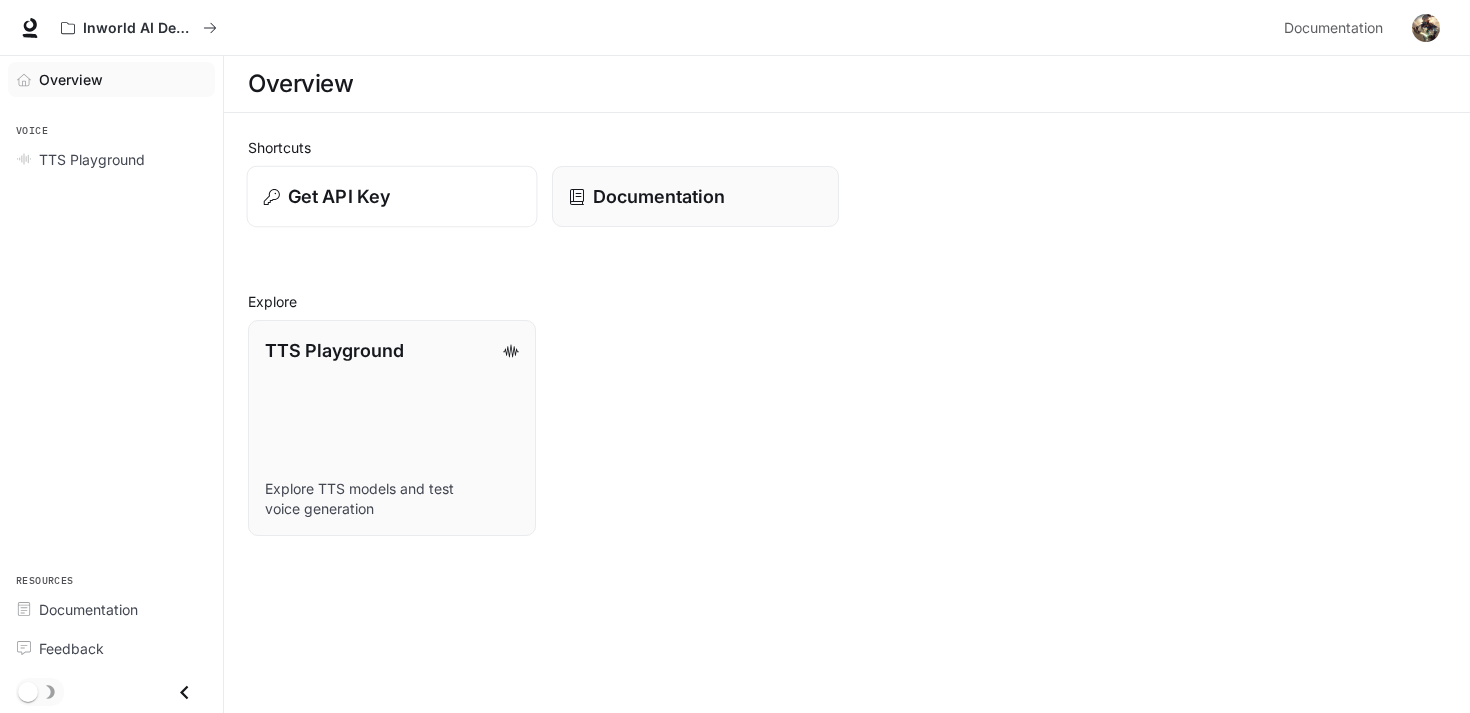 click on "Get API Key" at bounding box center (392, 197) 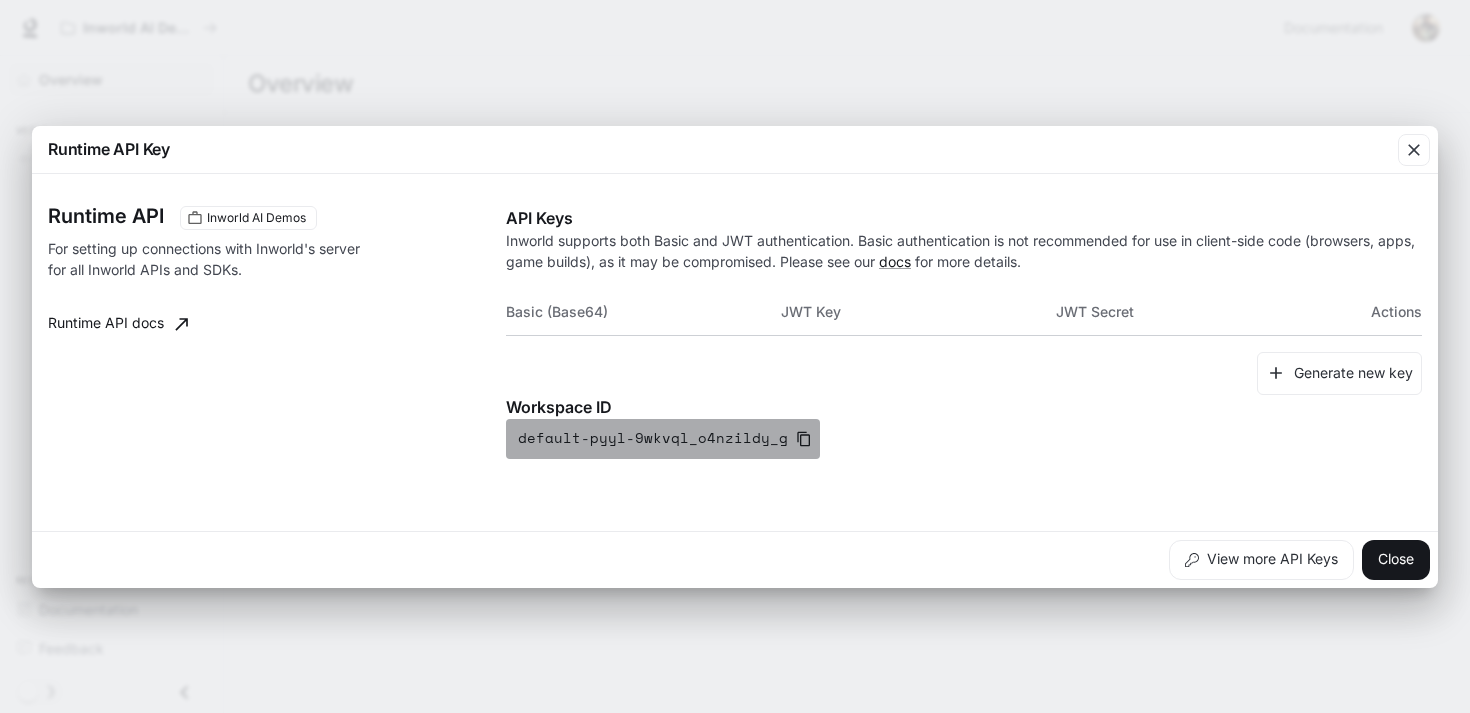 click 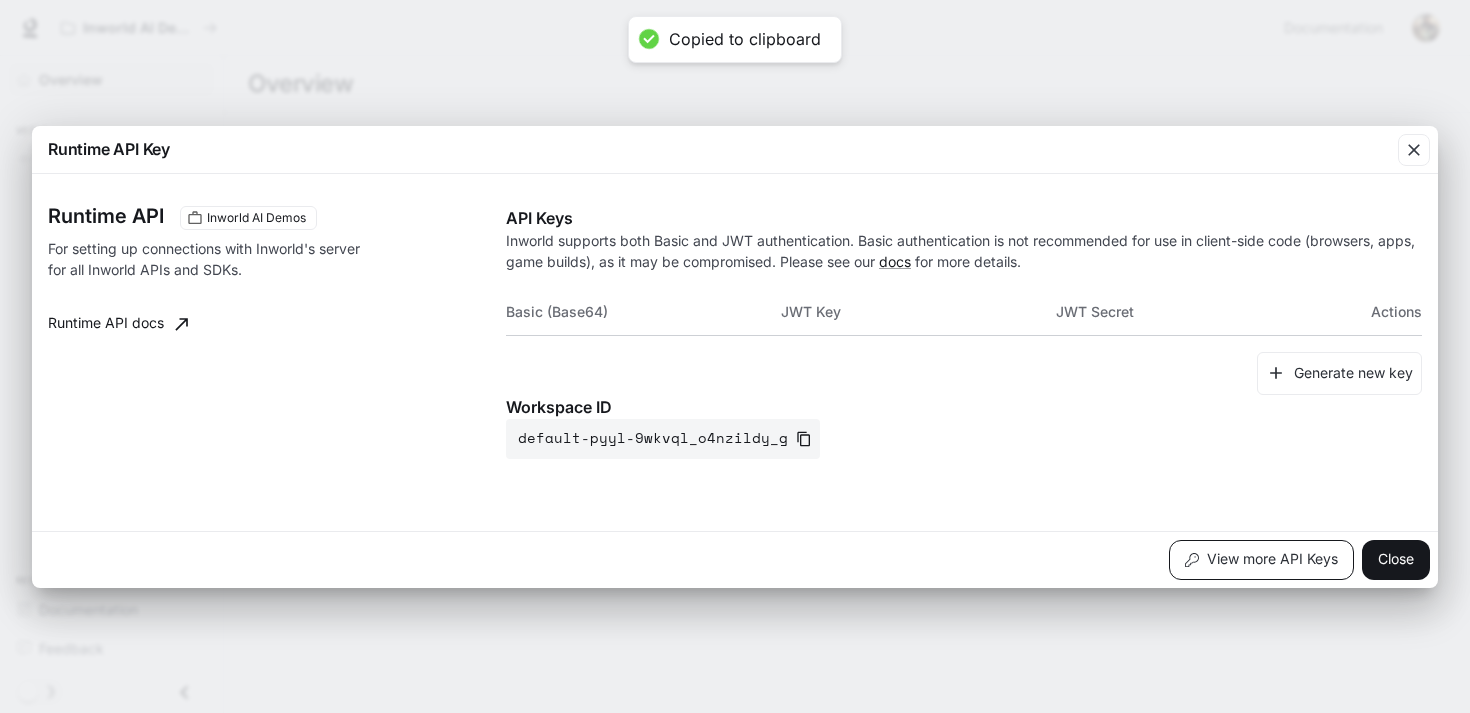 click on "View more API Keys" at bounding box center [1261, 560] 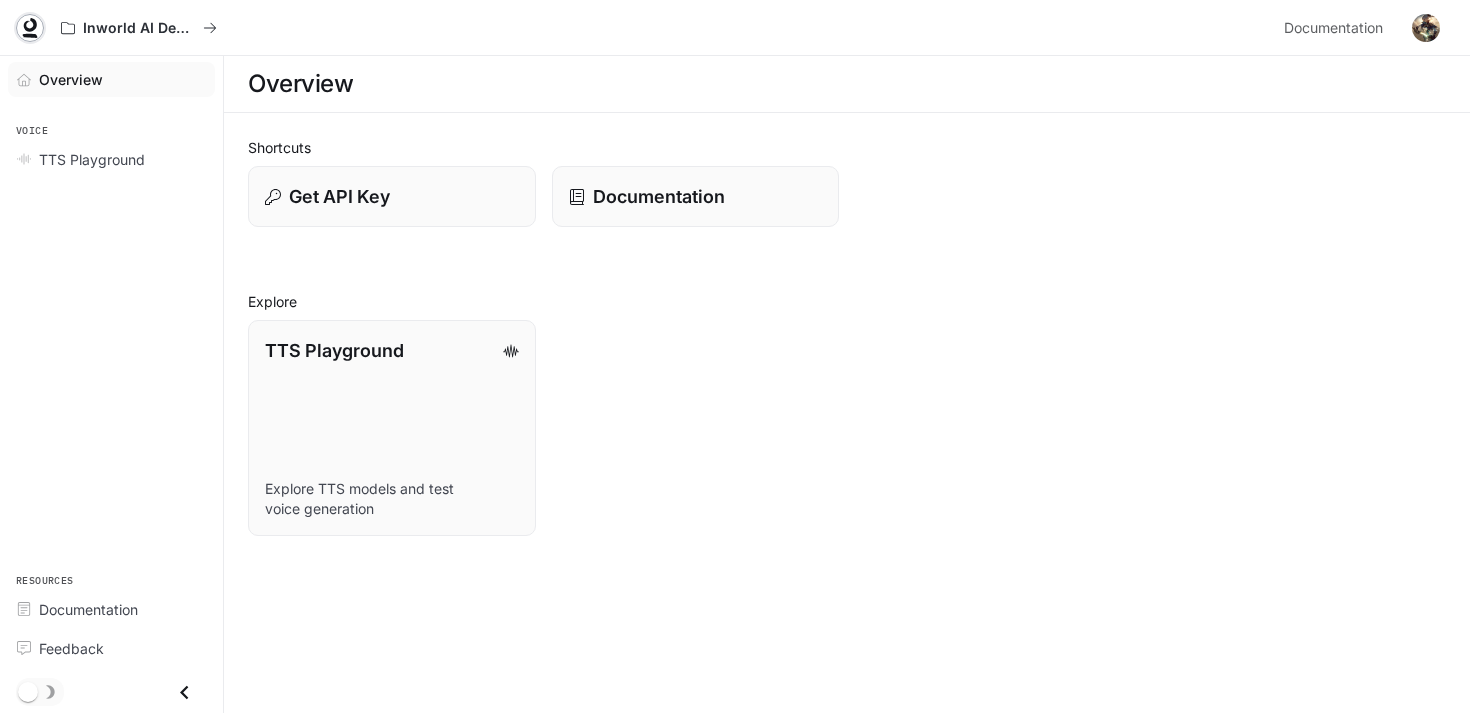 click at bounding box center [30, 28] 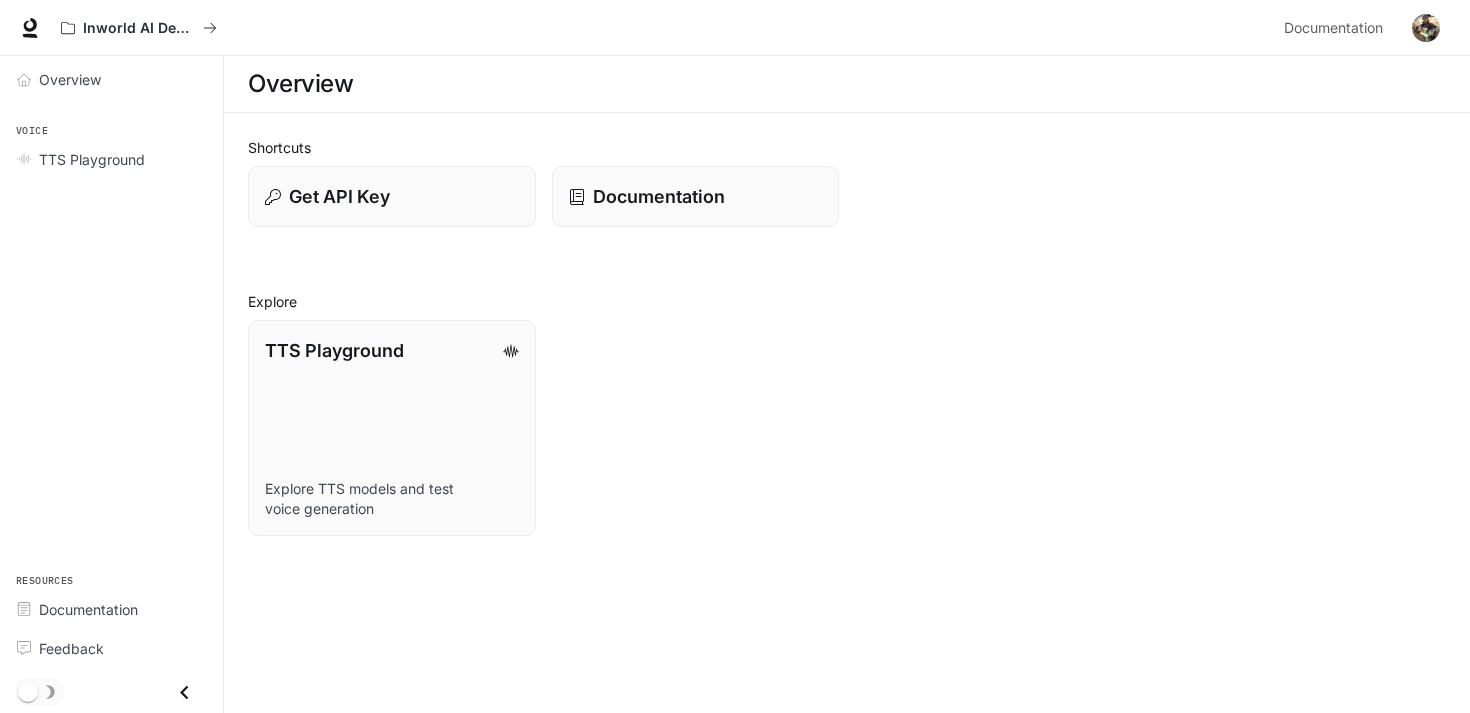 scroll, scrollTop: 0, scrollLeft: 0, axis: both 